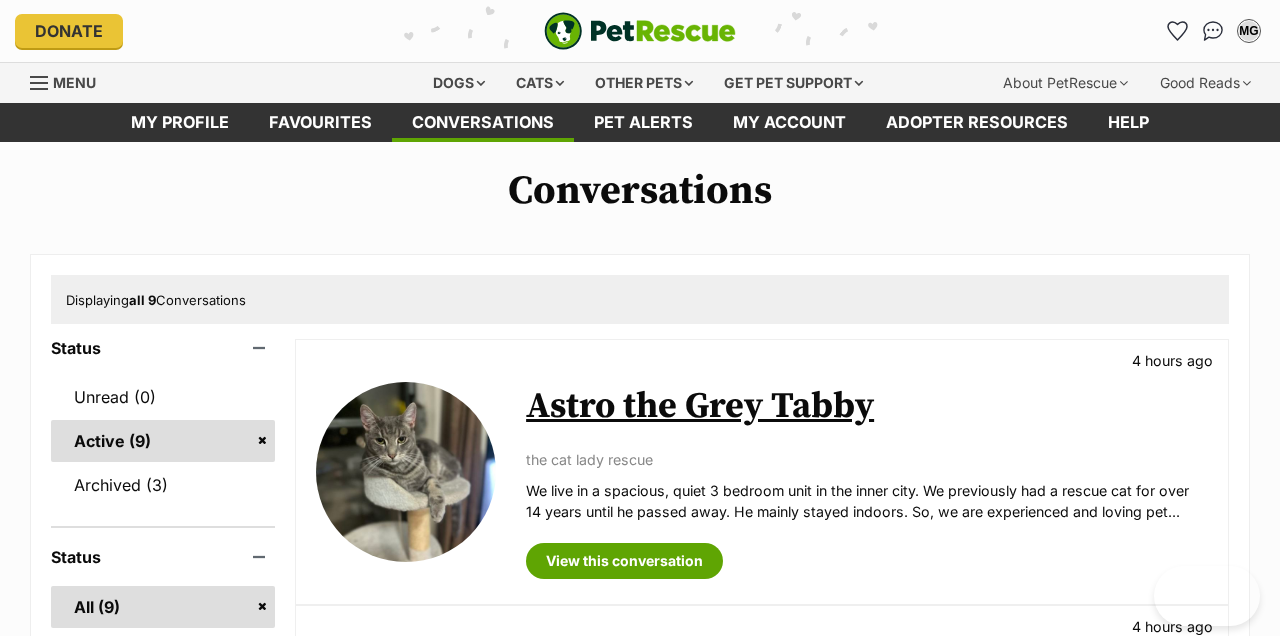 scroll, scrollTop: 6, scrollLeft: 0, axis: vertical 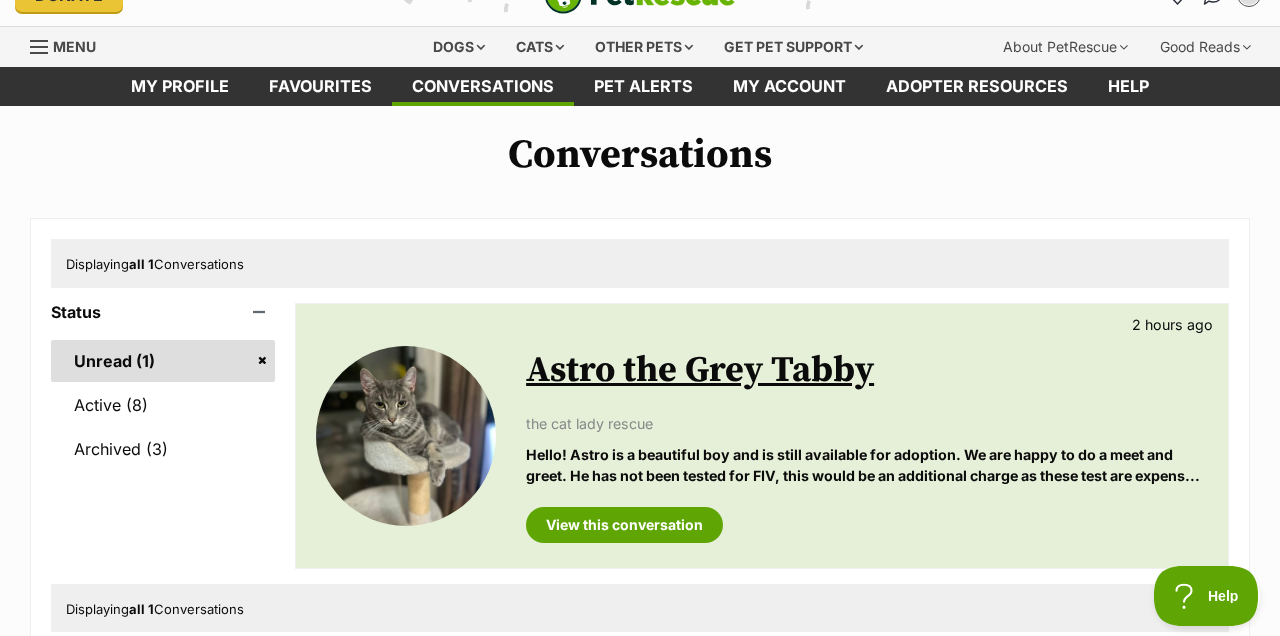 click on "Astro the Grey Tabby" at bounding box center (700, 370) 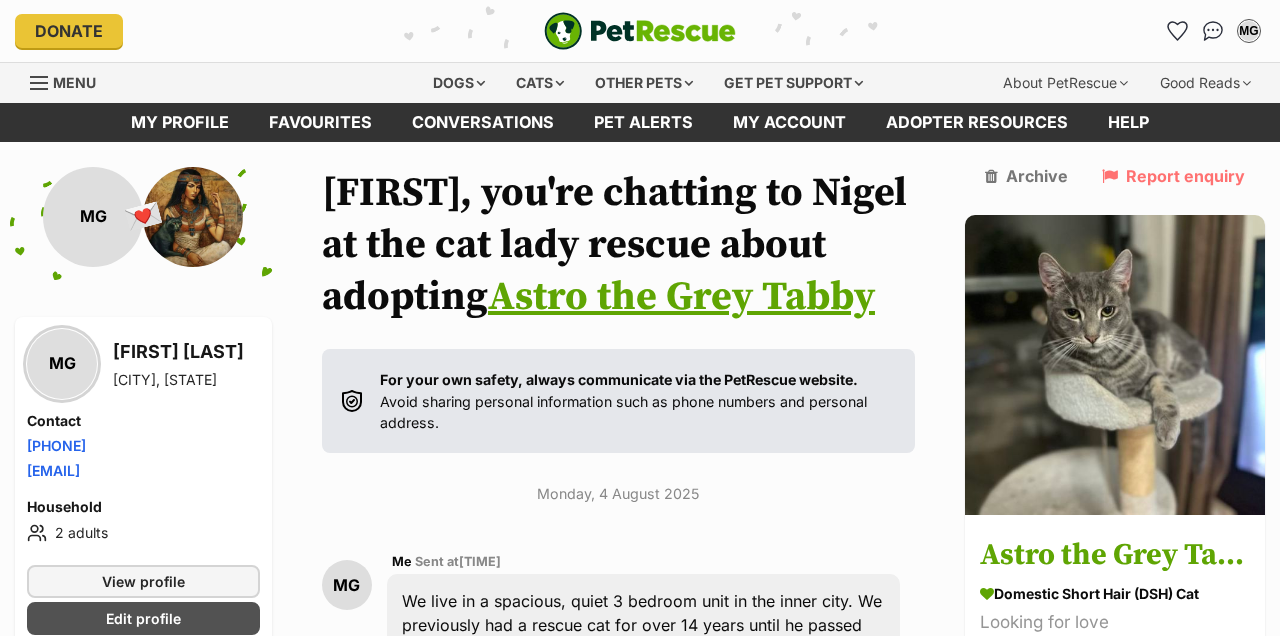 scroll, scrollTop: 315, scrollLeft: 0, axis: vertical 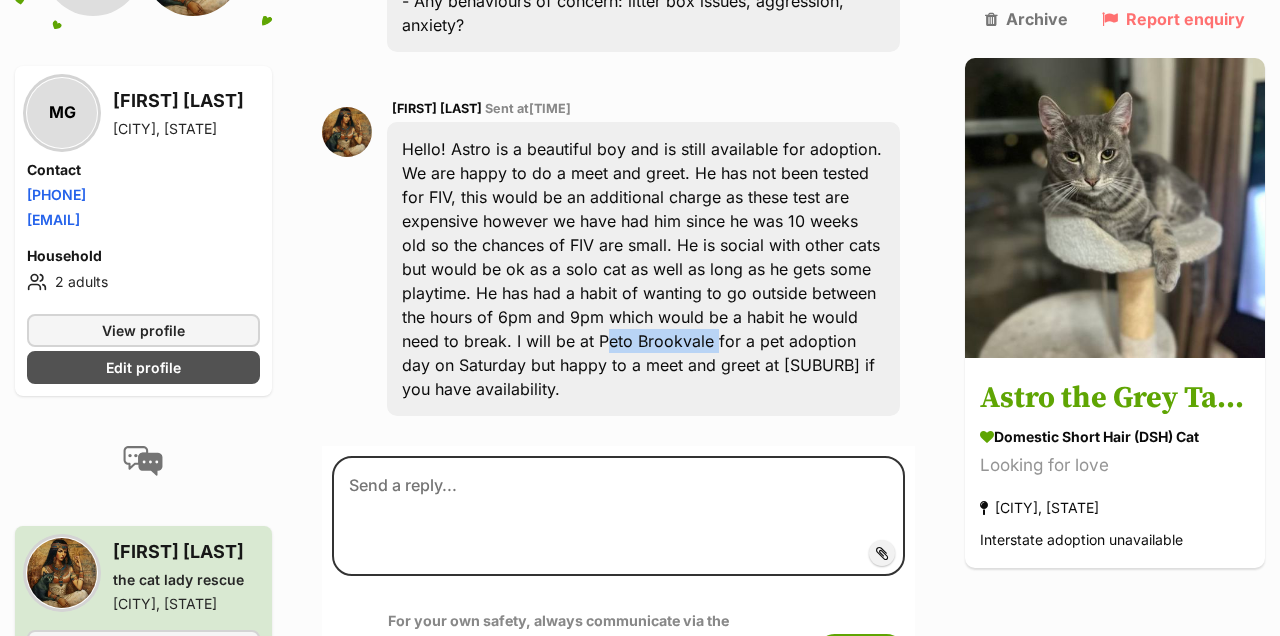 drag, startPoint x: 709, startPoint y: 336, endPoint x: 597, endPoint y: 336, distance: 112 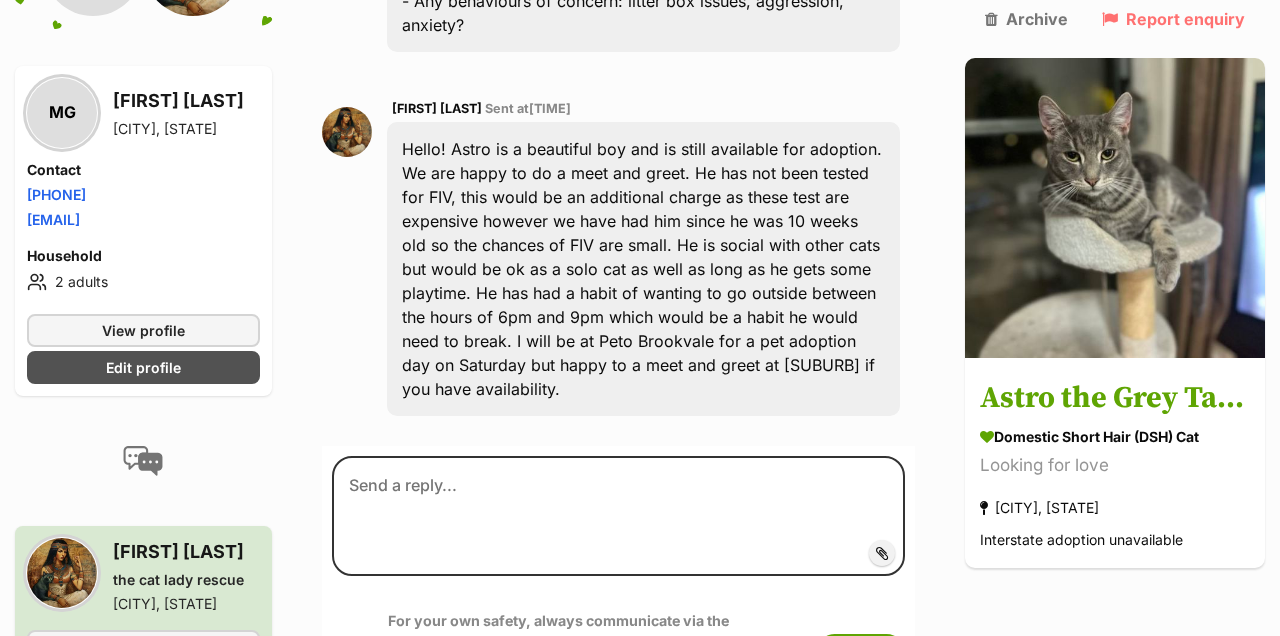 click on "Dhalia duran
Sent at
5:47 pm
Hello! Astro is a beautiful boy and is still available for adoption. We are happy to do a meet and greet. He has not been tested for FIV, this would be an additional charge as these test are expensive however we have had him since he was 10 weeks old so the chances of FIV are small. He is social with other cats but would be ok as a solo cat as well as long as he gets some playtime. He has had a habit of wanting to go outside between the hours of 6pm and 9pm which would be a habit he would need to break. I will be at Peto Brookvale for a pet adoption day on Saturday but happy to a meet and greet at north parramatta if you have availability." at bounding box center (618, 256) 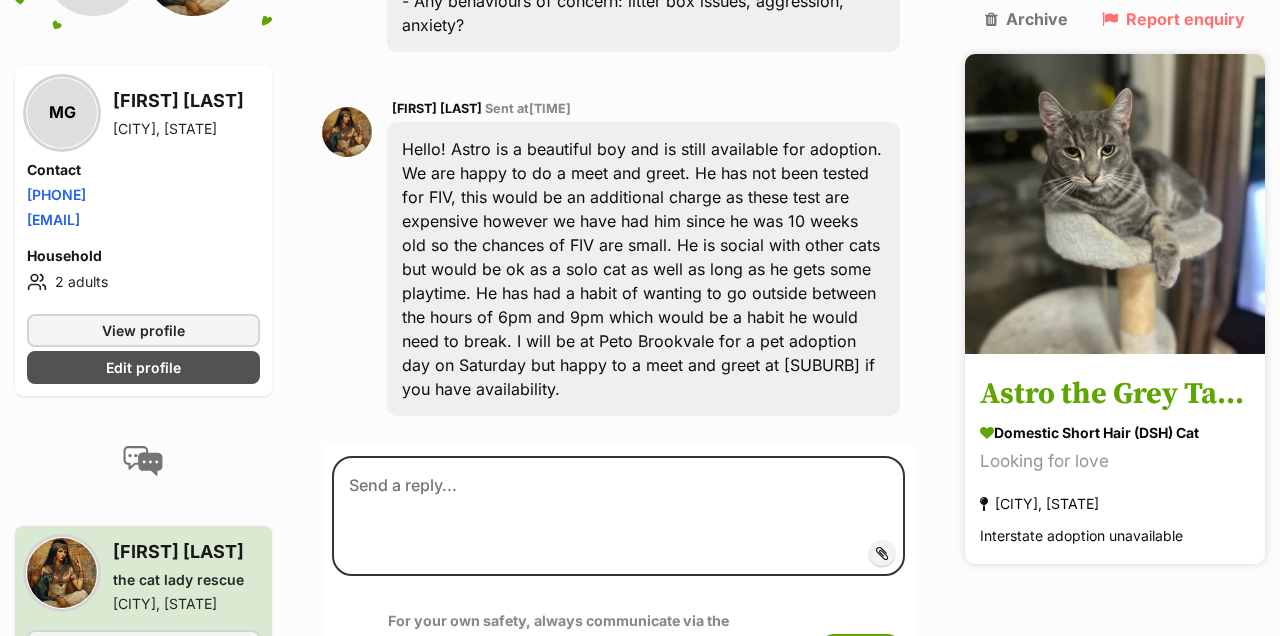 click at bounding box center (1115, 204) 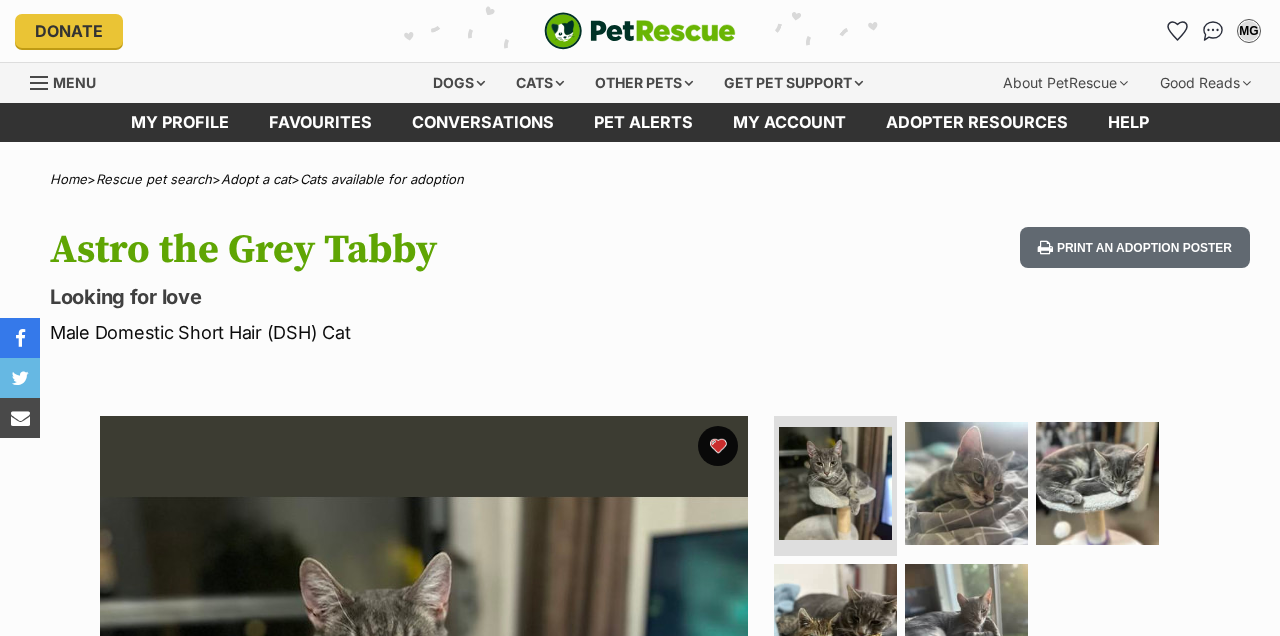 scroll, scrollTop: 162, scrollLeft: 0, axis: vertical 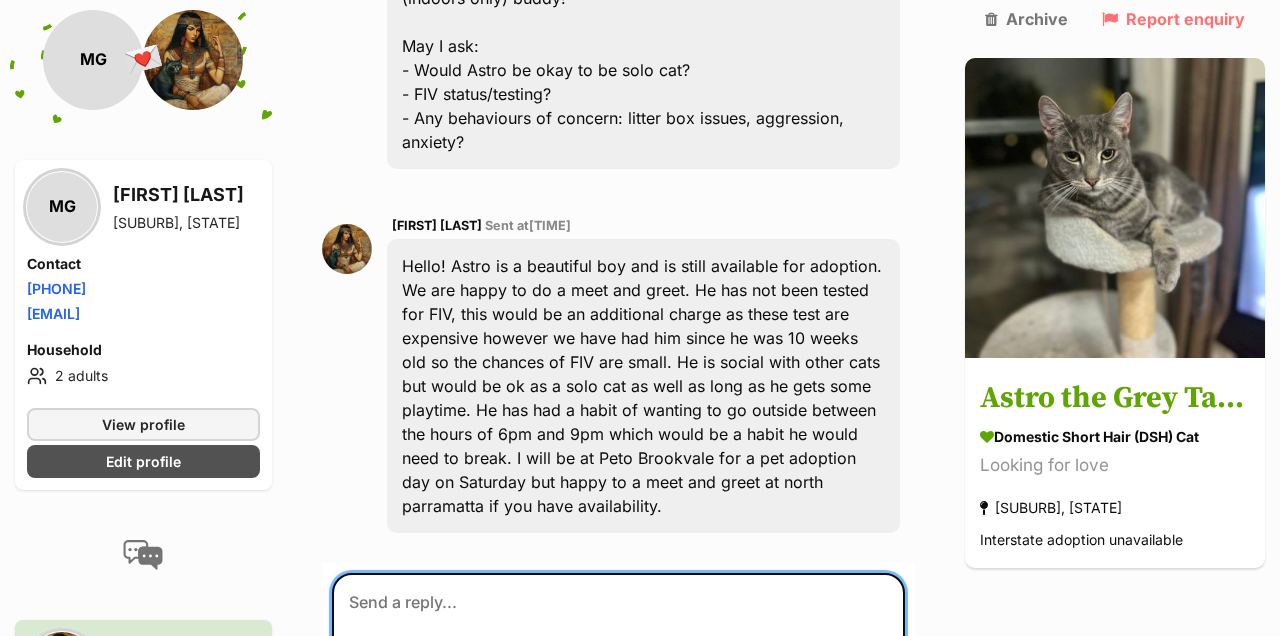 click at bounding box center (618, 633) 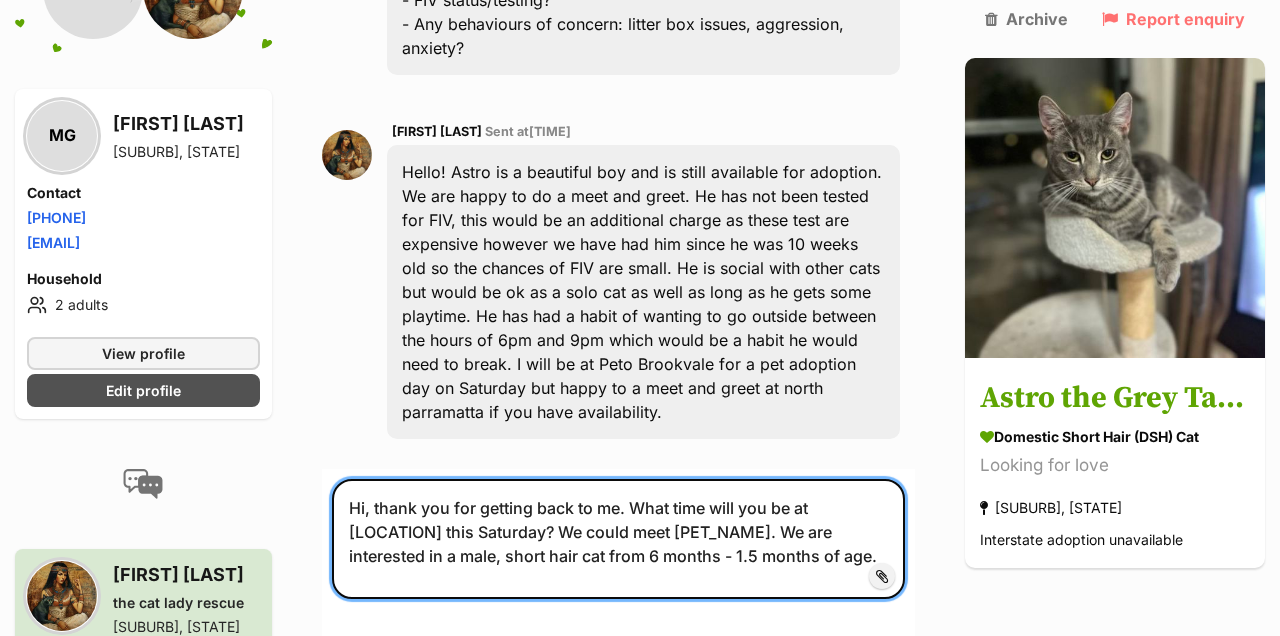 scroll, scrollTop: 1021, scrollLeft: 0, axis: vertical 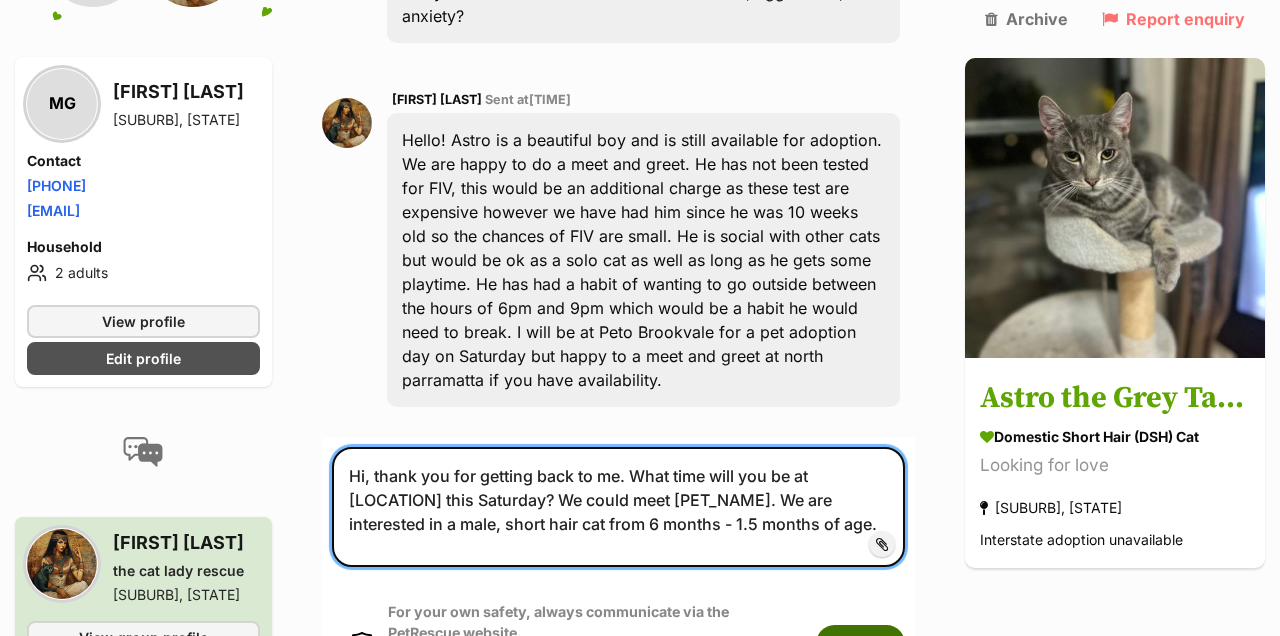 type on "Hi, thank you for getting back to me. What time will you be at [LOCATION] this Saturday? We could meet [PERSON]. We are interested in a male, short hair cat from 6 months - 1.5 months of age." 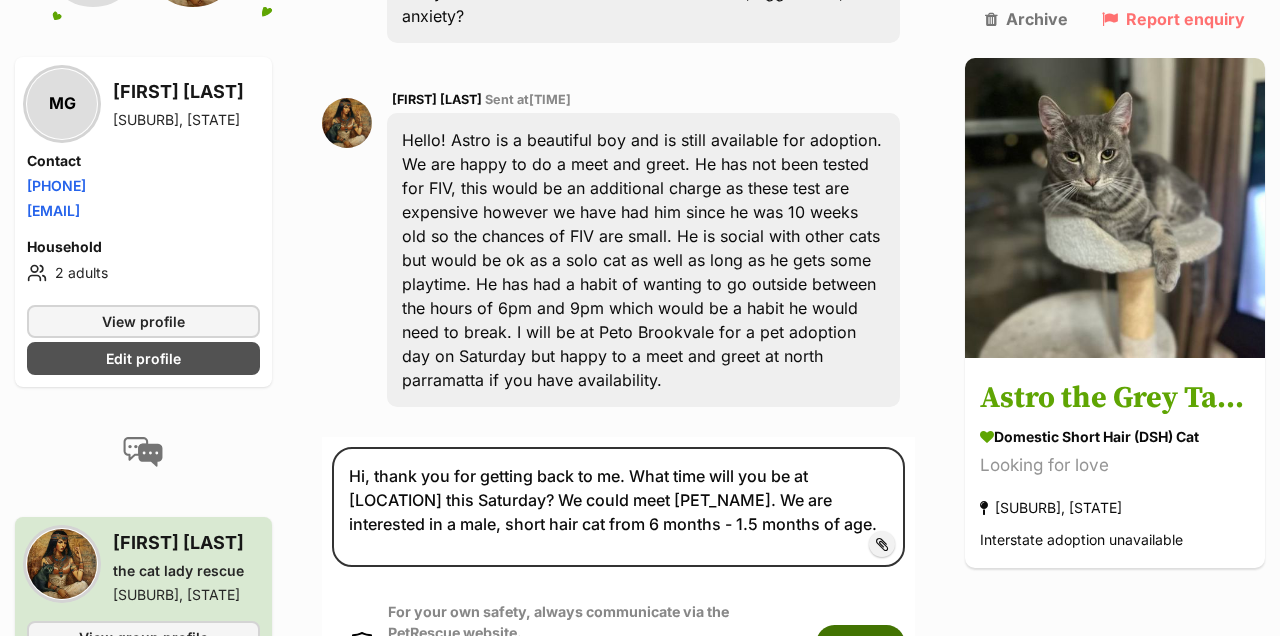click on "Submit" at bounding box center (860, 643) 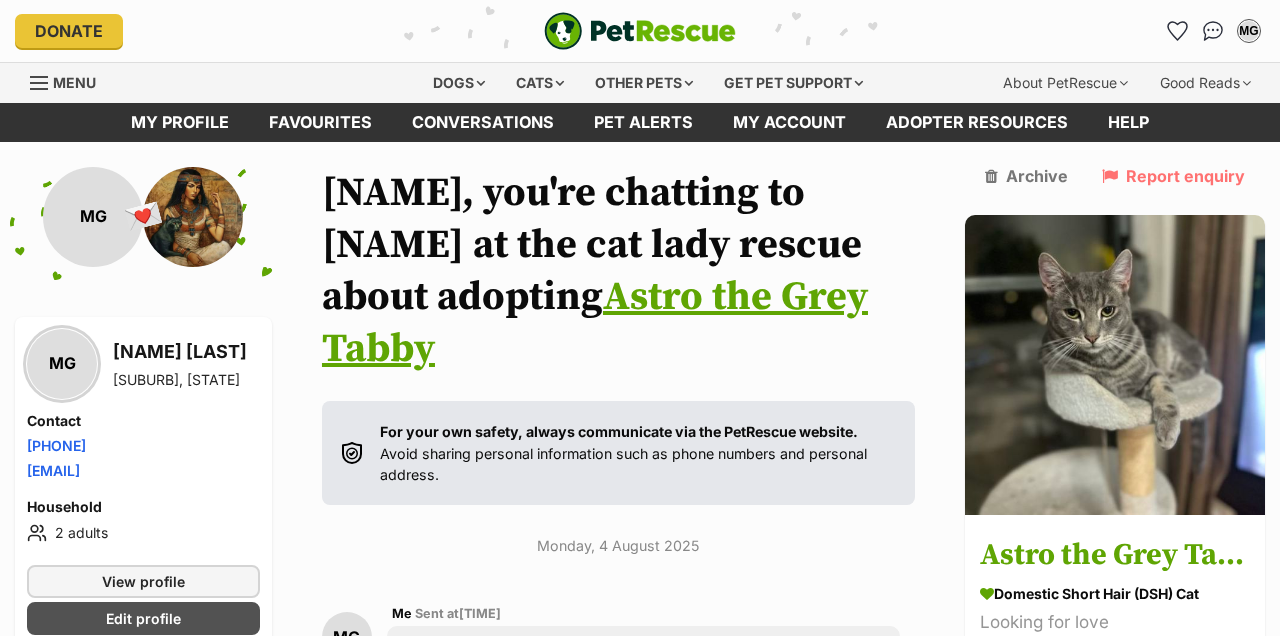 scroll, scrollTop: 0, scrollLeft: 0, axis: both 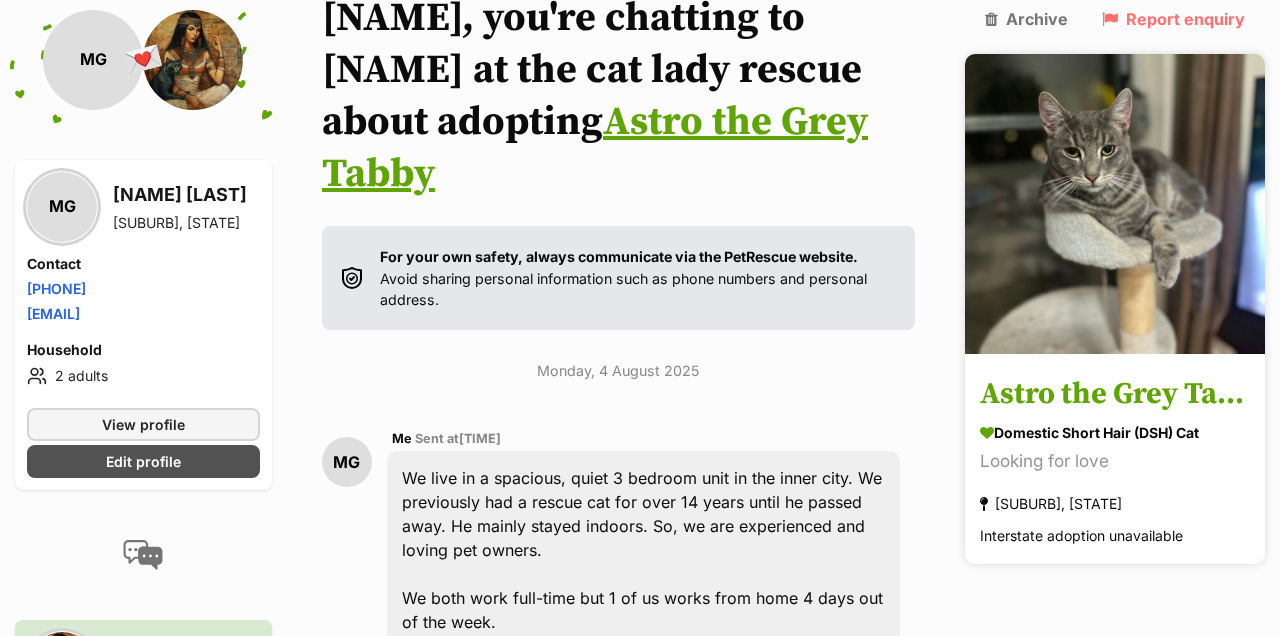 click on "Astro the Grey Tabby" at bounding box center [1115, 395] 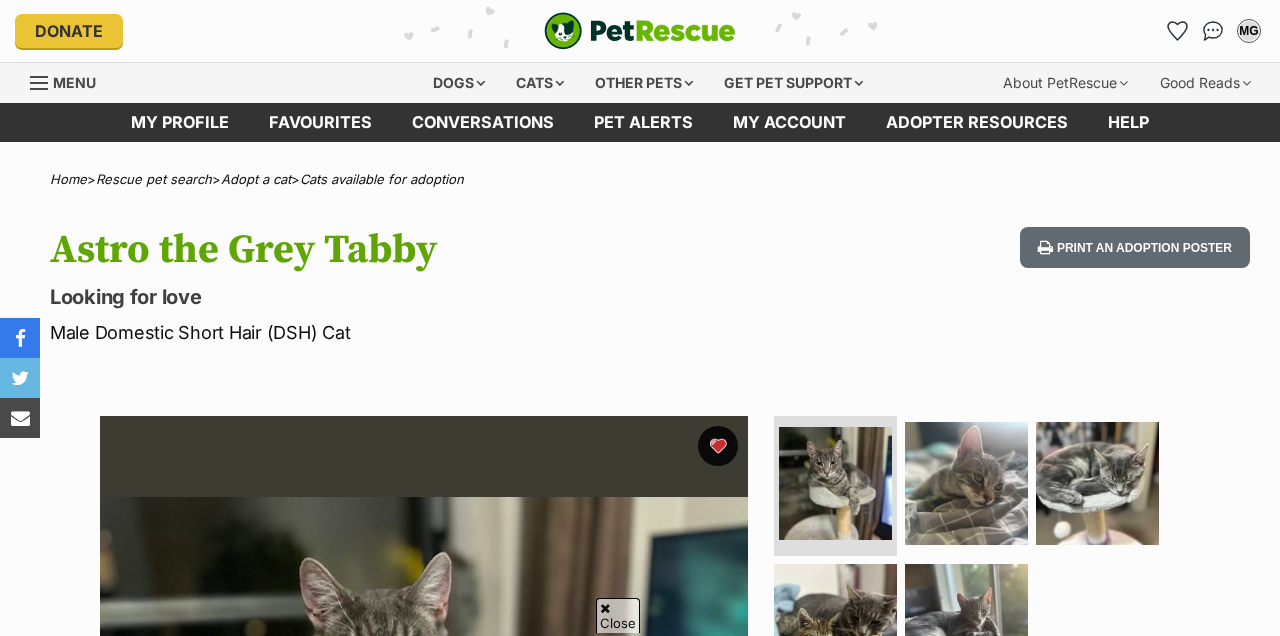 scroll, scrollTop: 818, scrollLeft: 0, axis: vertical 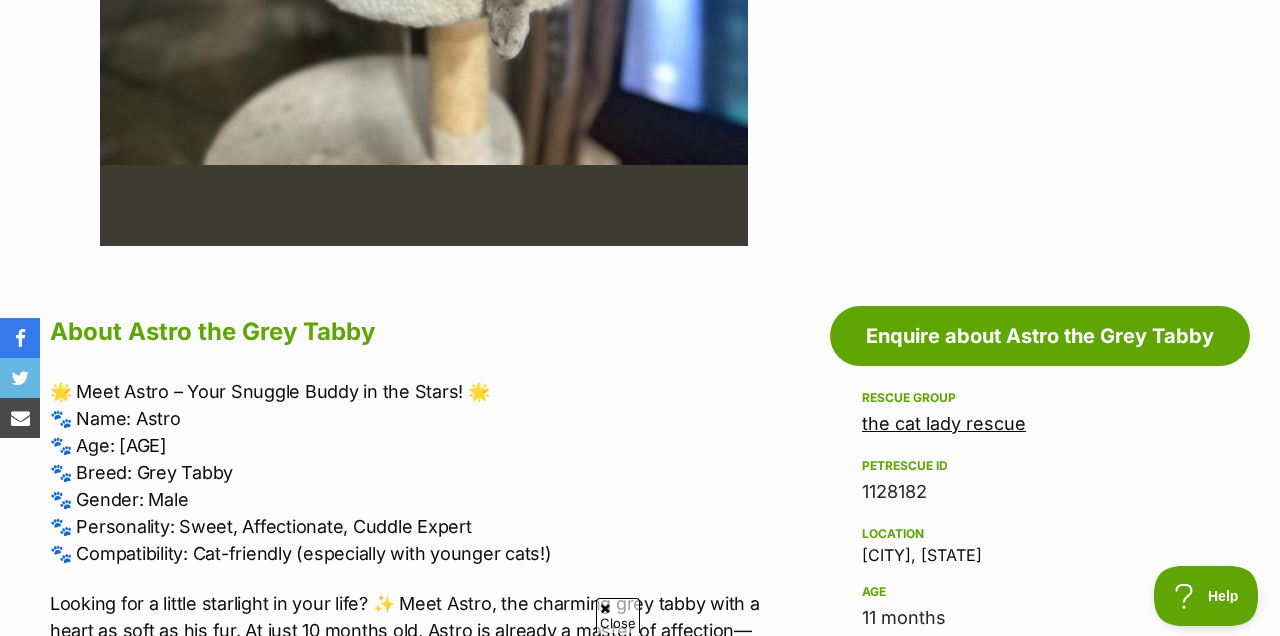 click on "the cat lady rescue" at bounding box center [944, 423] 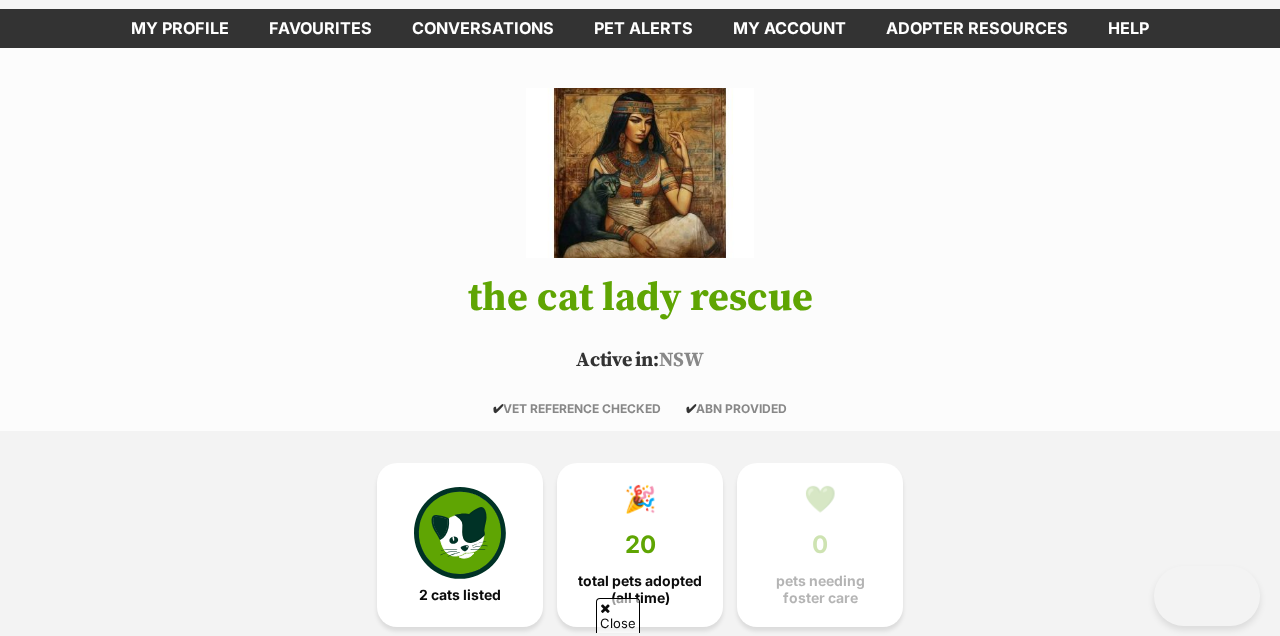 scroll, scrollTop: 206, scrollLeft: 0, axis: vertical 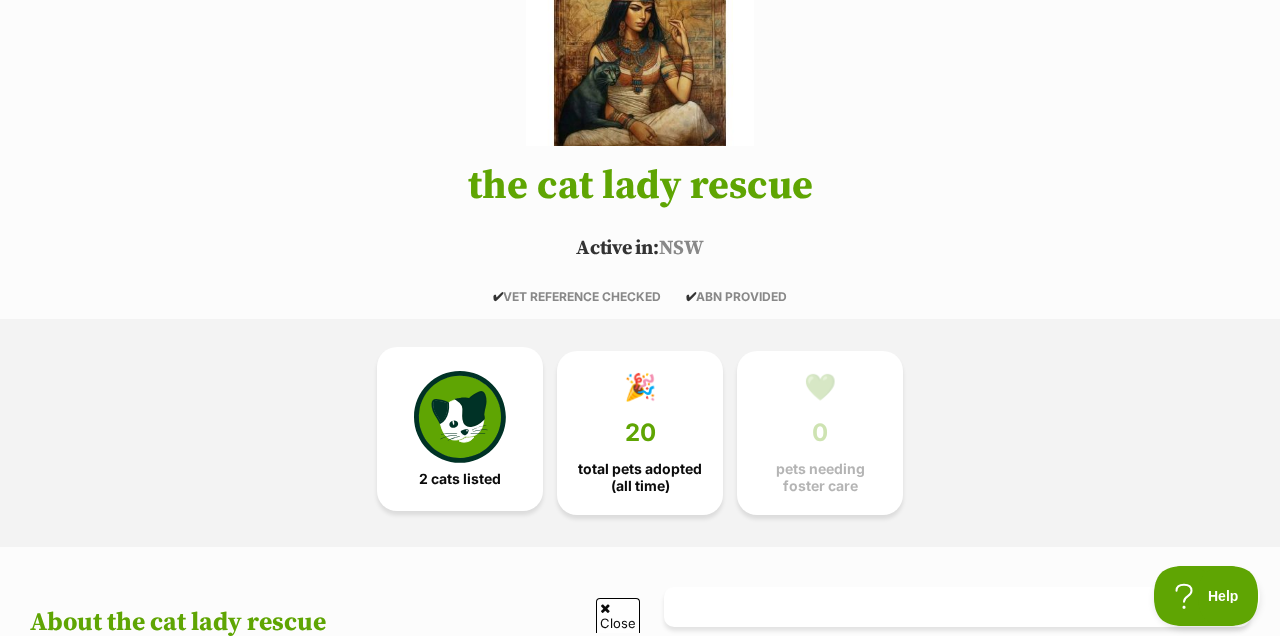 click on "2 cats listed" at bounding box center [460, 479] 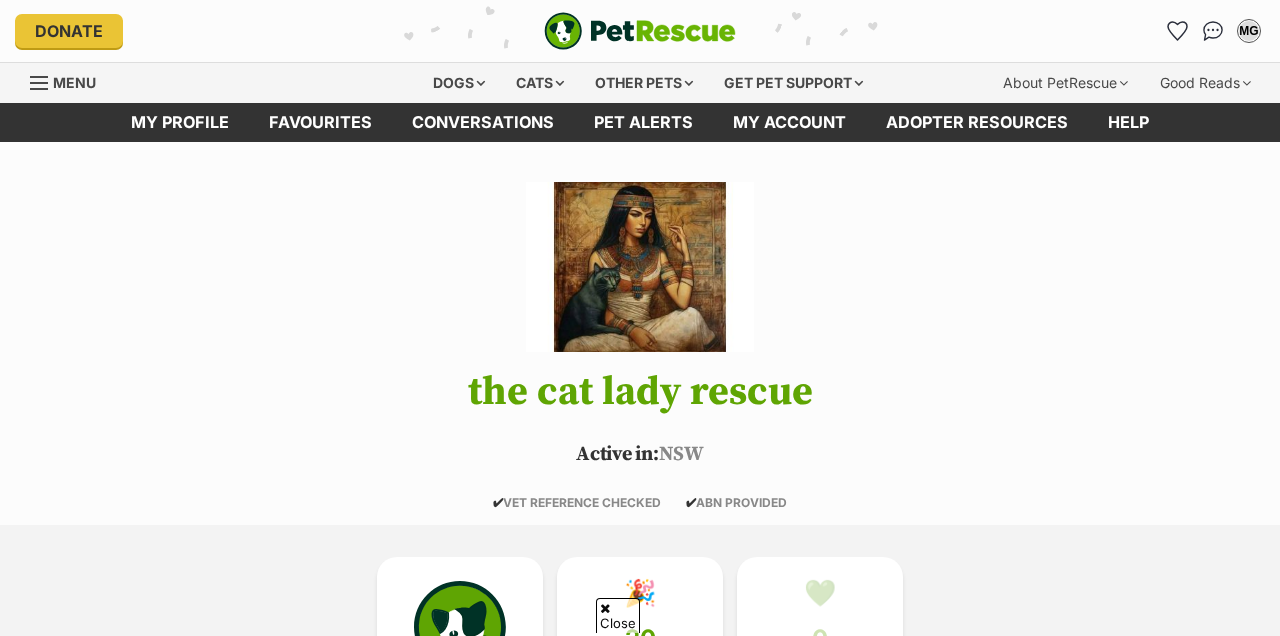 scroll, scrollTop: 1417, scrollLeft: 0, axis: vertical 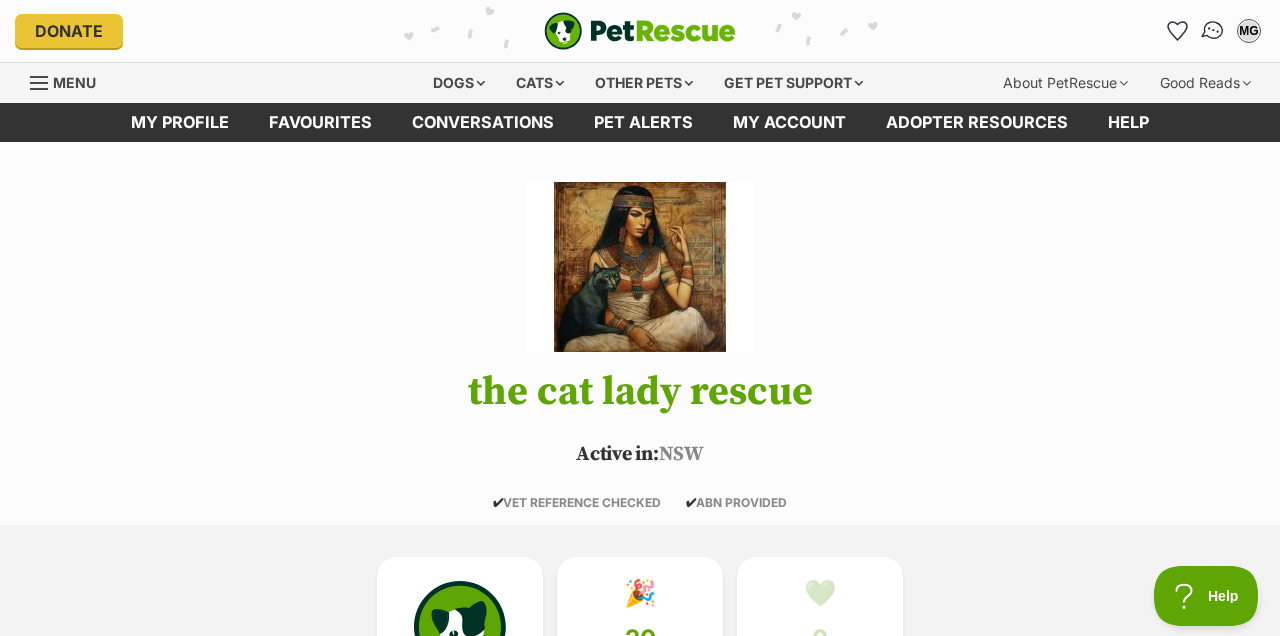 click at bounding box center (1213, 31) 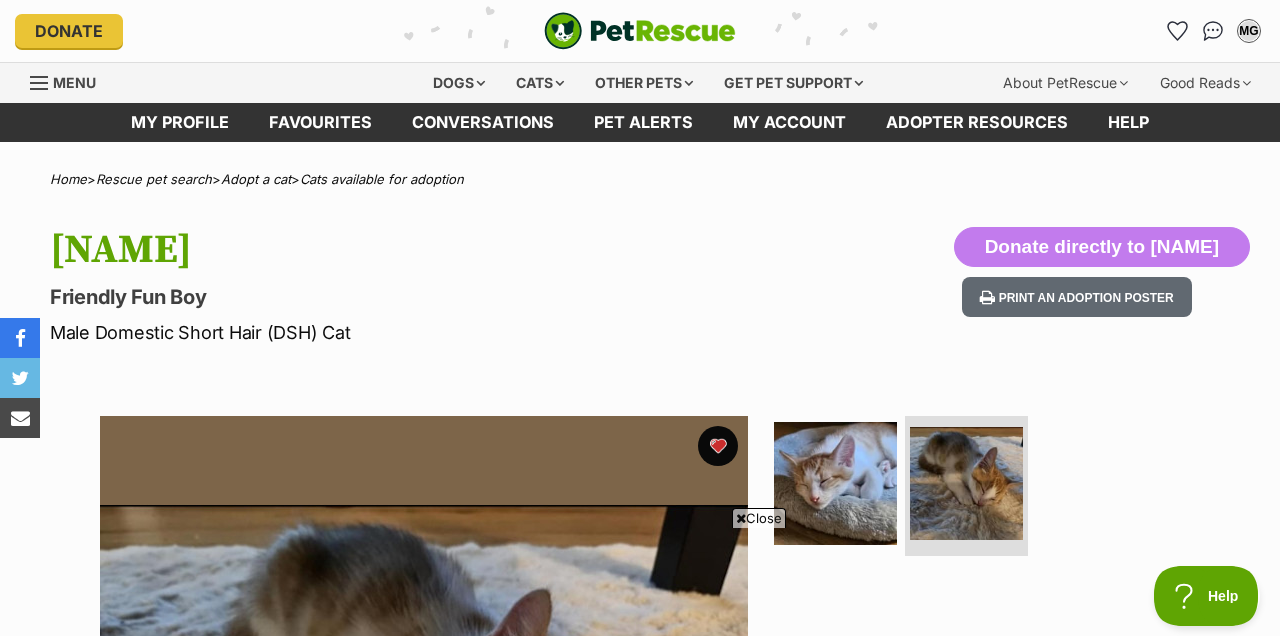 scroll, scrollTop: 1440, scrollLeft: 0, axis: vertical 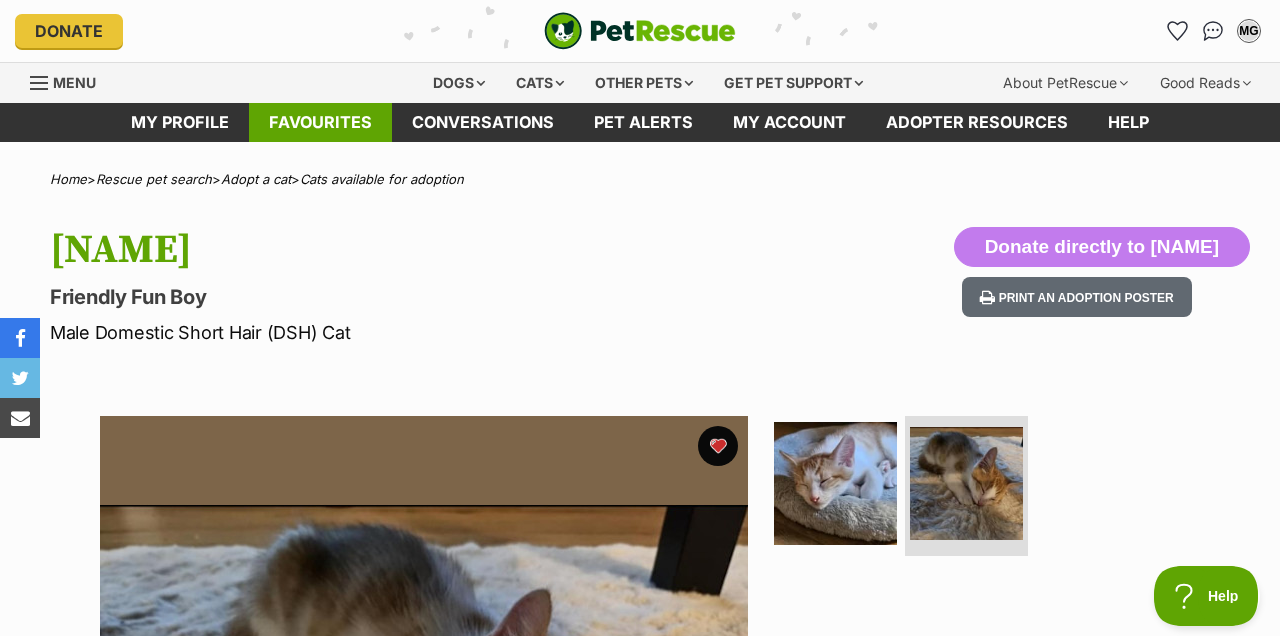 click on "Favourites" at bounding box center [320, 122] 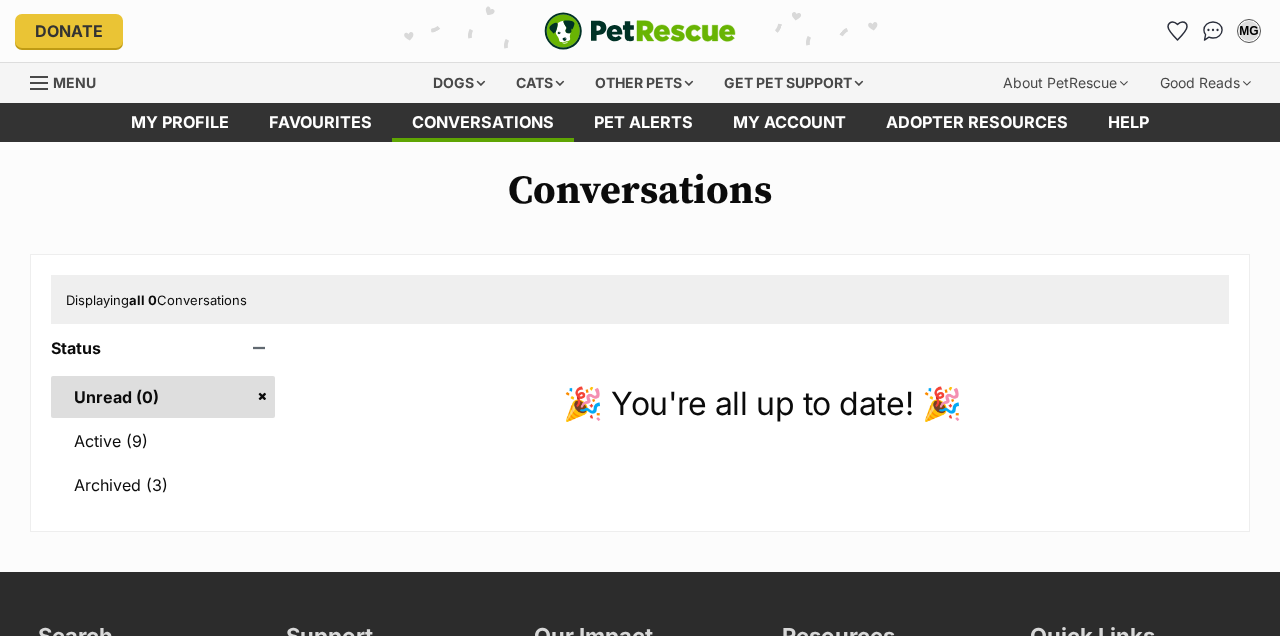 scroll, scrollTop: 0, scrollLeft: 0, axis: both 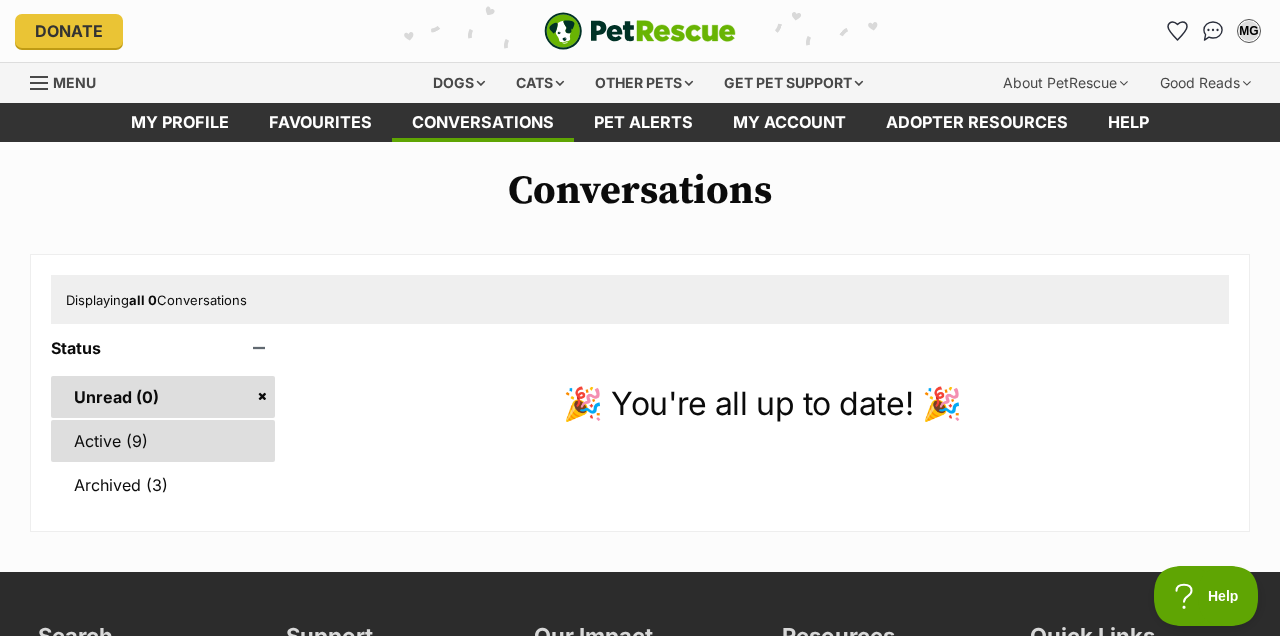 click on "Active (9)" at bounding box center (163, 441) 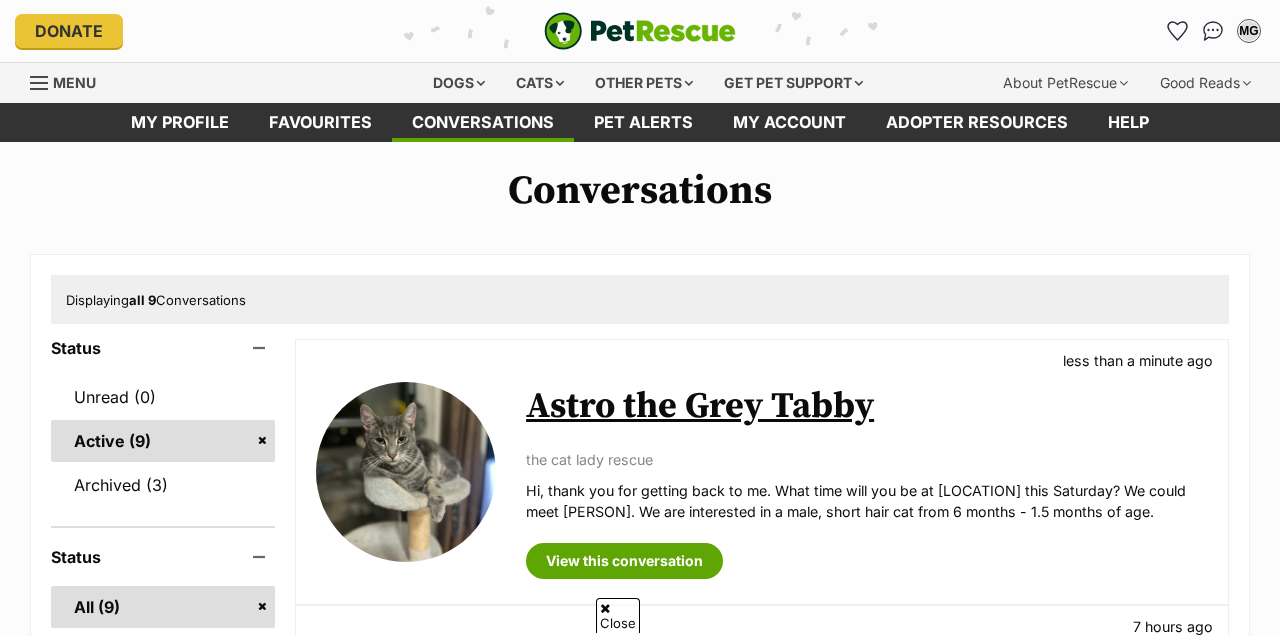 scroll, scrollTop: 296, scrollLeft: 0, axis: vertical 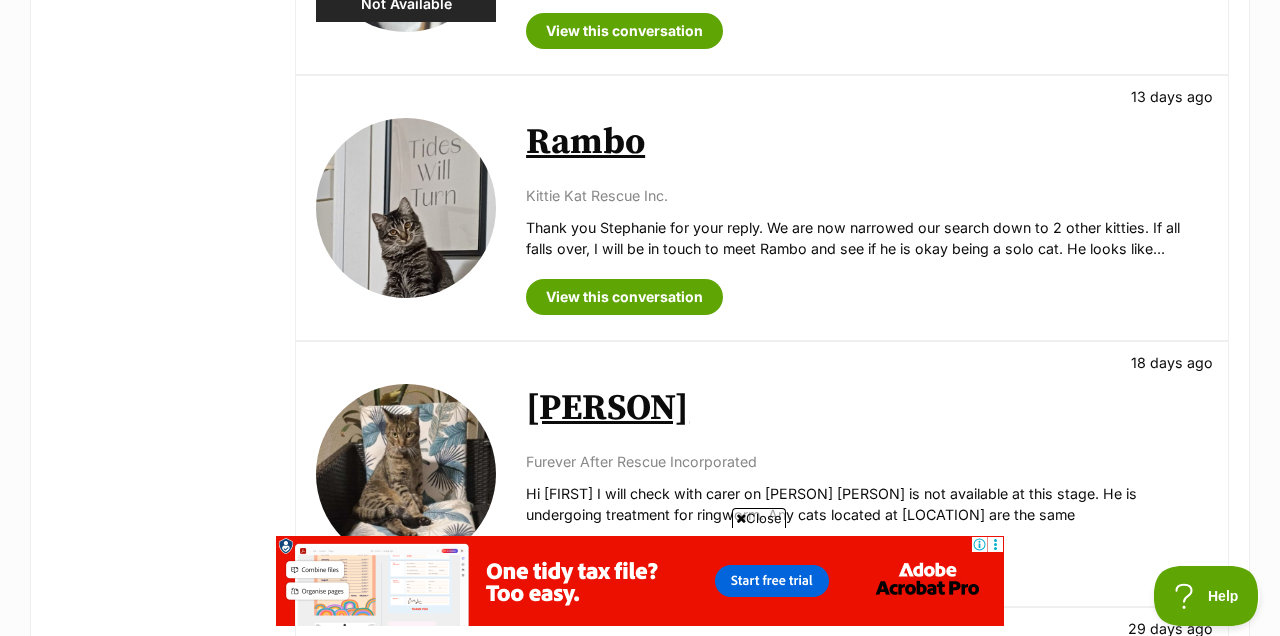 click on "[PERSON]" at bounding box center (607, 408) 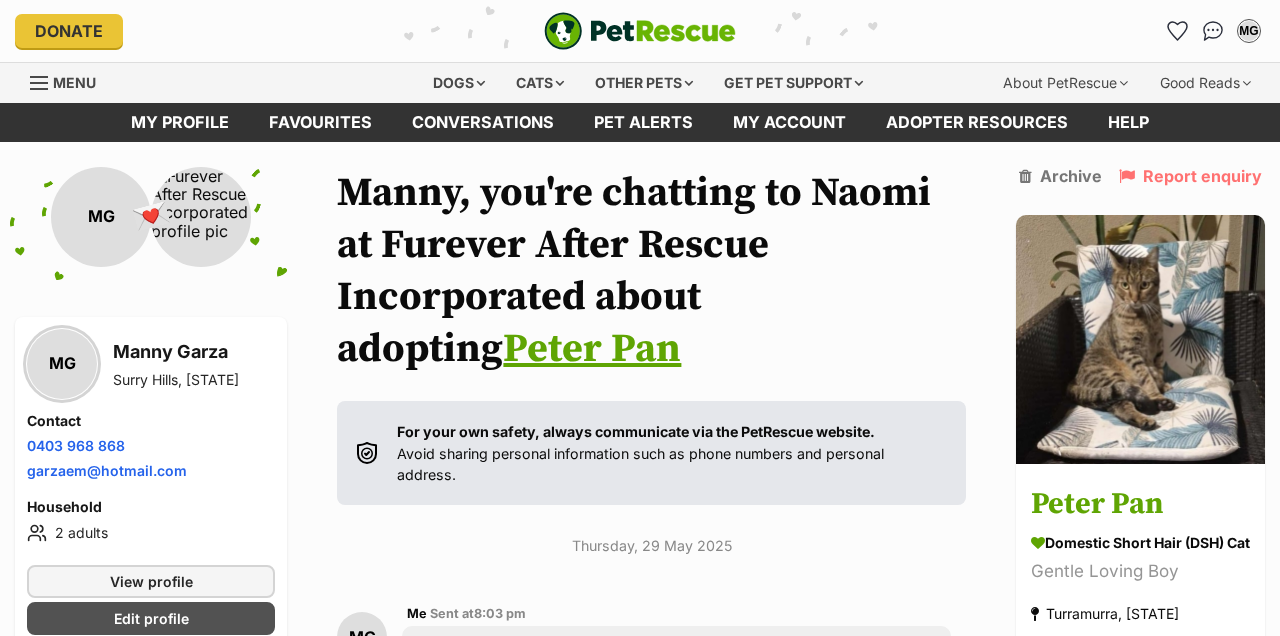 scroll, scrollTop: 784, scrollLeft: 0, axis: vertical 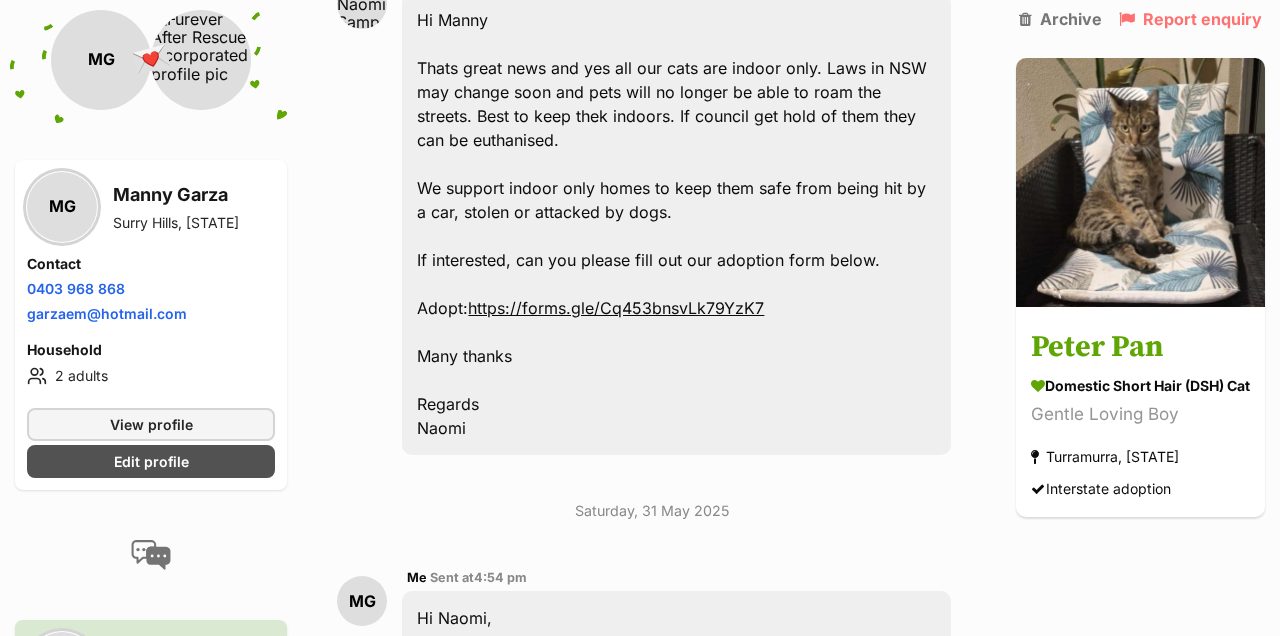 click on "https://forms.gle/Cq453bnsvLk79YzK7" at bounding box center [616, 308] 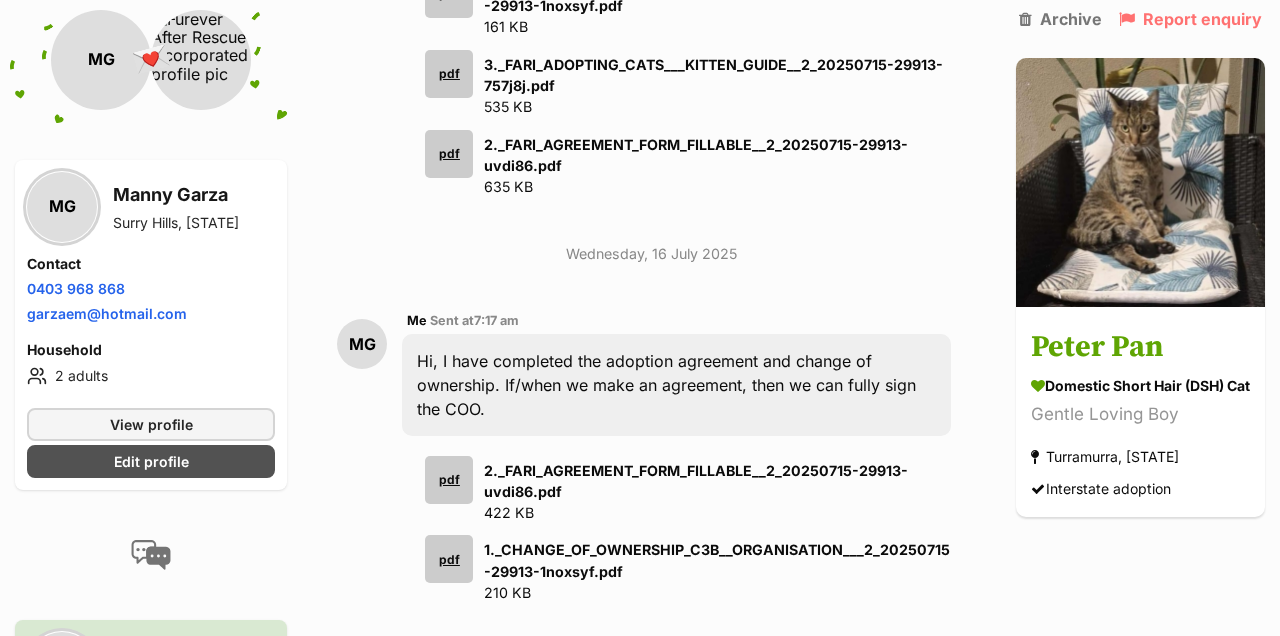 scroll, scrollTop: 5638, scrollLeft: 0, axis: vertical 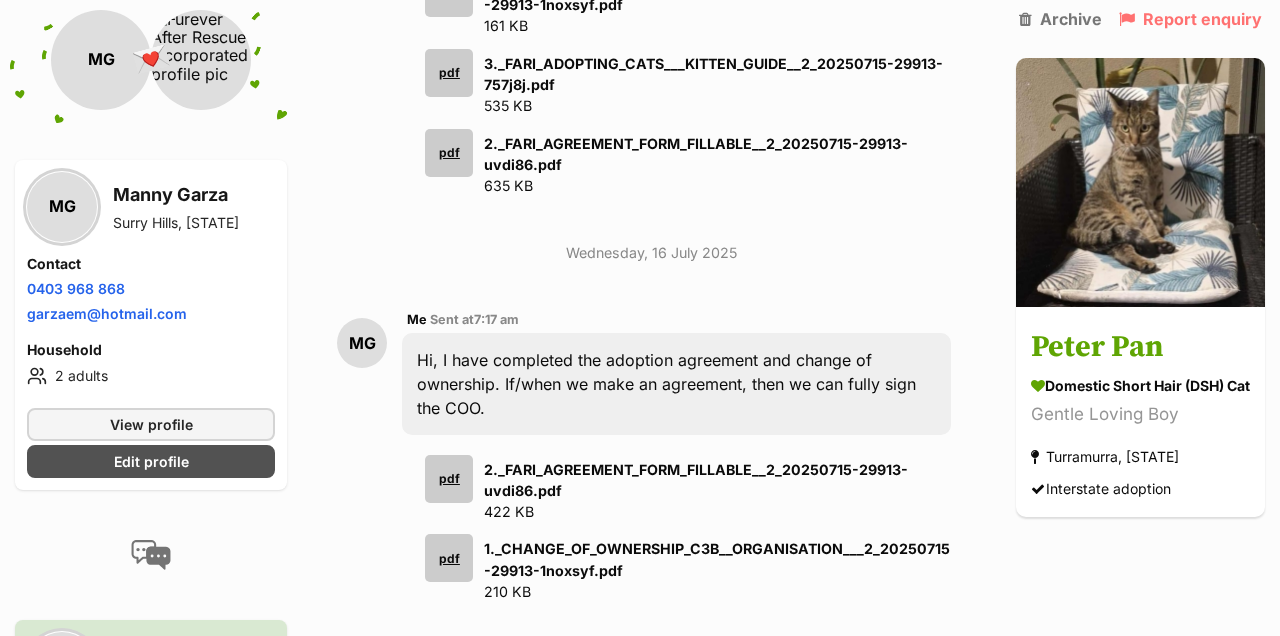 click on "pdf" at bounding box center [449, 558] 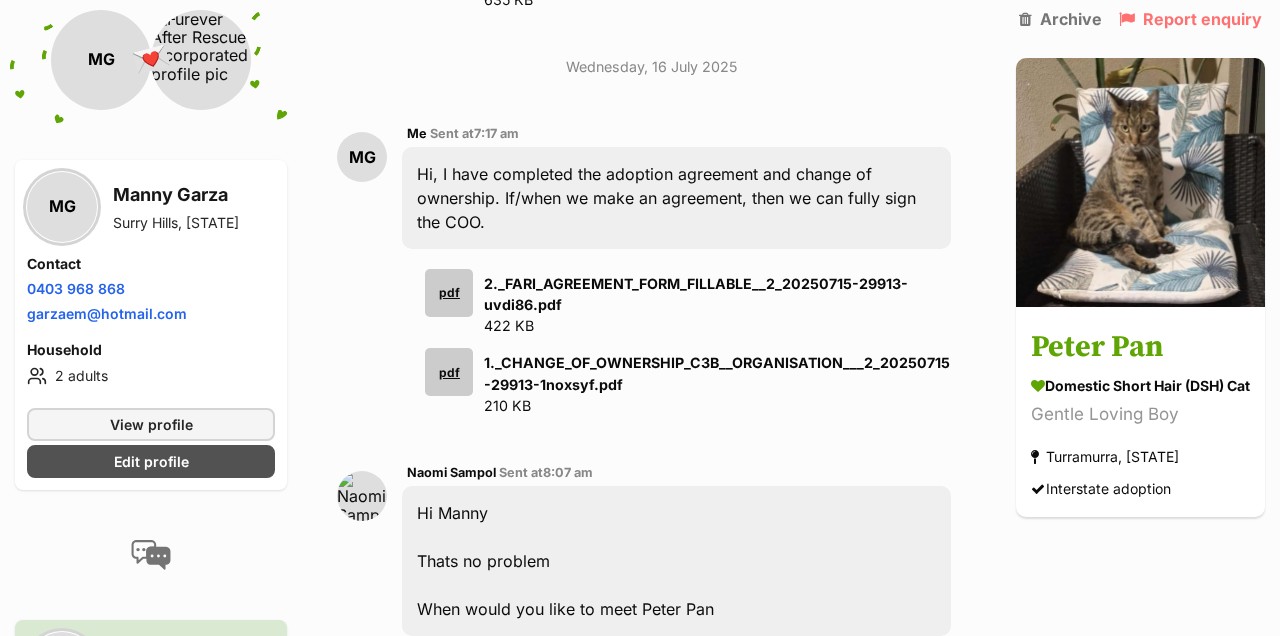 scroll, scrollTop: 5824, scrollLeft: 0, axis: vertical 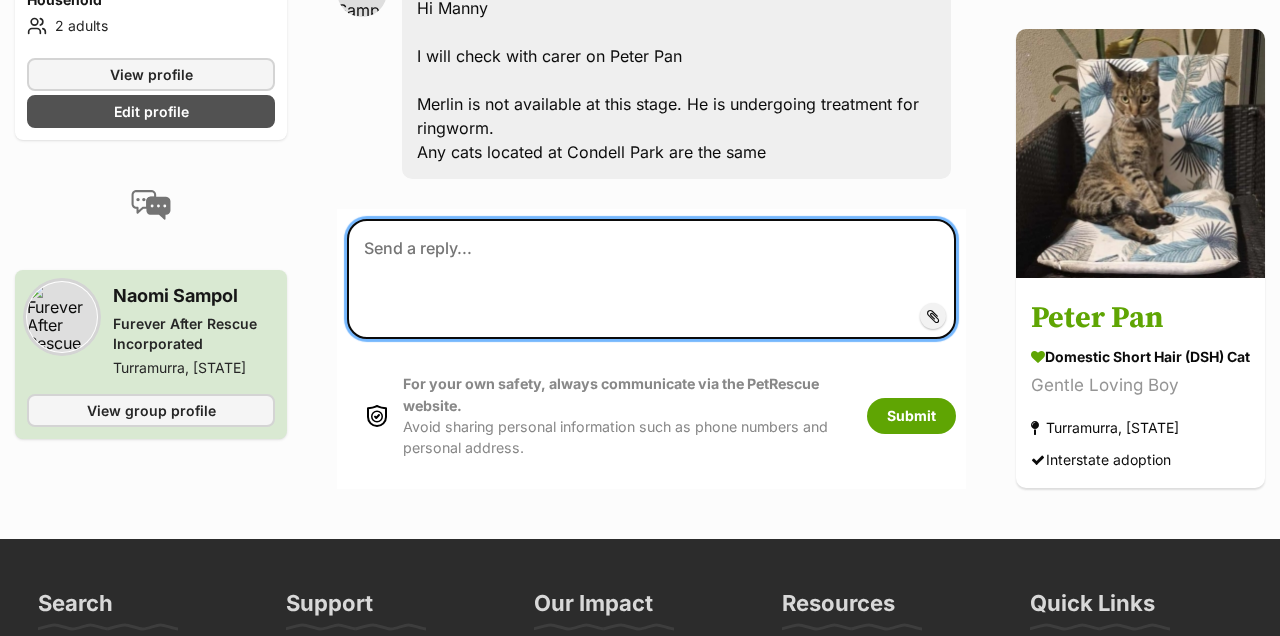 click at bounding box center (651, 279) 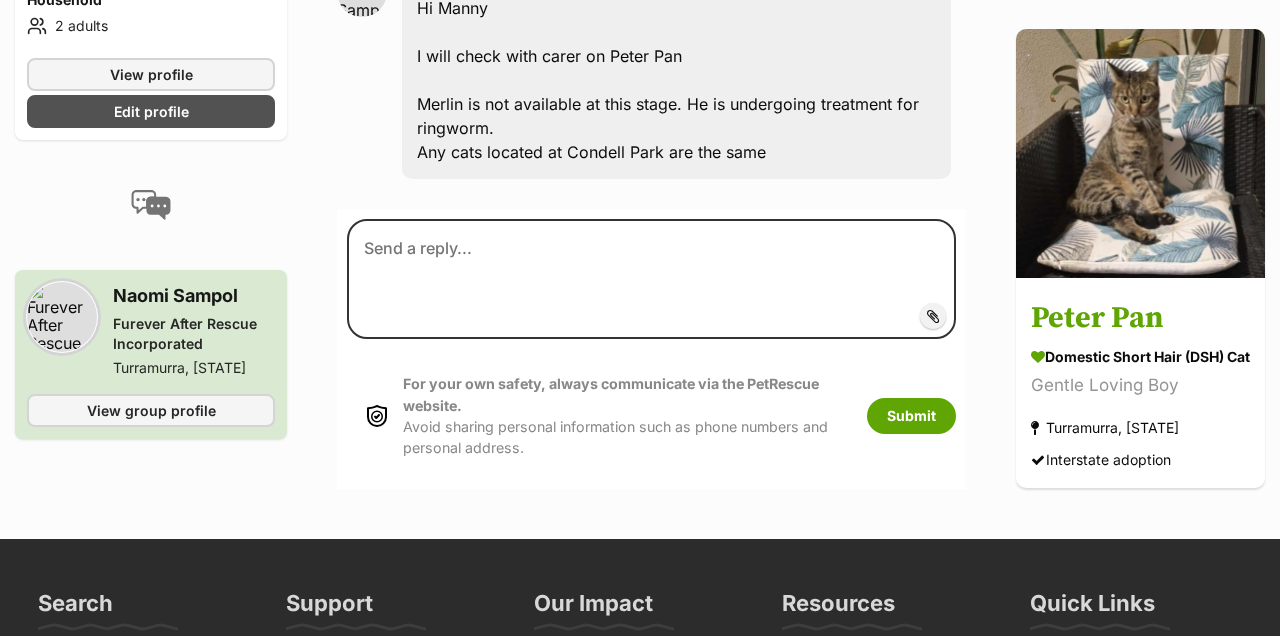 click on "Add attachment" at bounding box center [1001, 316] 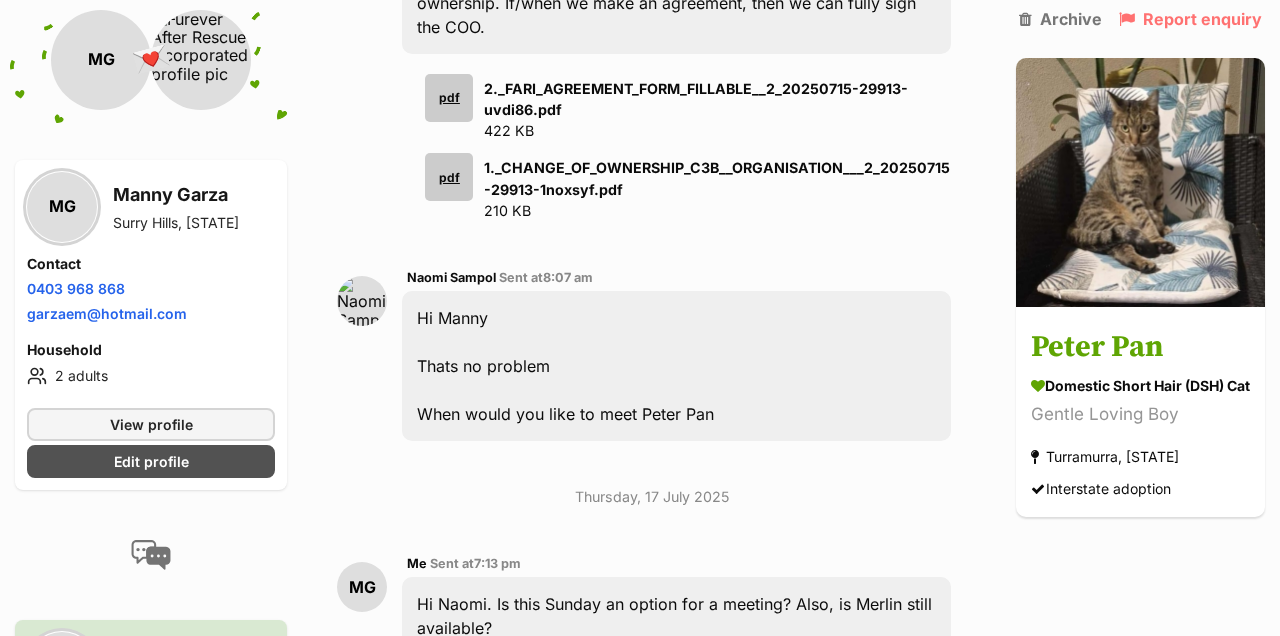scroll, scrollTop: 5915, scrollLeft: 0, axis: vertical 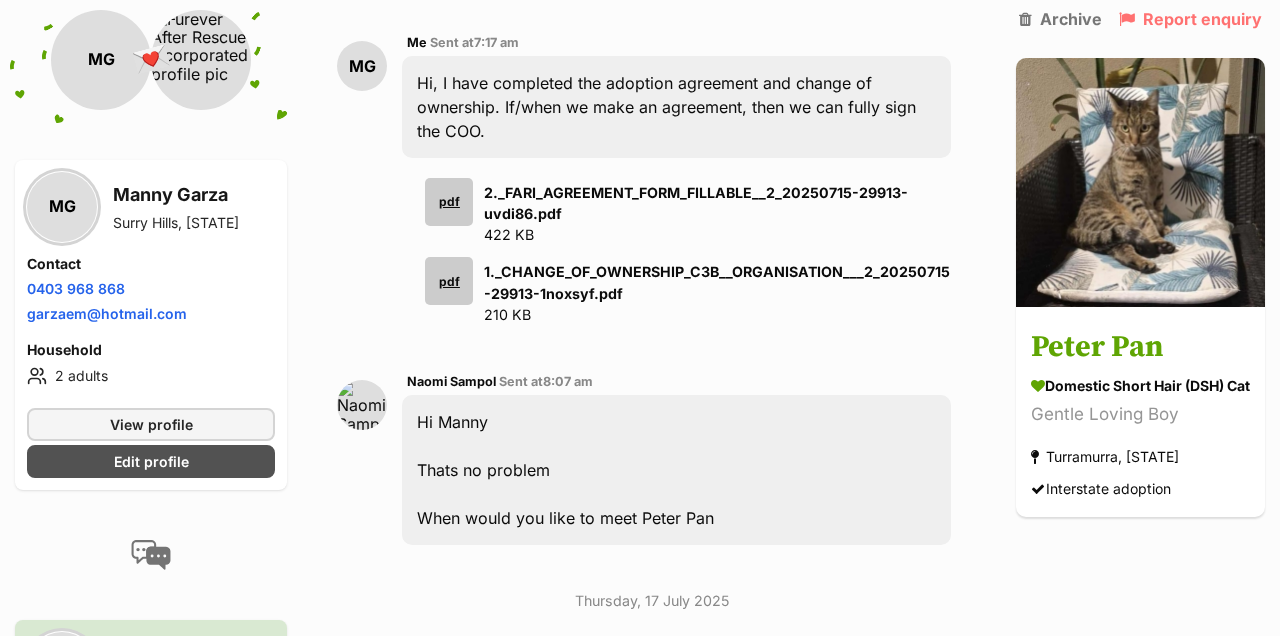 click on "pdf" at bounding box center [449, 202] 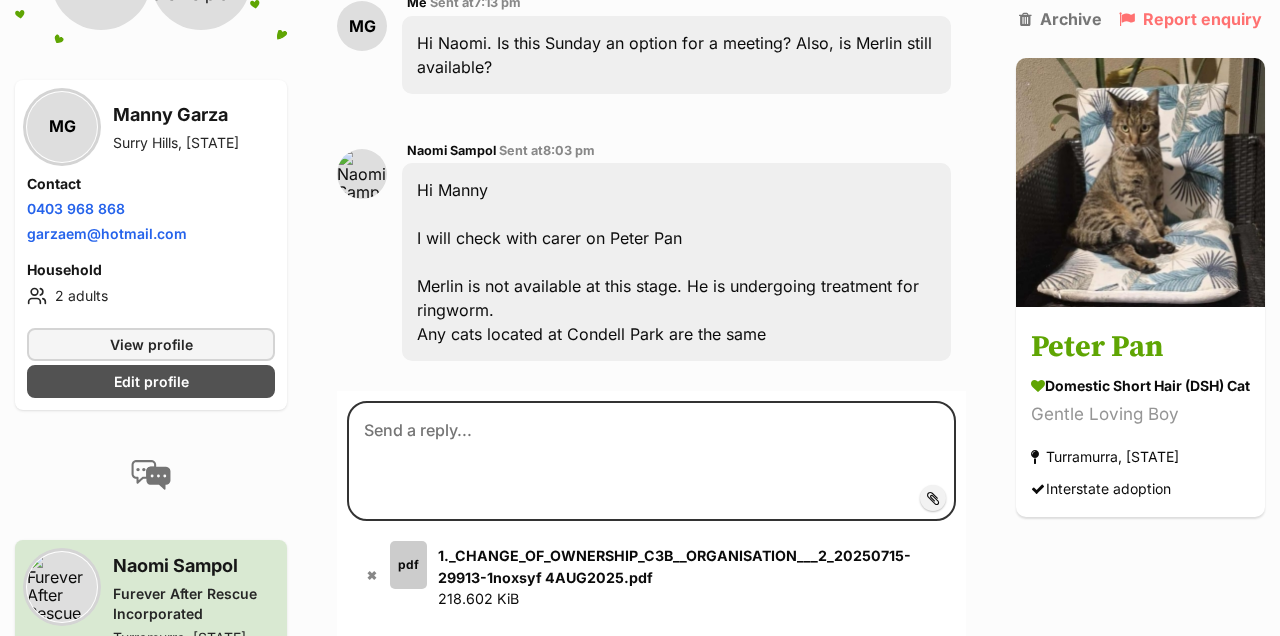 scroll, scrollTop: 6587, scrollLeft: 0, axis: vertical 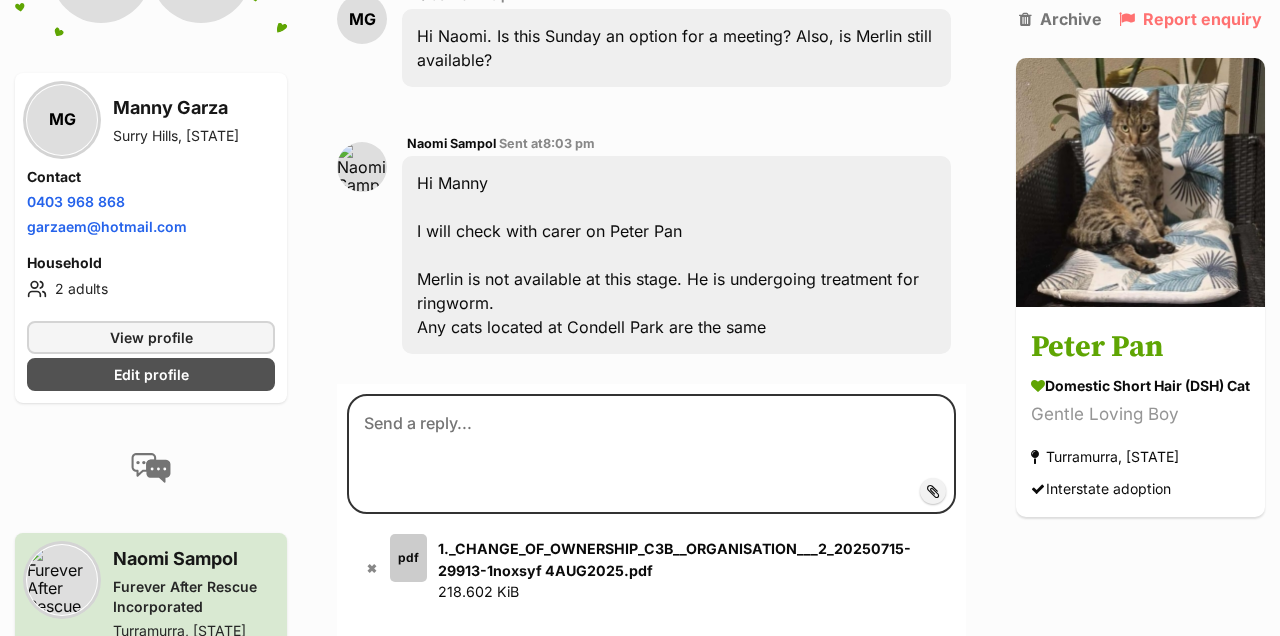 click on "Add attachment" at bounding box center [933, 491] 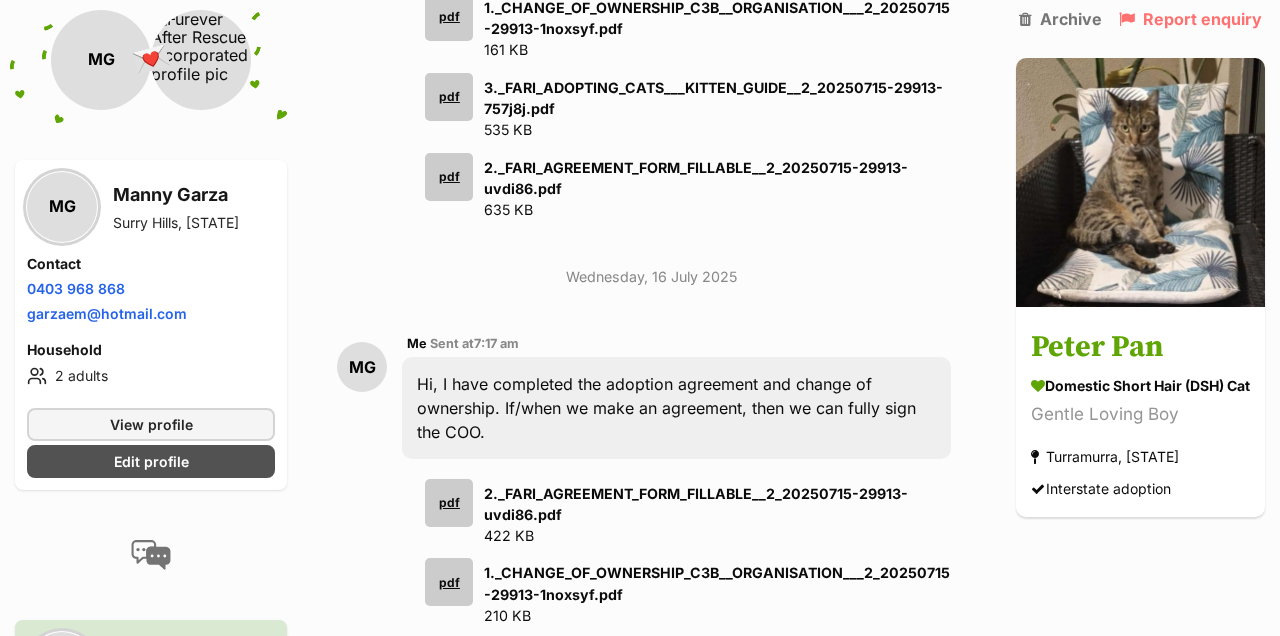 scroll, scrollTop: 5613, scrollLeft: 0, axis: vertical 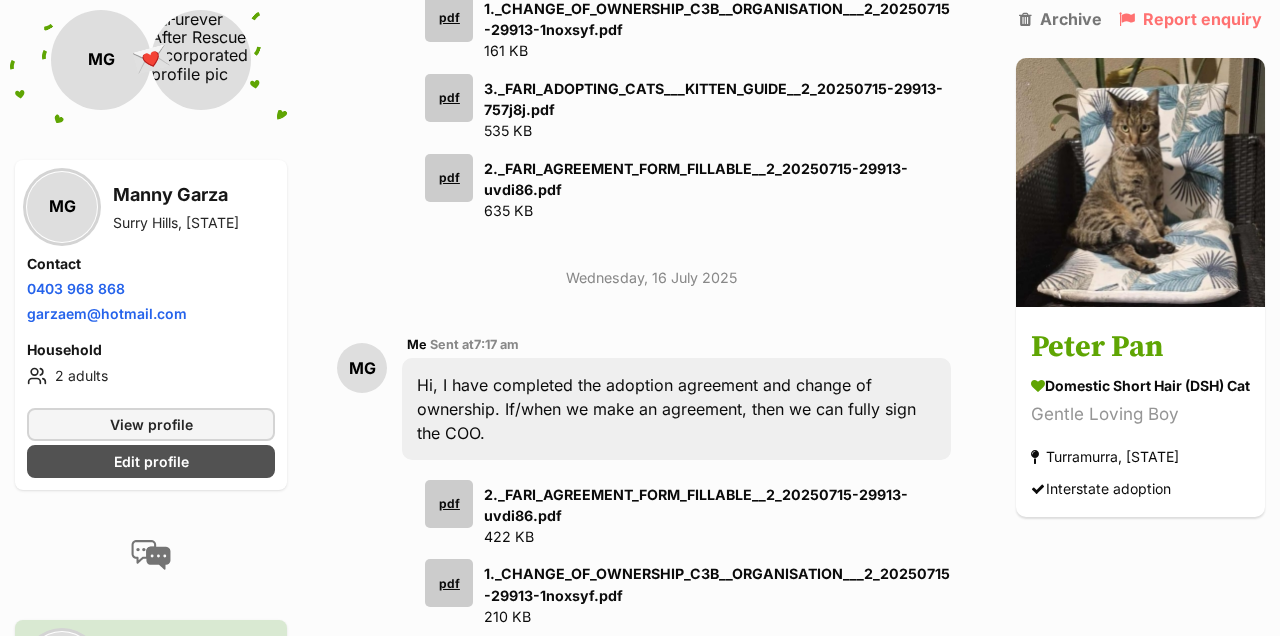 click on "3._FARI_ADOPTING_CATS___KITTEN_GUIDE__2_20250715-29913-757j8j.pdf" at bounding box center (713, 99) 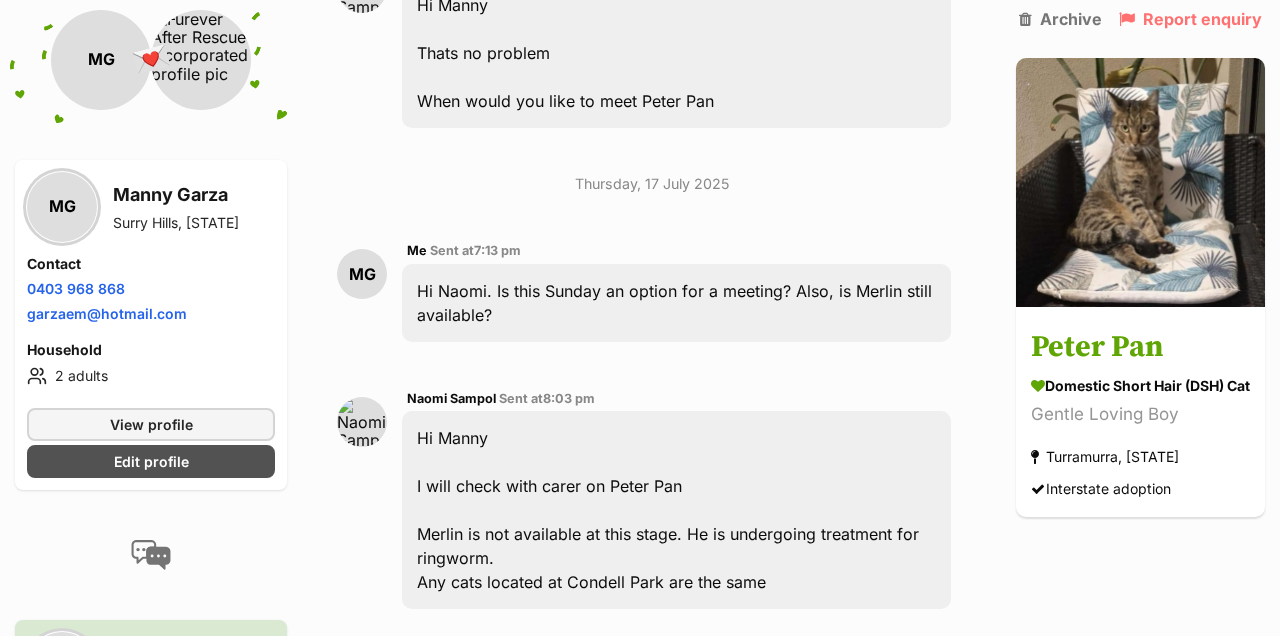 scroll, scrollTop: 6669, scrollLeft: 0, axis: vertical 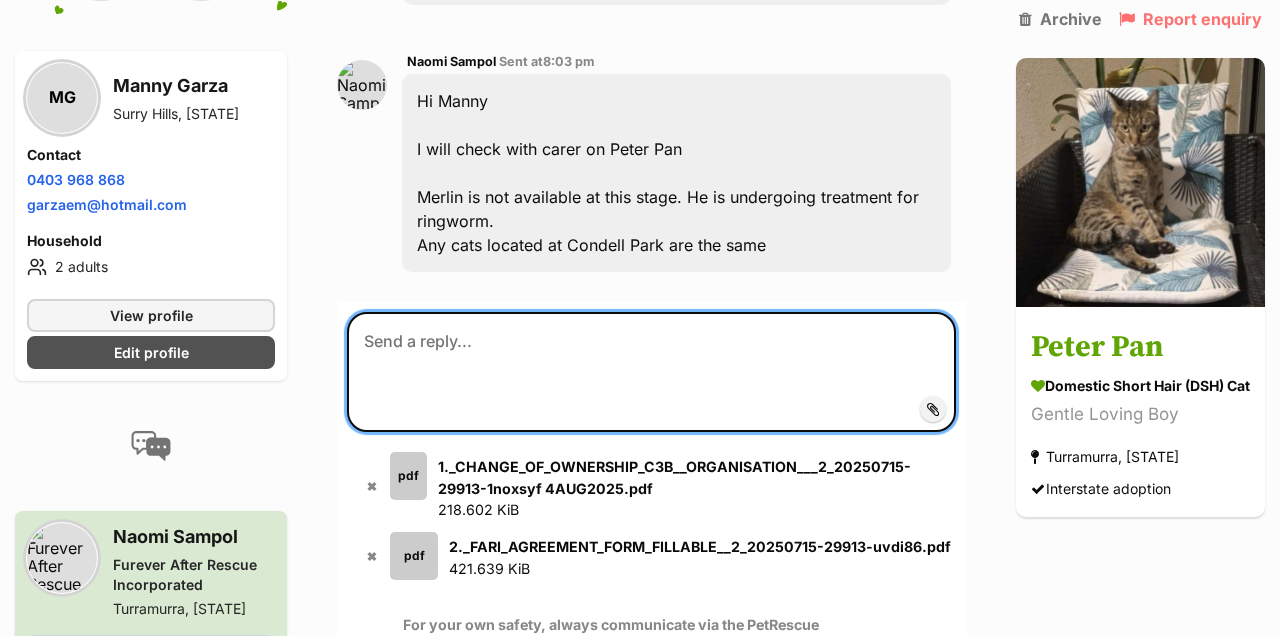 click at bounding box center [651, 372] 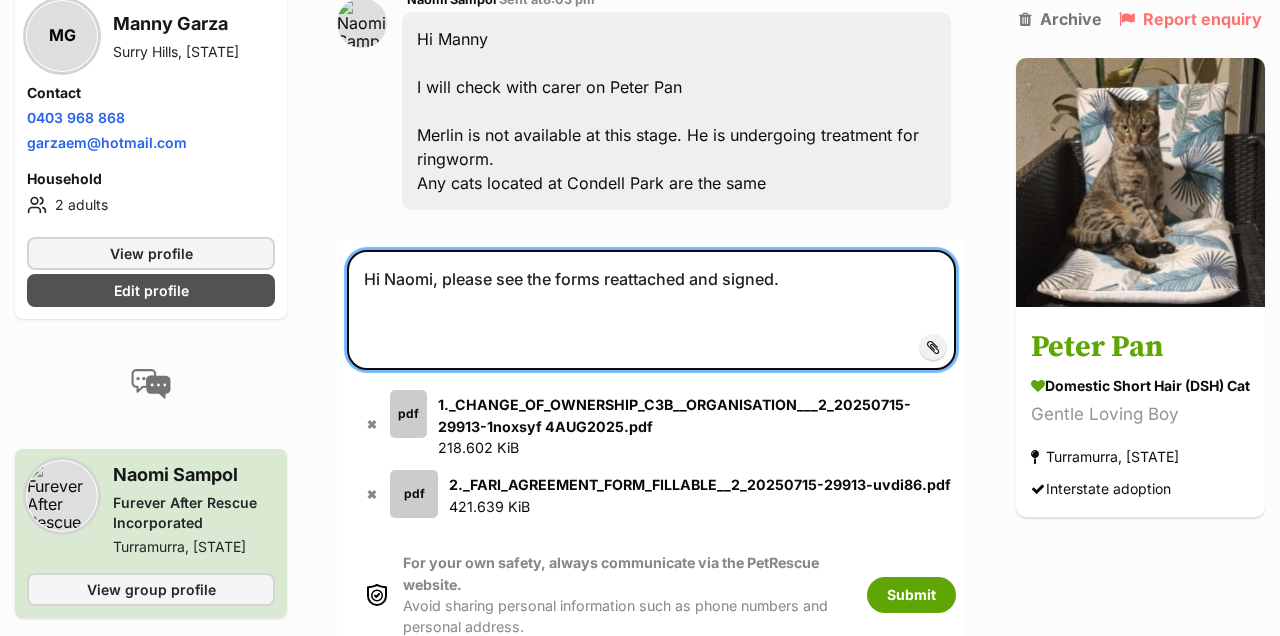 scroll, scrollTop: 6733, scrollLeft: 0, axis: vertical 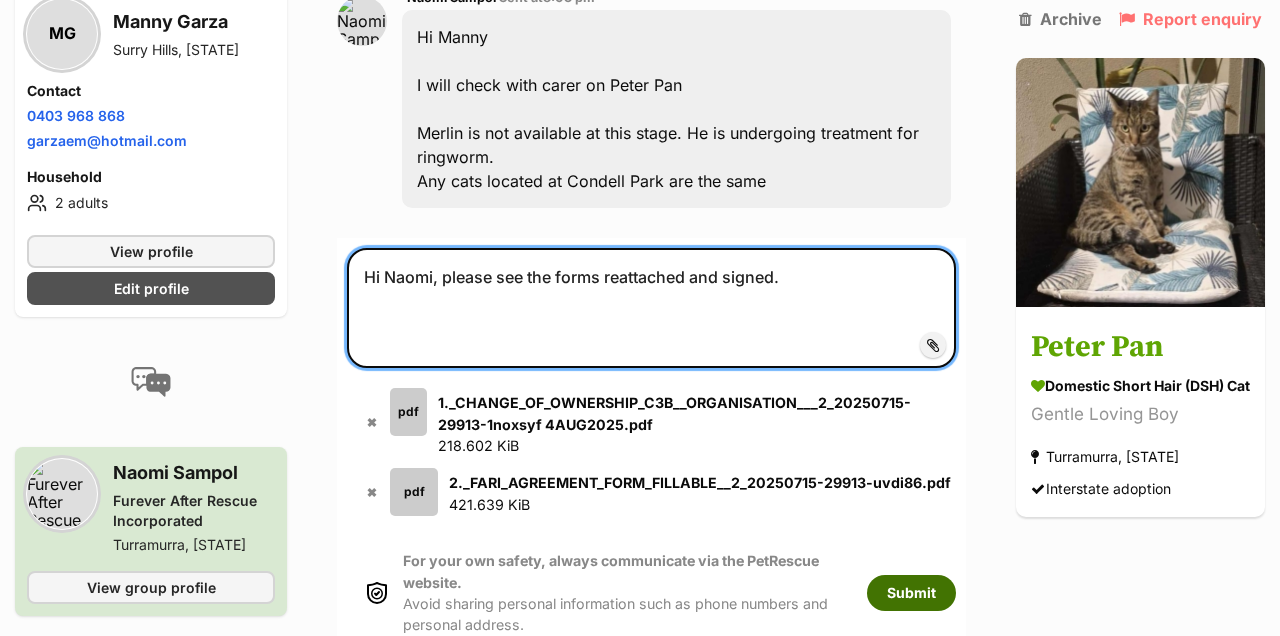 type on "Hi Naomi, please see the forms reattached and signed." 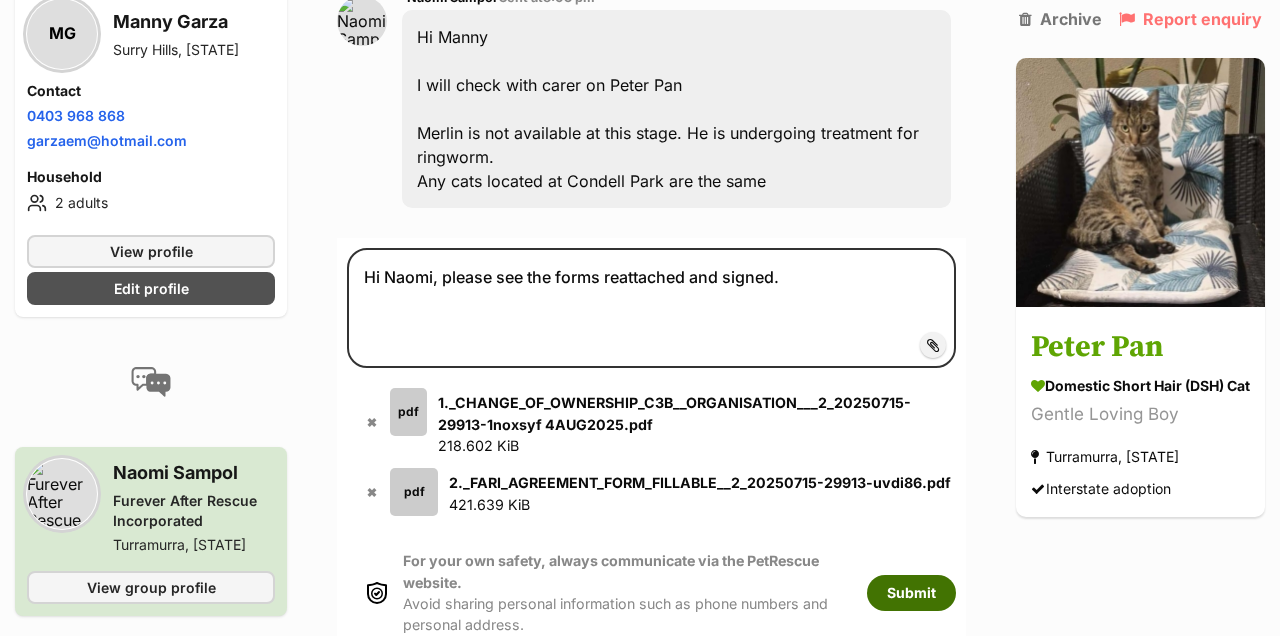 click on "Submit" at bounding box center (911, 593) 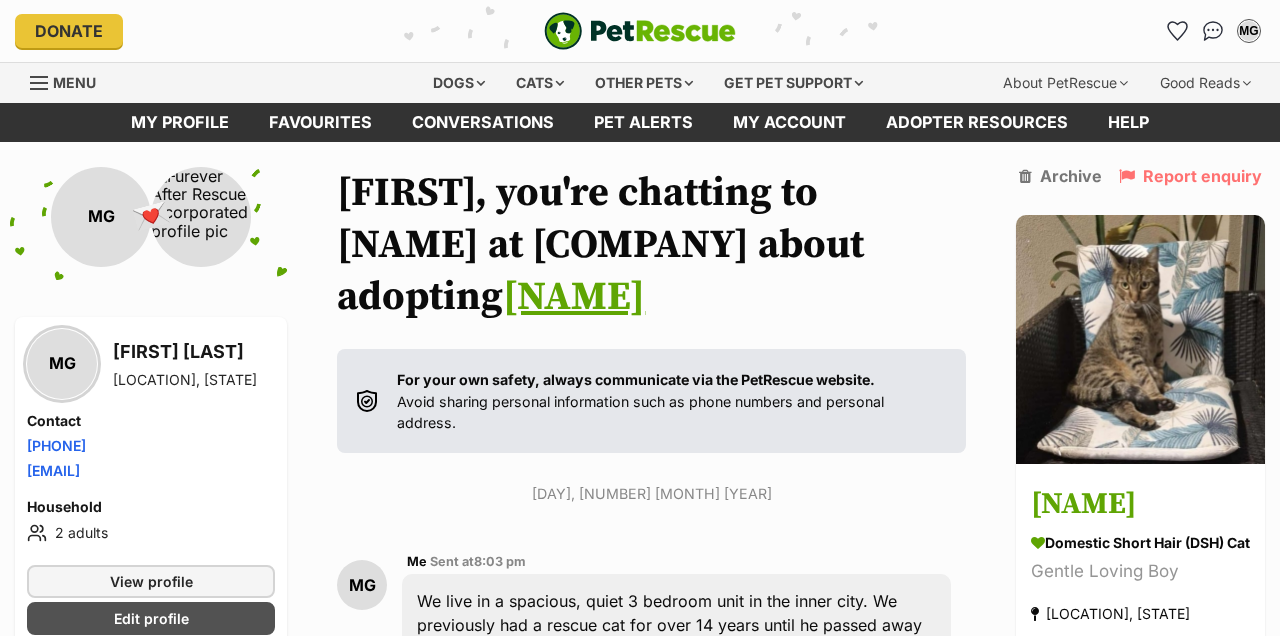 scroll, scrollTop: 0, scrollLeft: 0, axis: both 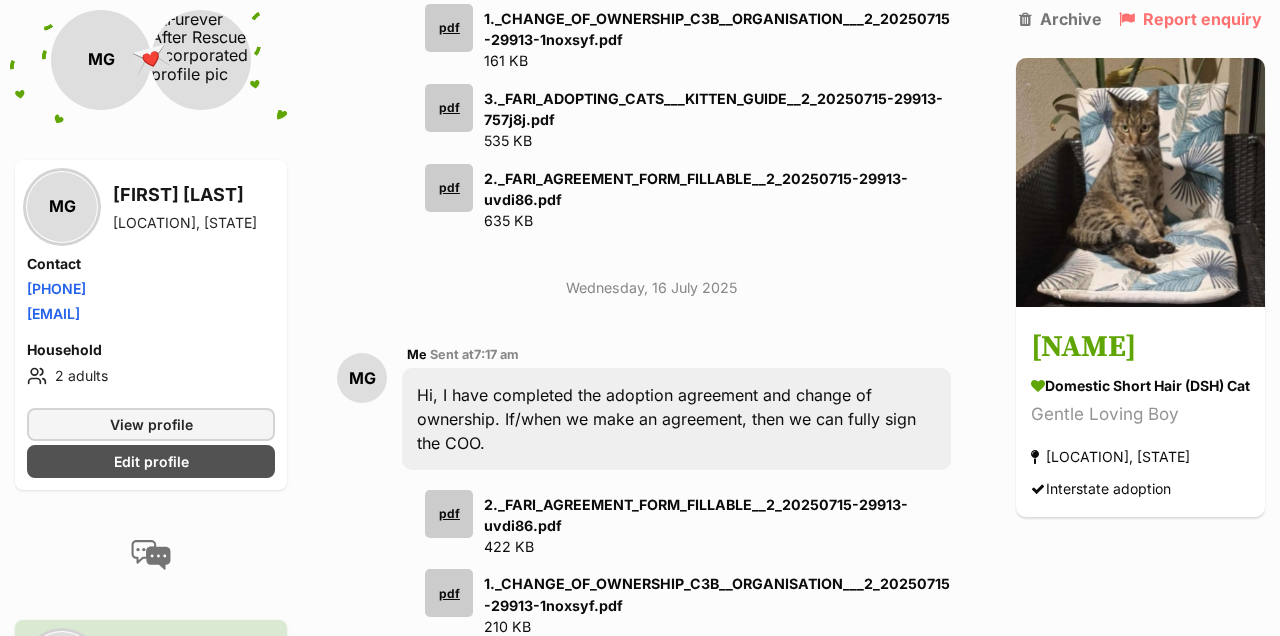 click on "pdf" at bounding box center (449, 108) 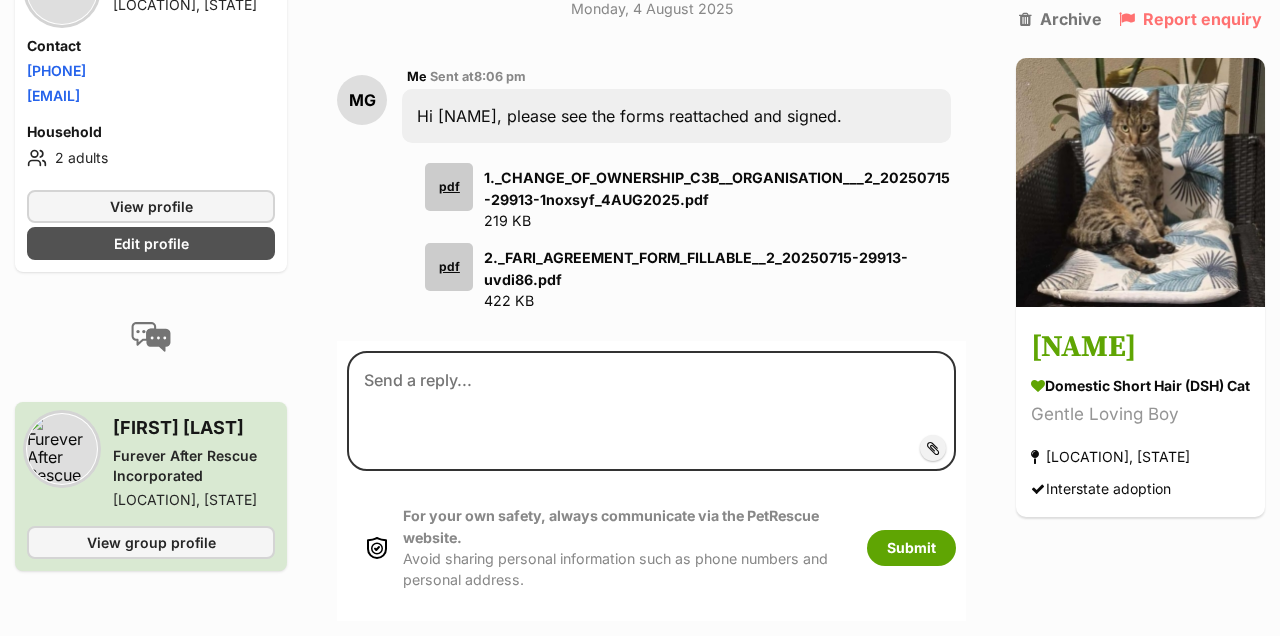 scroll, scrollTop: 7076, scrollLeft: 0, axis: vertical 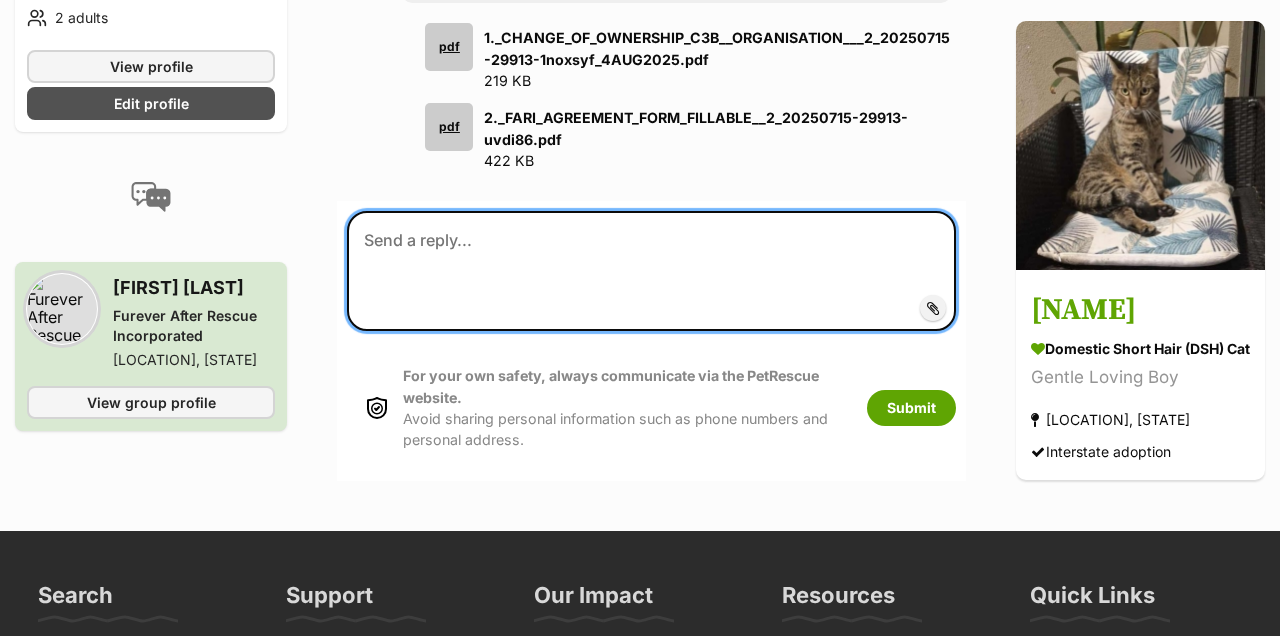 click at bounding box center (651, 271) 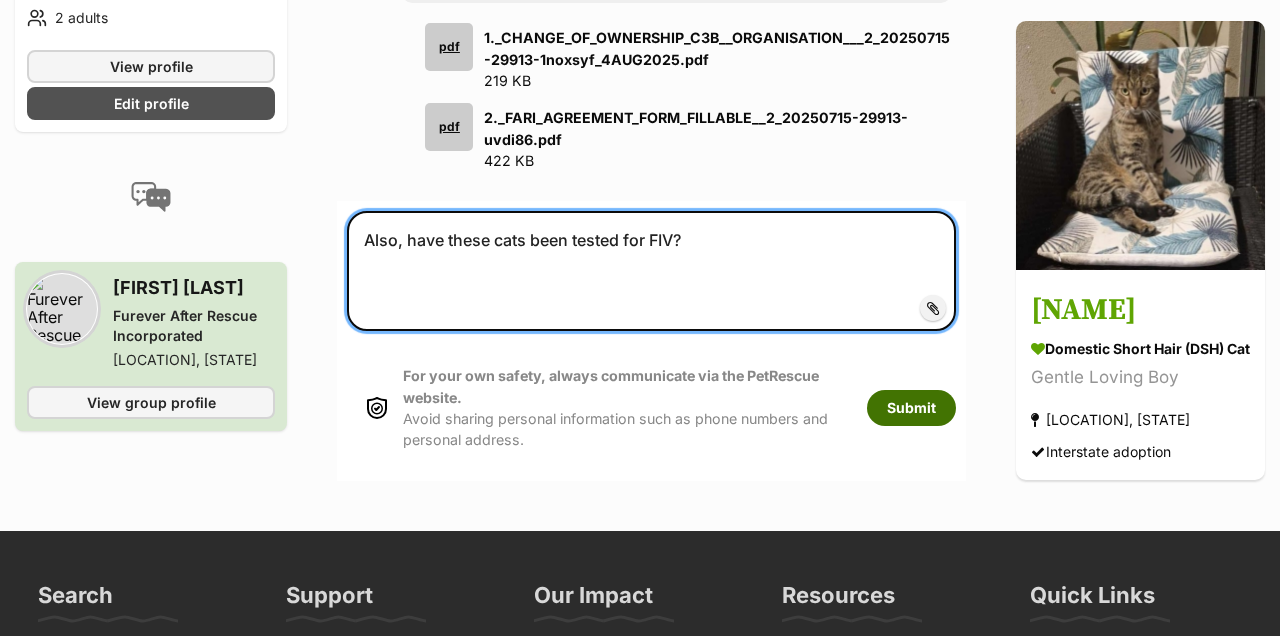type on "Also, have these cats been tested for FIV?" 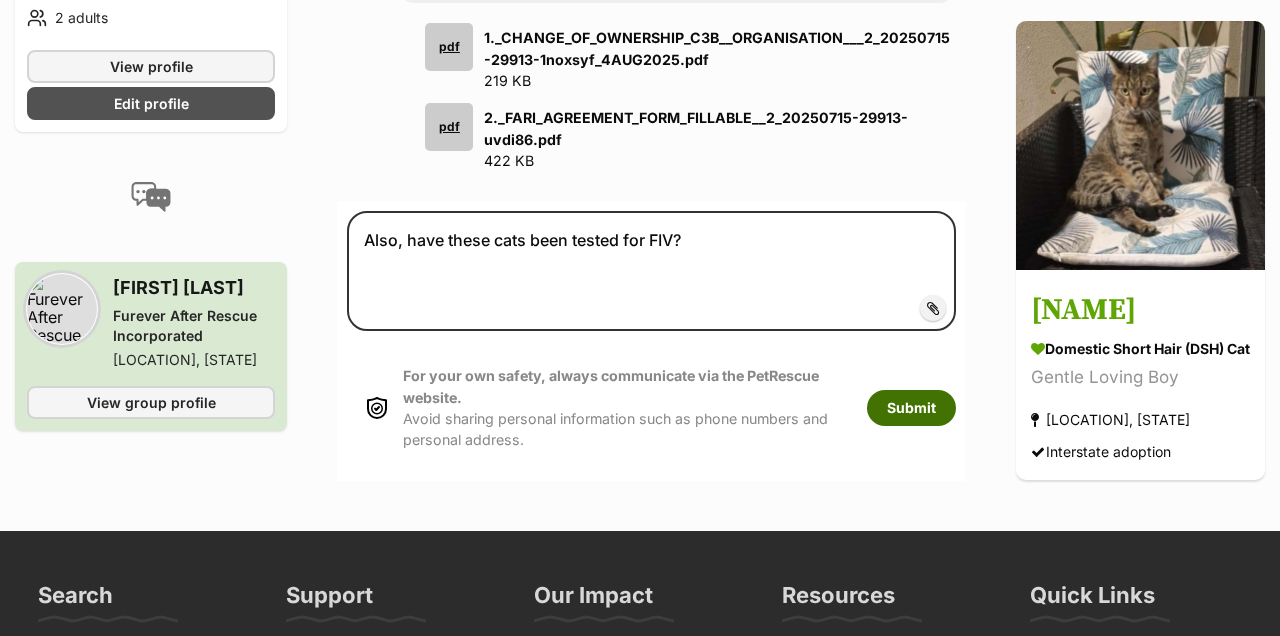 click on "Submit" at bounding box center (911, 408) 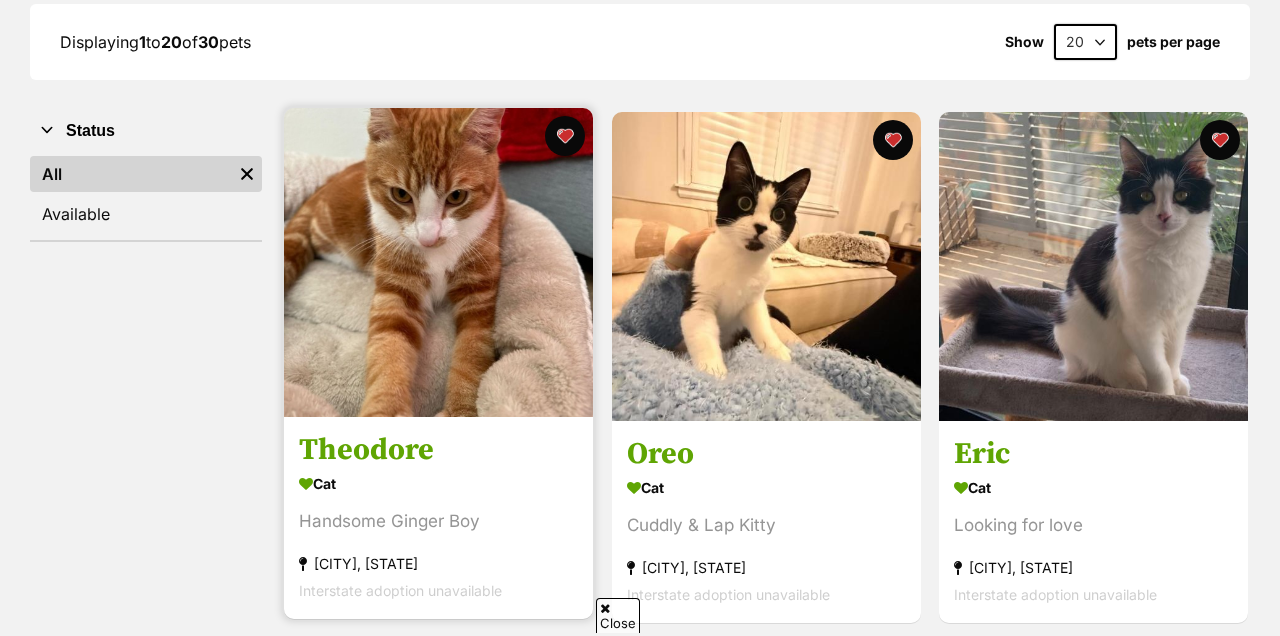 scroll, scrollTop: 304, scrollLeft: 0, axis: vertical 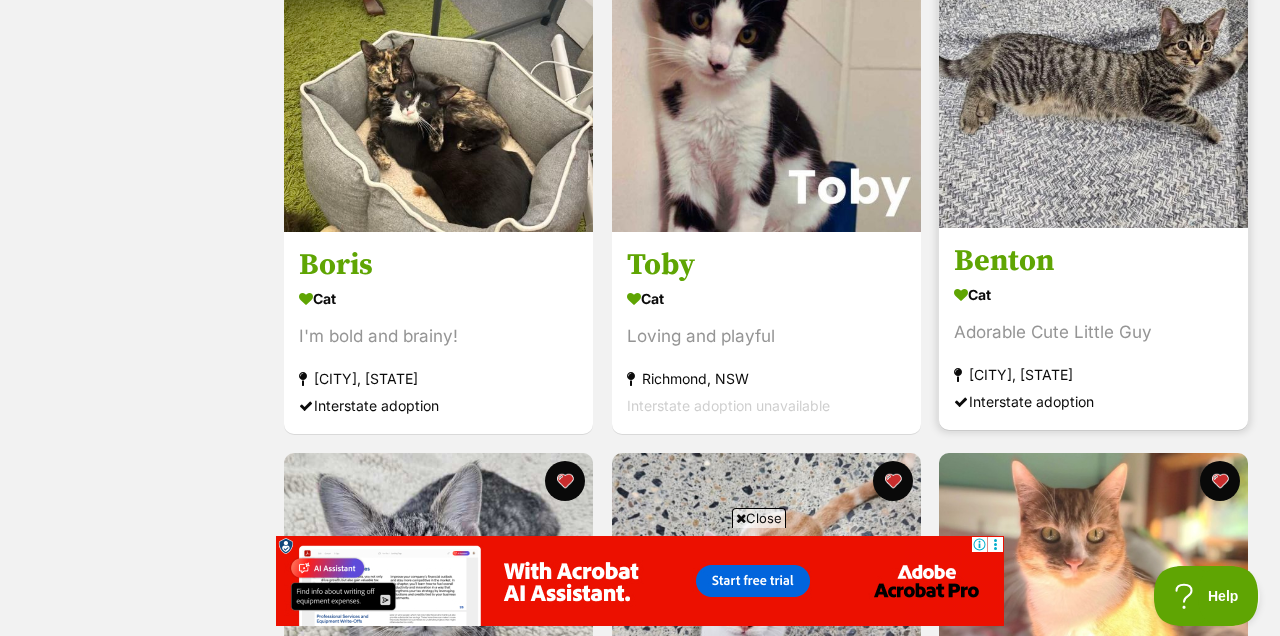 click at bounding box center [1093, 73] 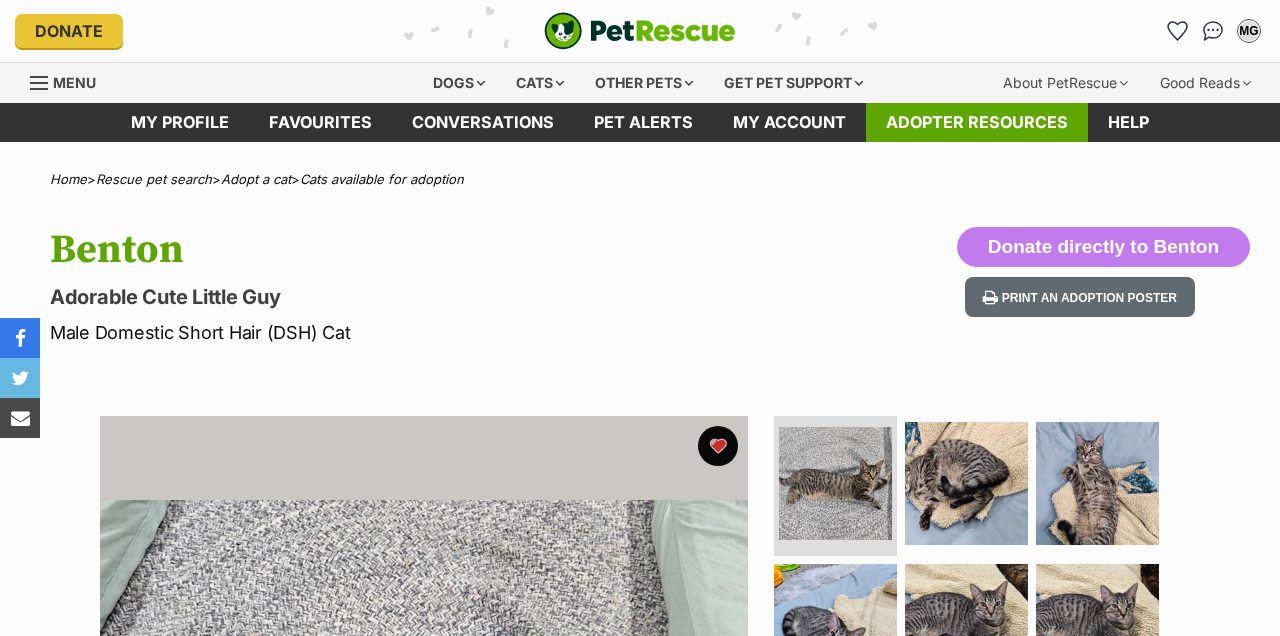 scroll, scrollTop: 0, scrollLeft: 0, axis: both 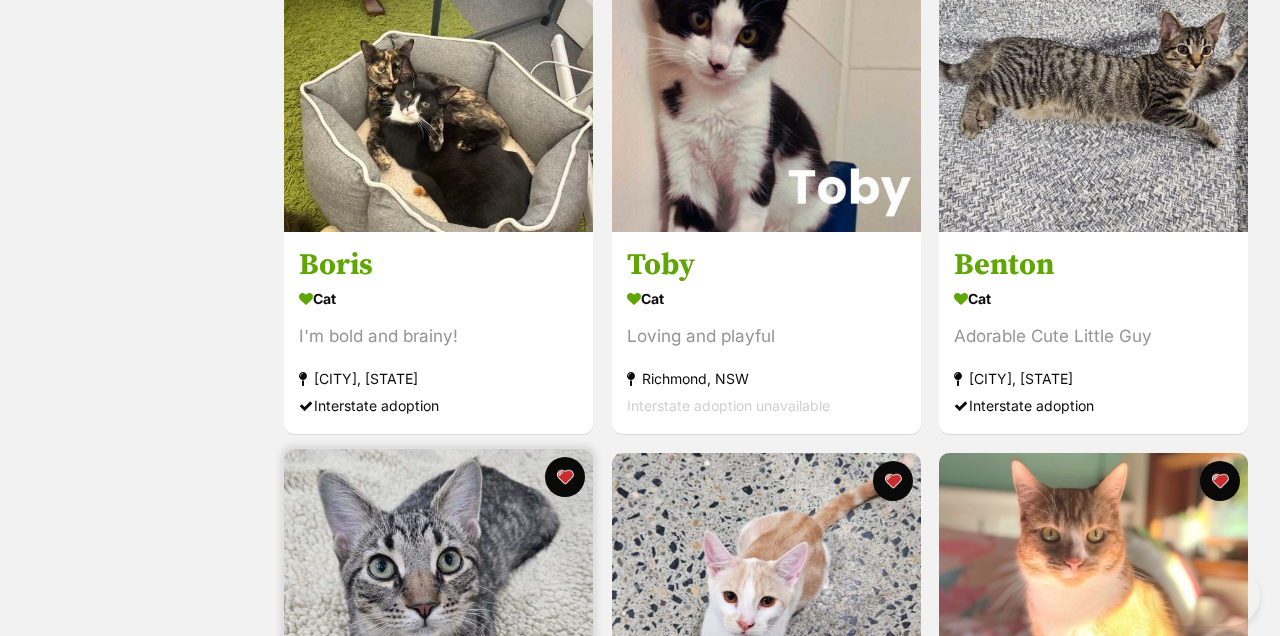 click at bounding box center [438, 603] 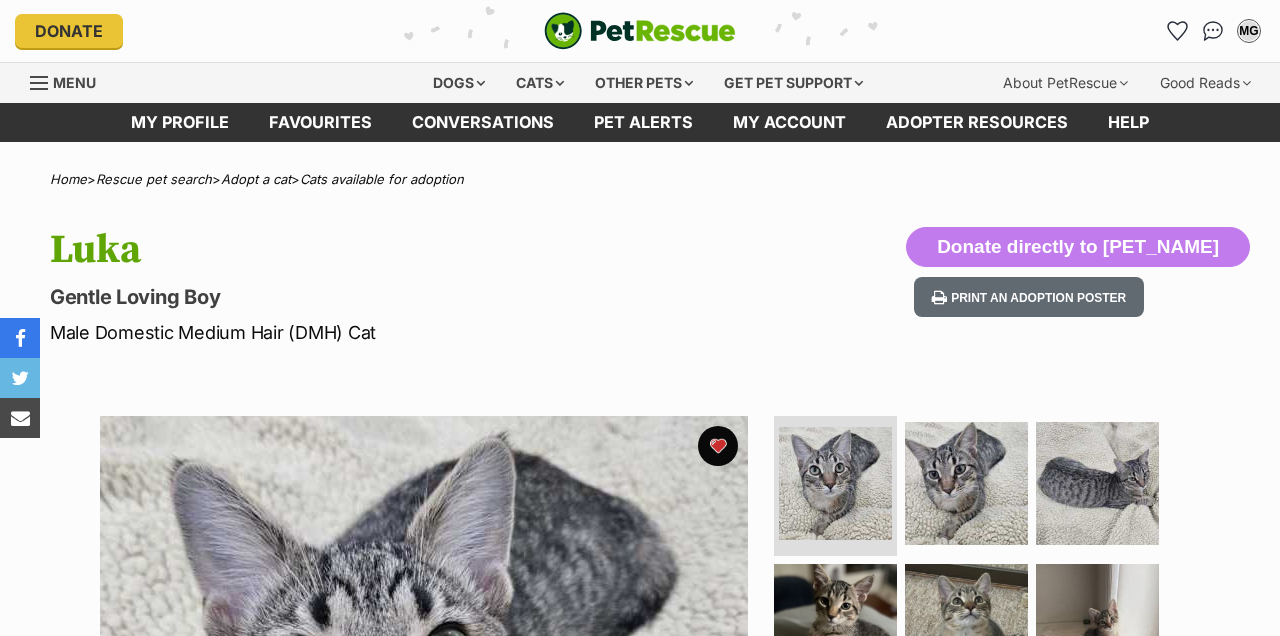 scroll, scrollTop: 0, scrollLeft: 0, axis: both 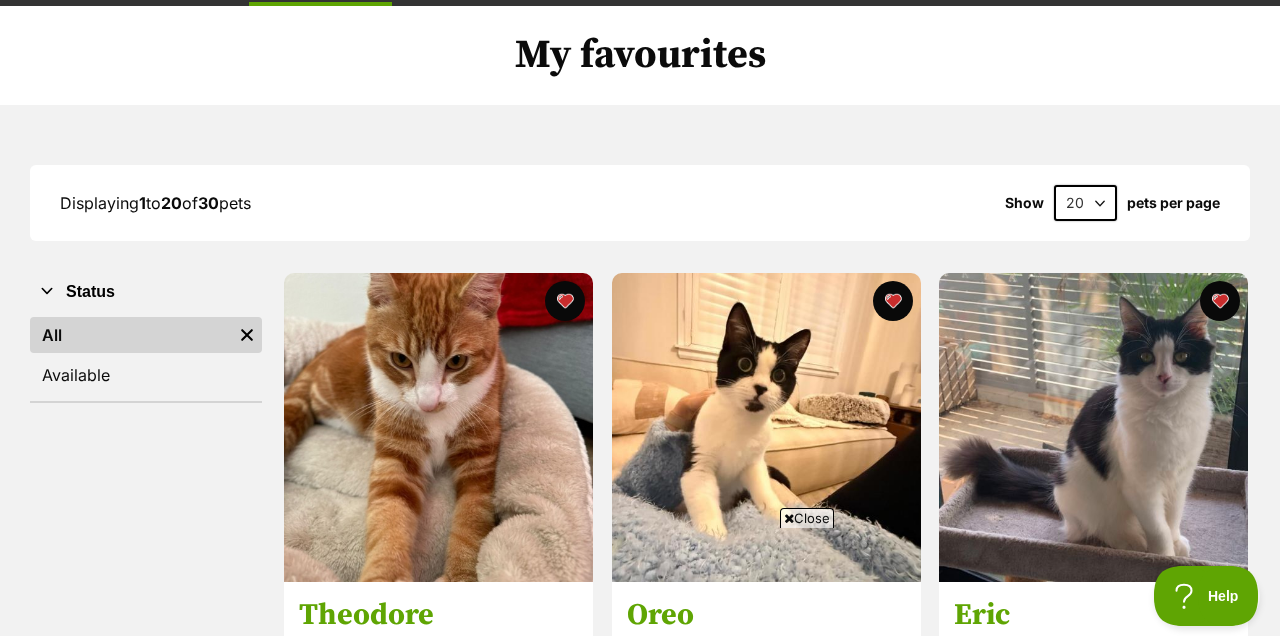 select on "60" 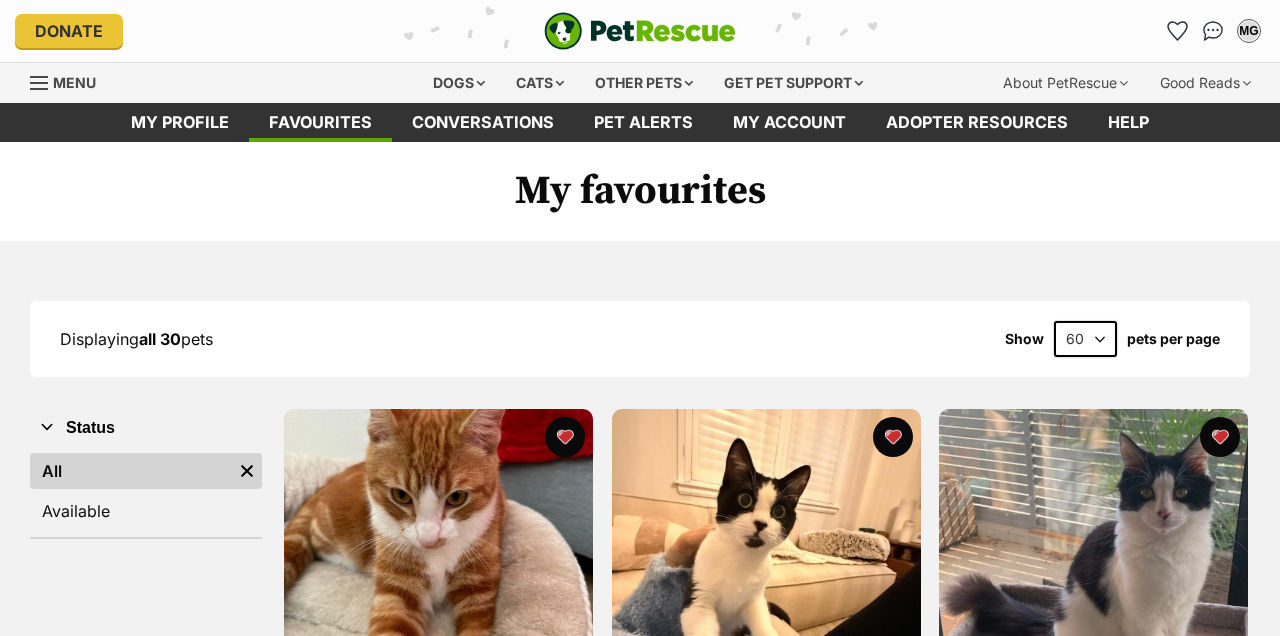 scroll, scrollTop: 76, scrollLeft: 0, axis: vertical 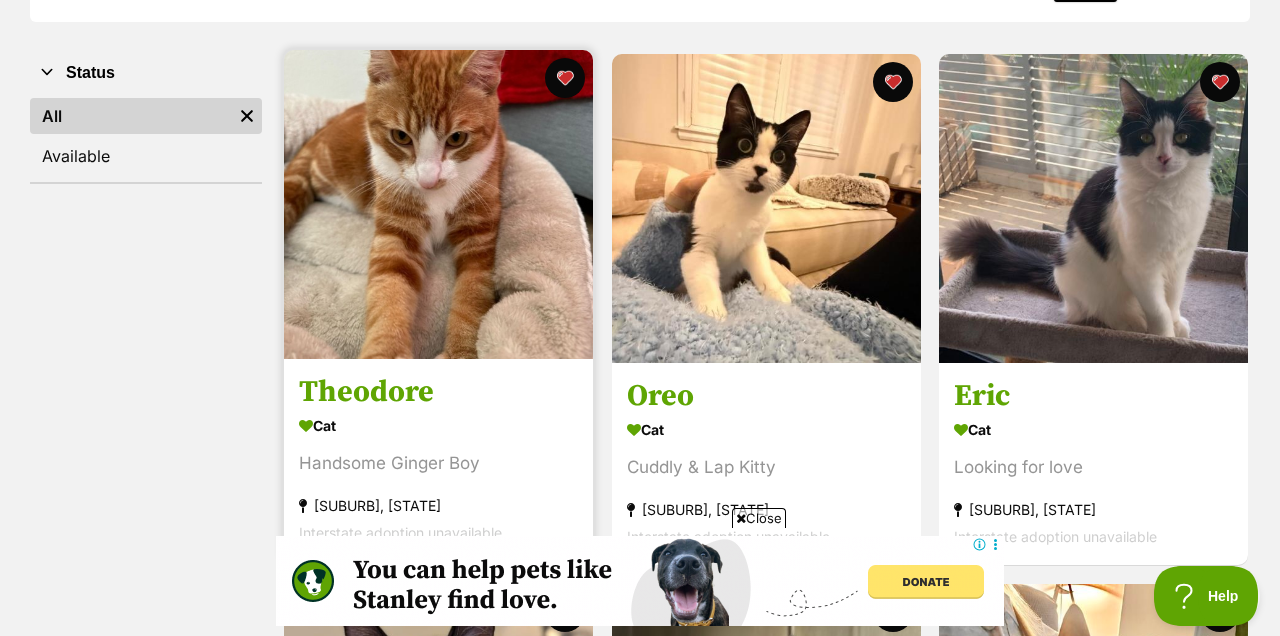 click at bounding box center [438, 204] 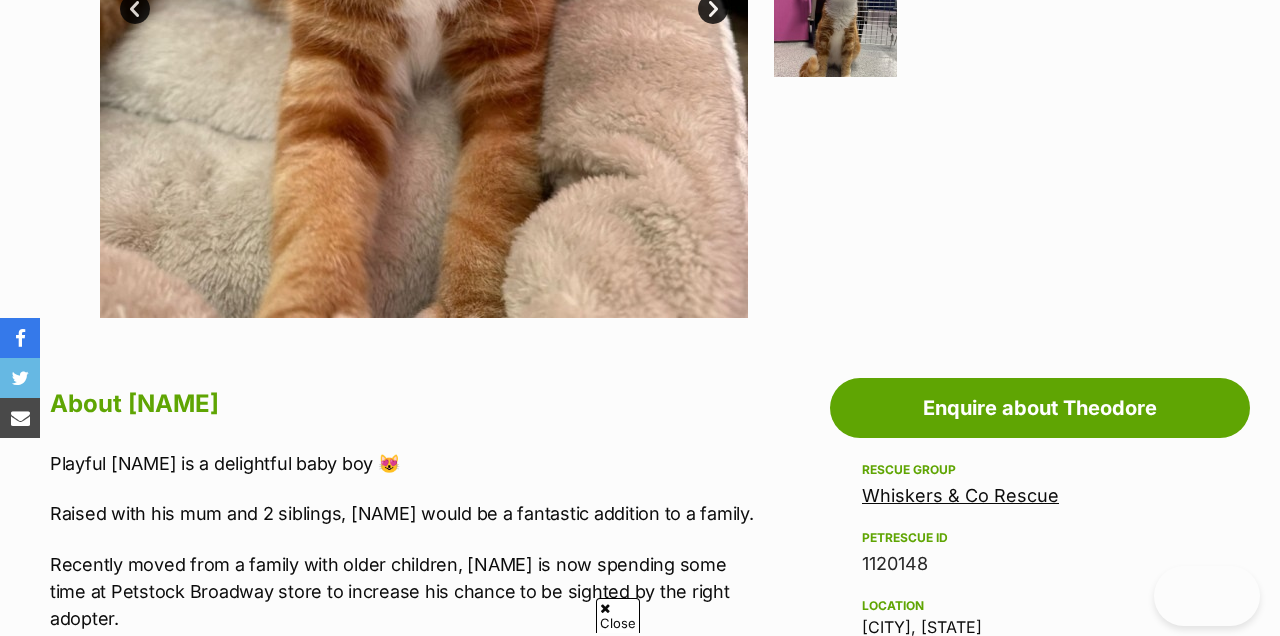 scroll, scrollTop: 746, scrollLeft: 0, axis: vertical 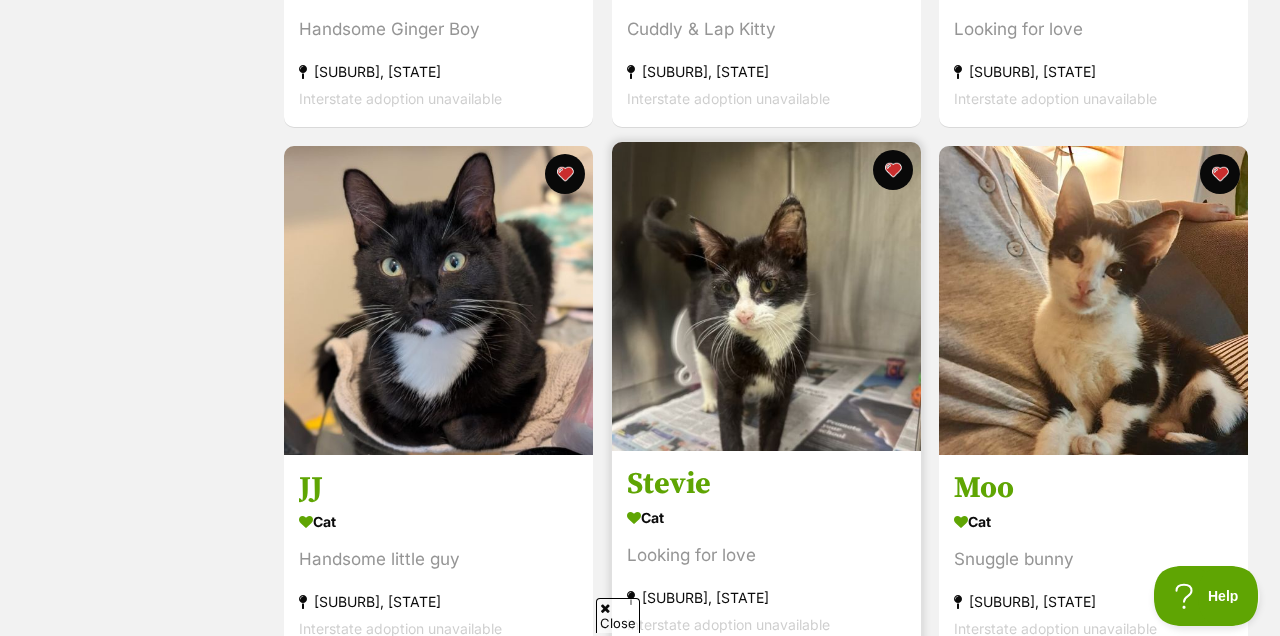 click at bounding box center (766, 296) 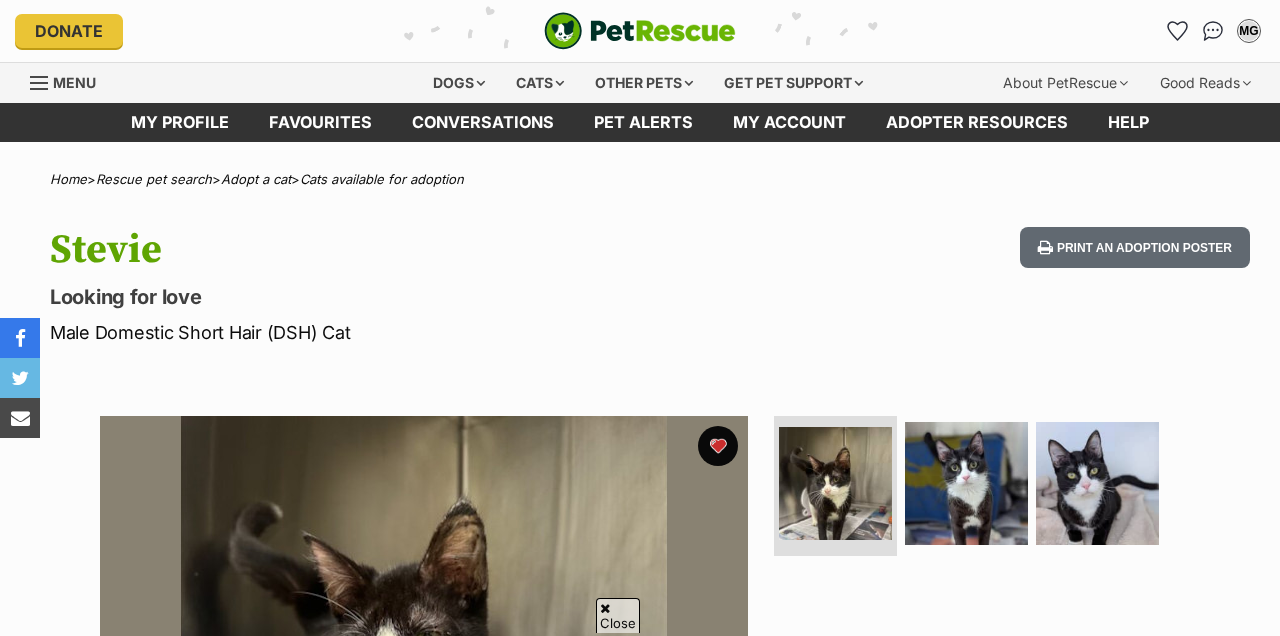 scroll, scrollTop: 167, scrollLeft: 0, axis: vertical 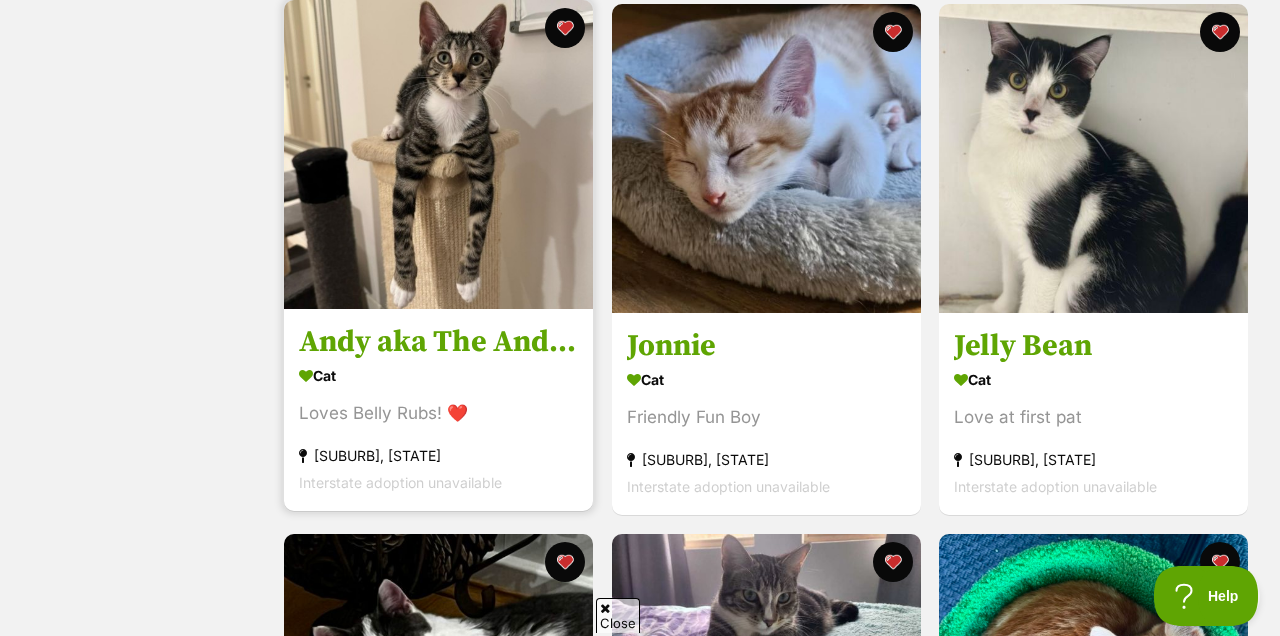 click at bounding box center (438, 154) 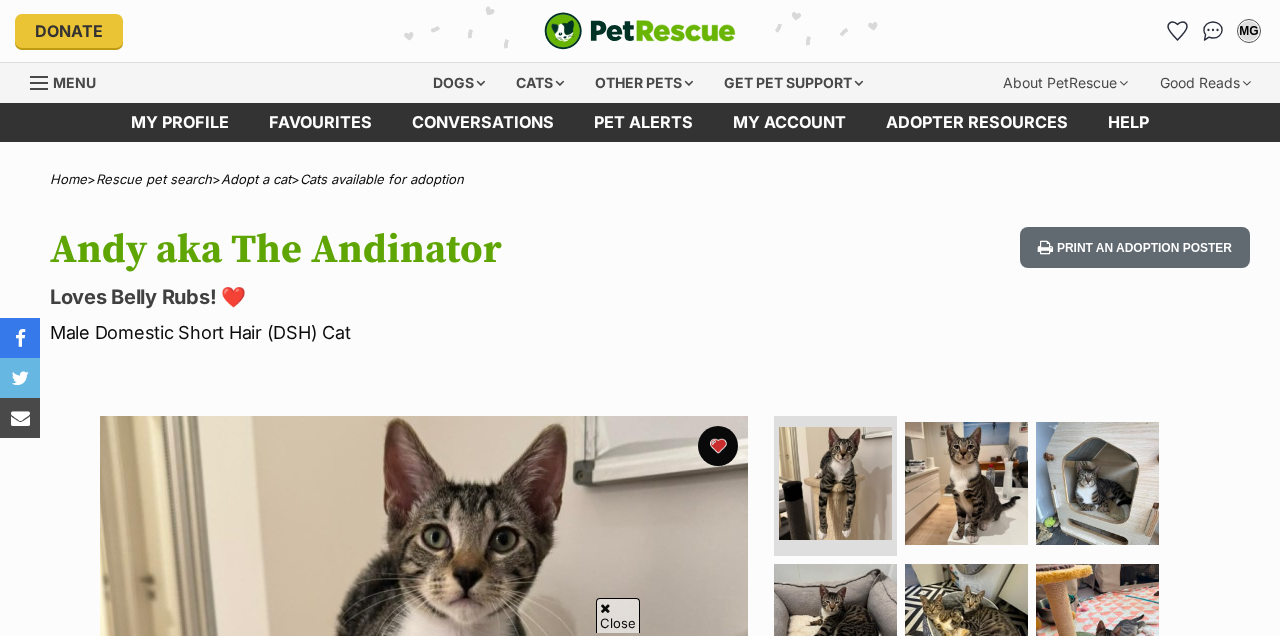 scroll, scrollTop: 854, scrollLeft: 0, axis: vertical 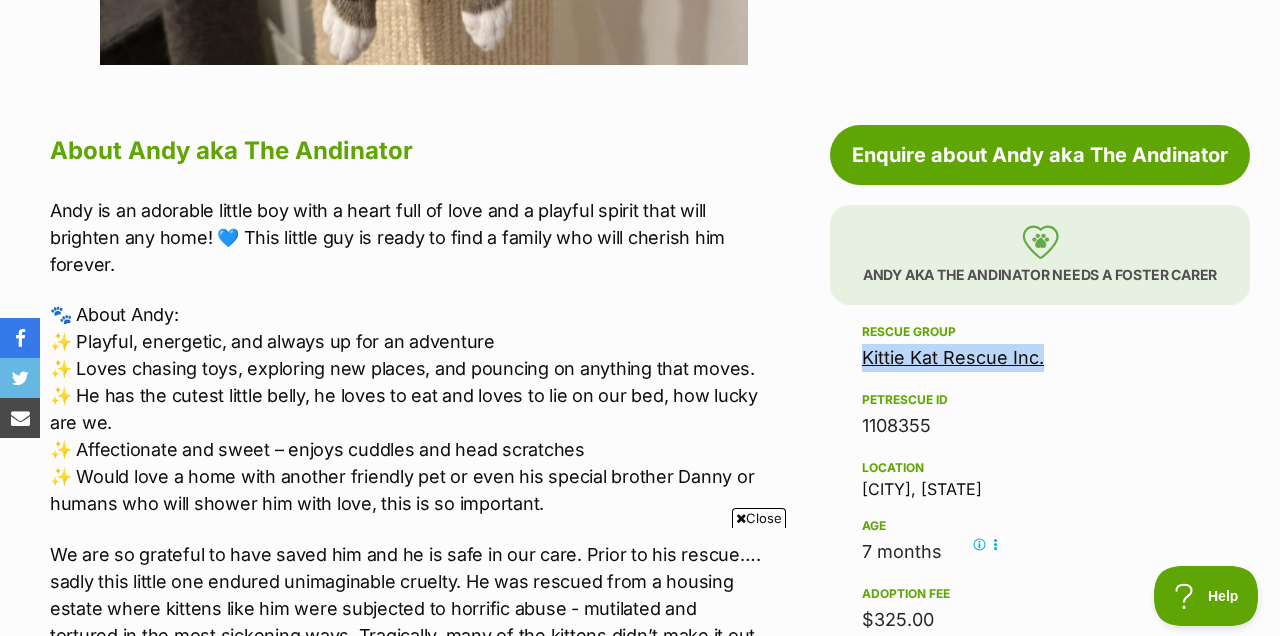drag, startPoint x: 1073, startPoint y: 356, endPoint x: 848, endPoint y: 356, distance: 225 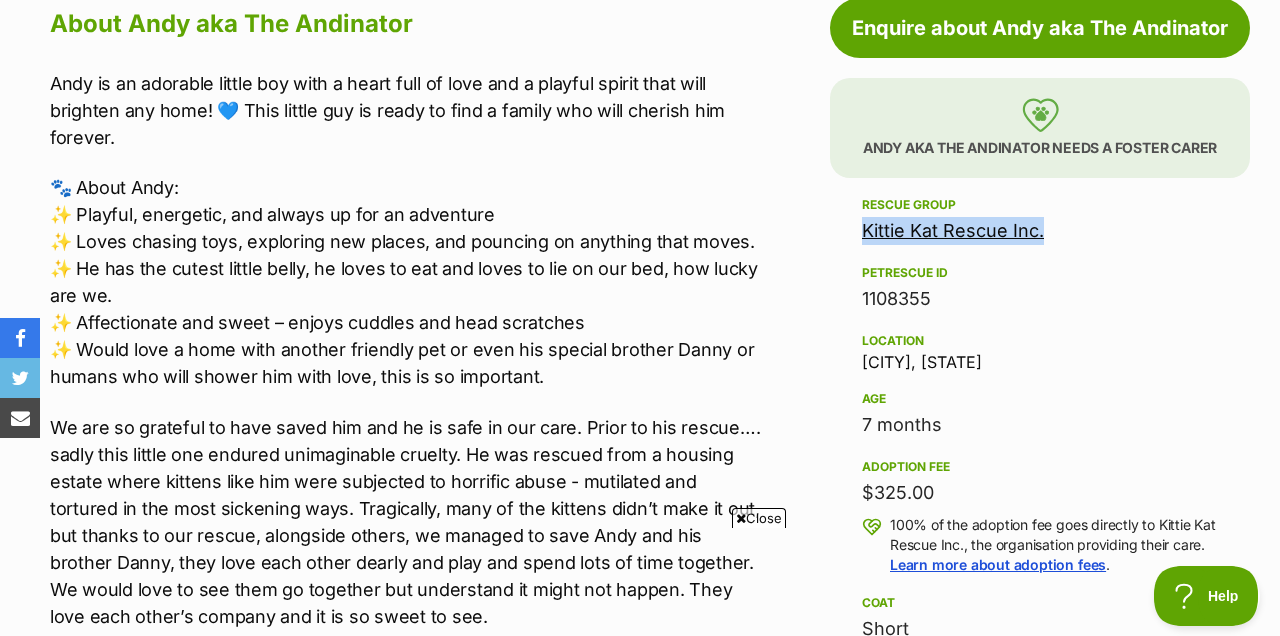scroll, scrollTop: 912, scrollLeft: 0, axis: vertical 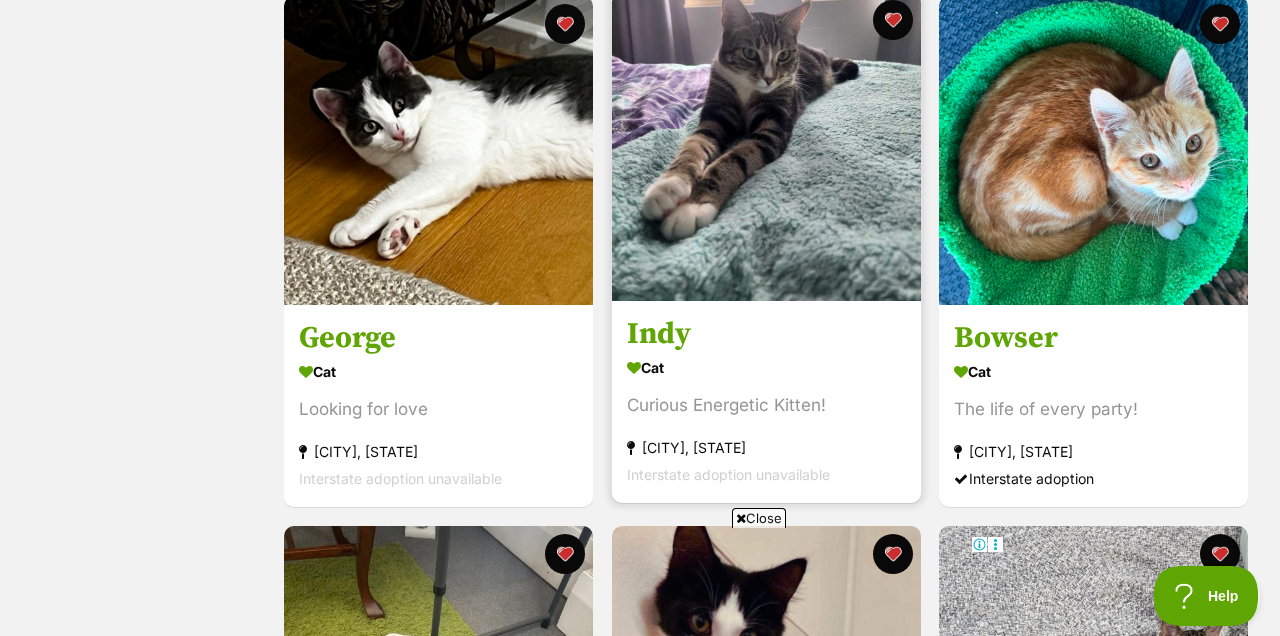 click at bounding box center (766, 146) 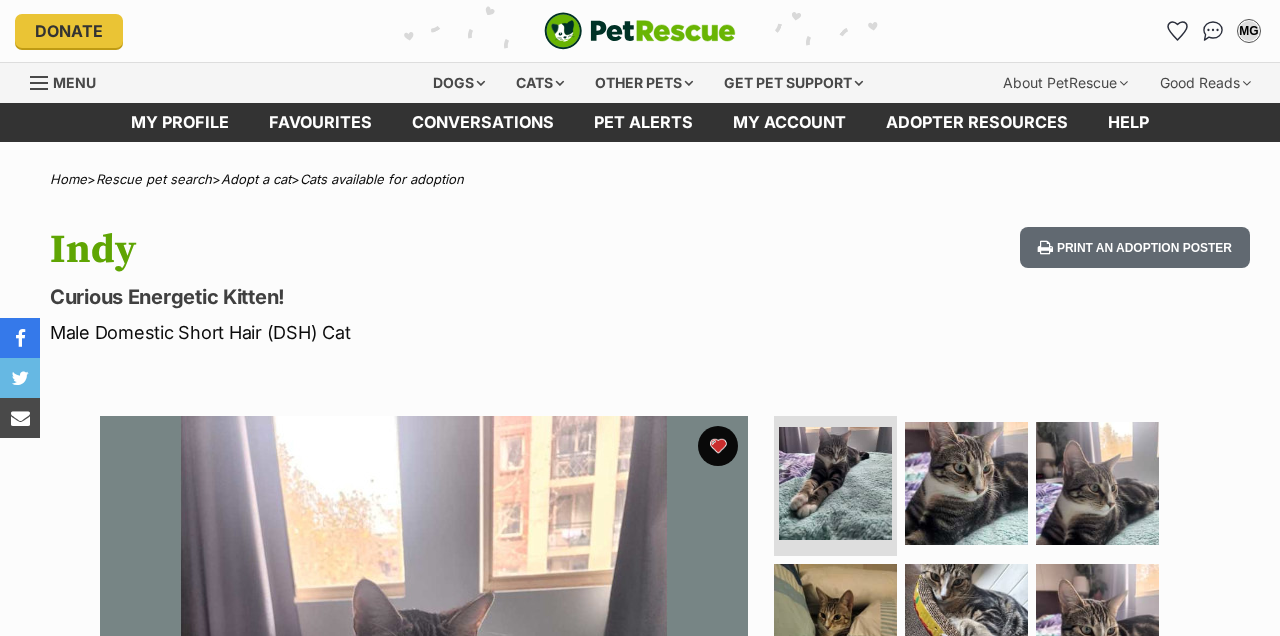 scroll, scrollTop: 0, scrollLeft: 0, axis: both 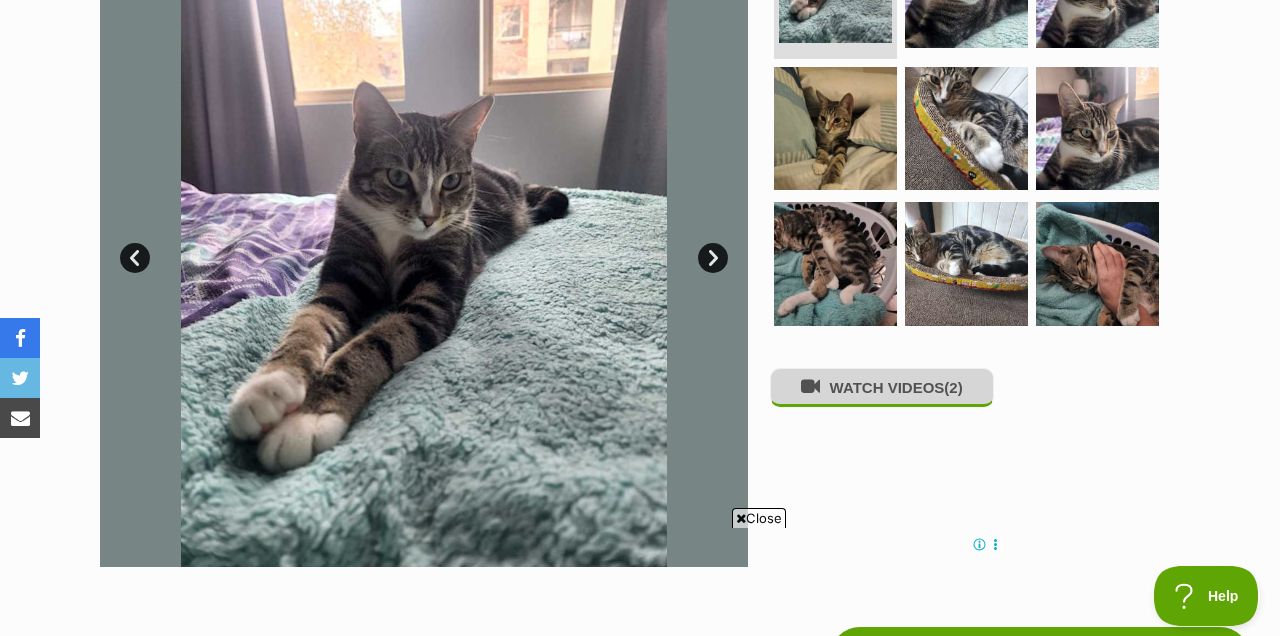 click on "WATCH VIDEOS
(2)" at bounding box center [882, 387] 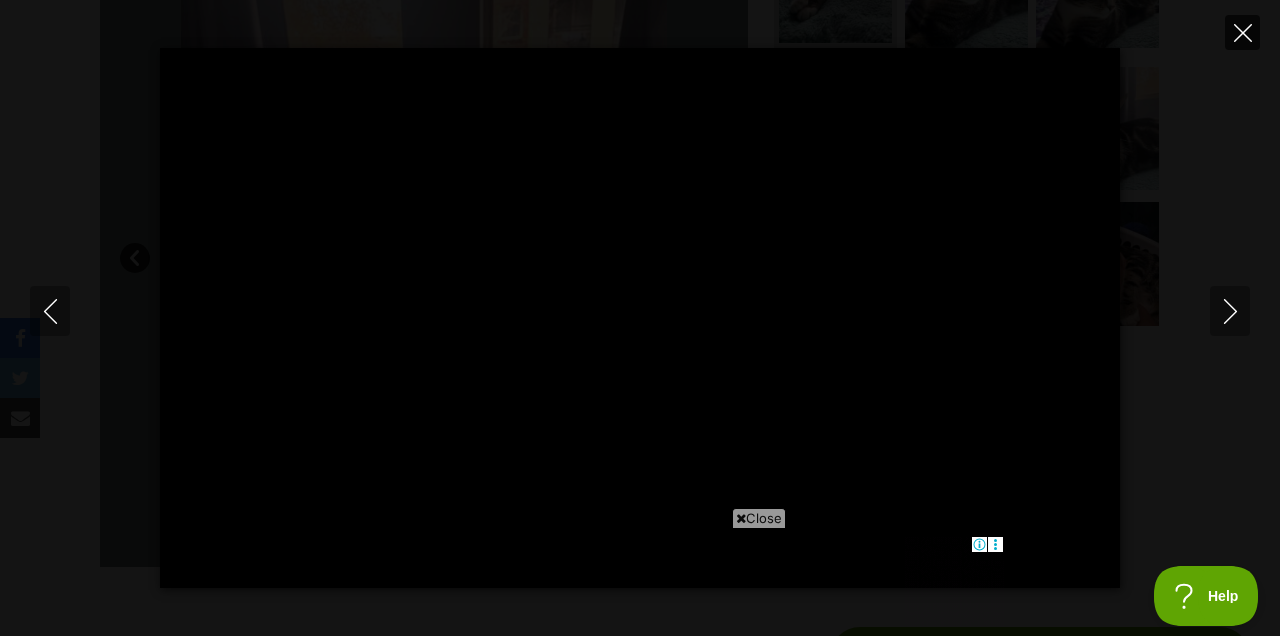 click at bounding box center (1242, 32) 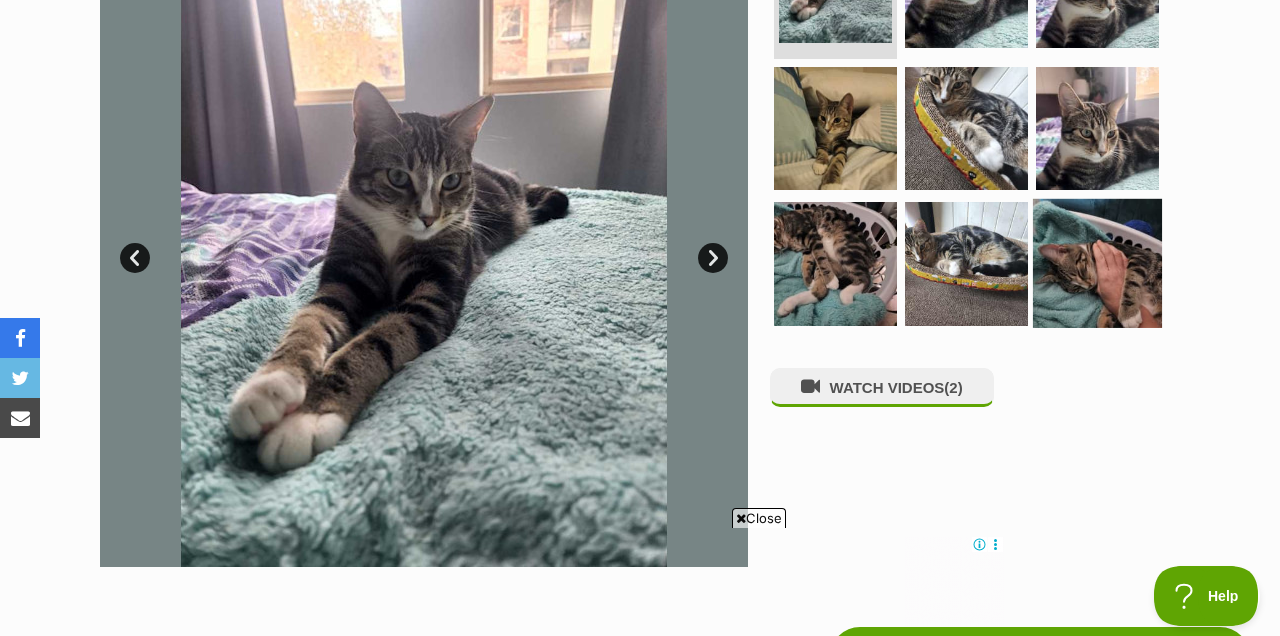 click at bounding box center (1097, 263) 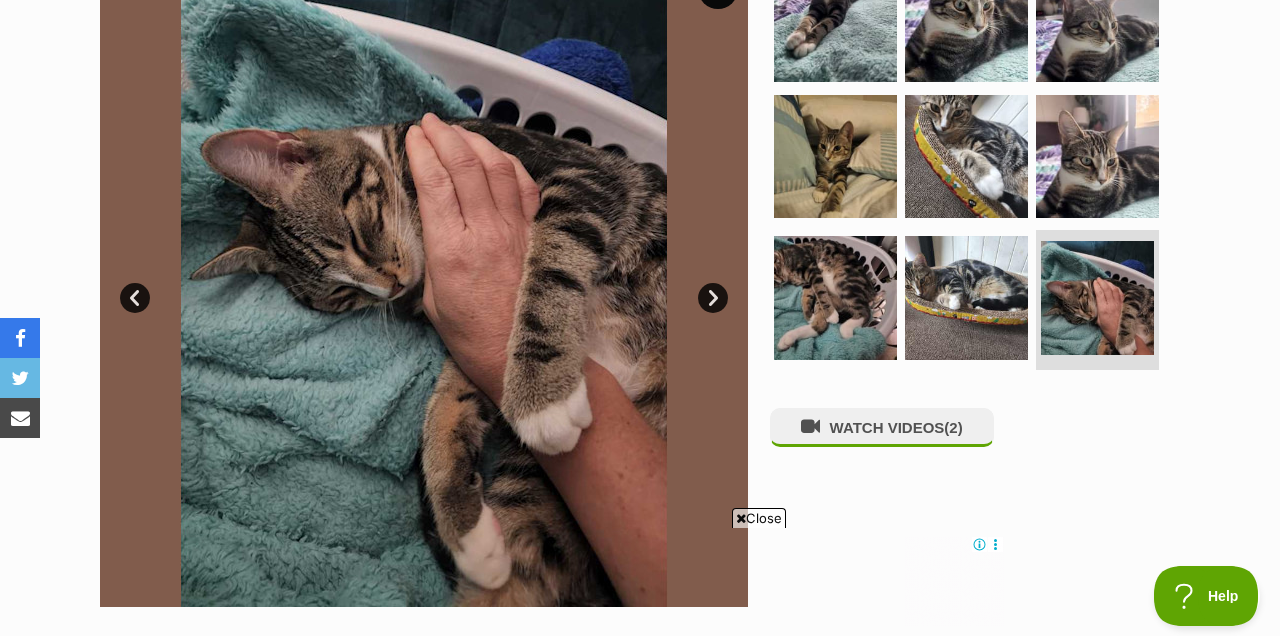 scroll, scrollTop: 454, scrollLeft: 0, axis: vertical 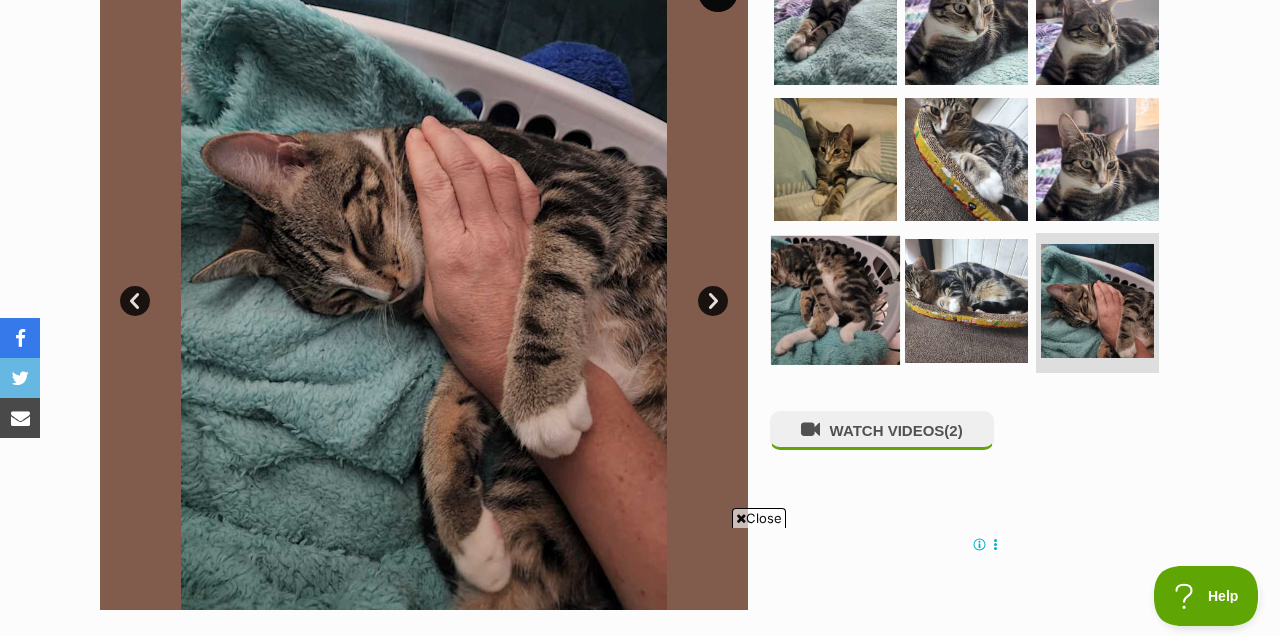 click at bounding box center (835, 300) 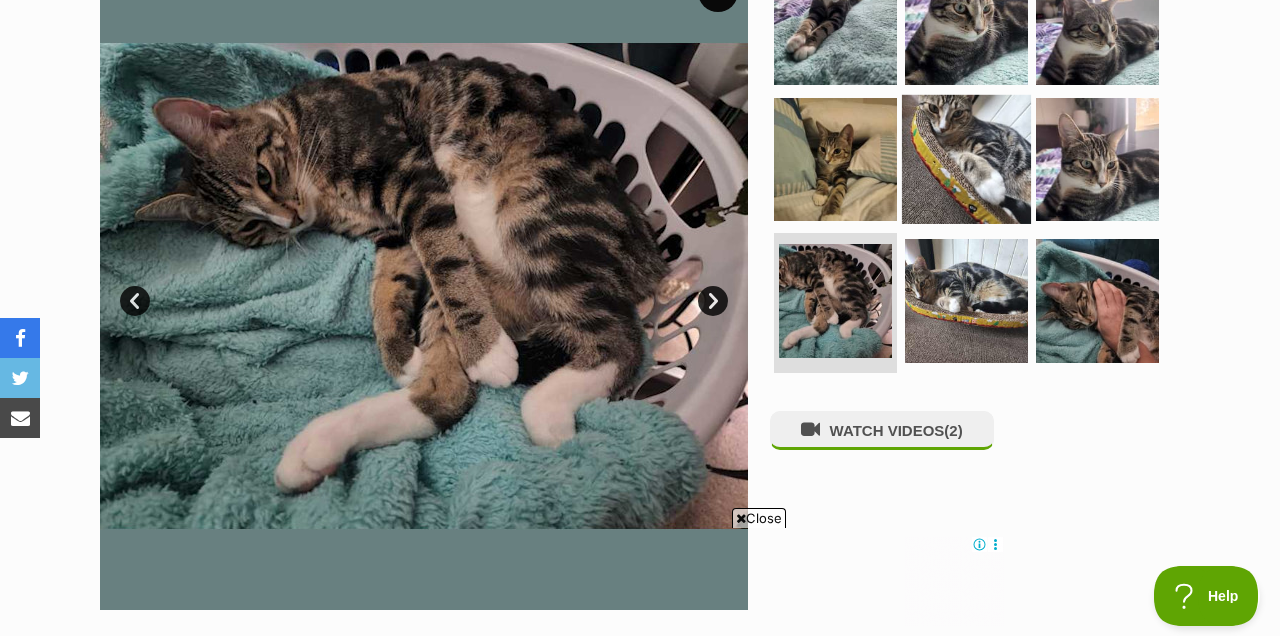 click at bounding box center (966, 158) 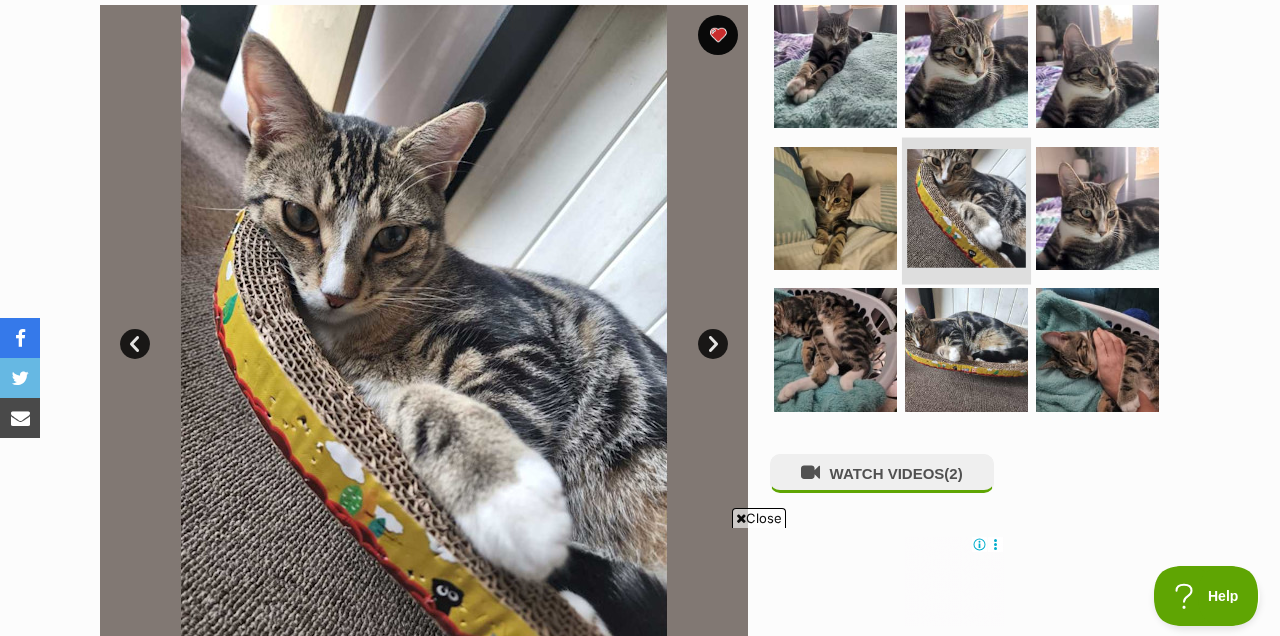 scroll, scrollTop: 0, scrollLeft: 0, axis: both 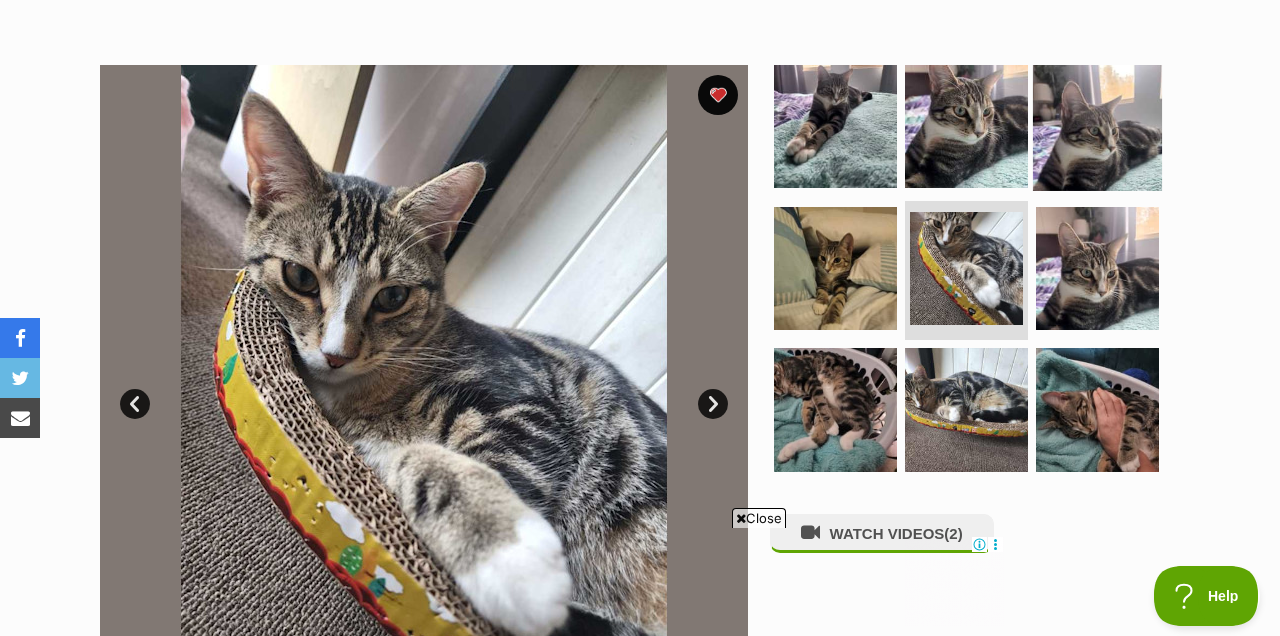 click at bounding box center [1097, 126] 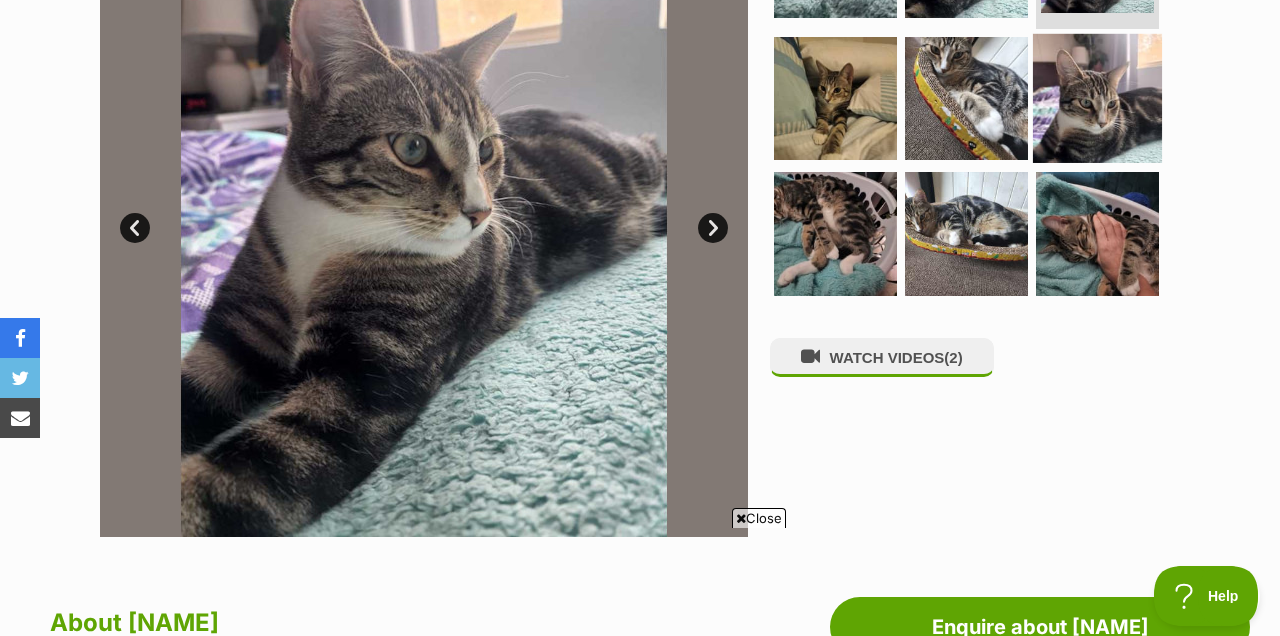 scroll, scrollTop: 0, scrollLeft: 0, axis: both 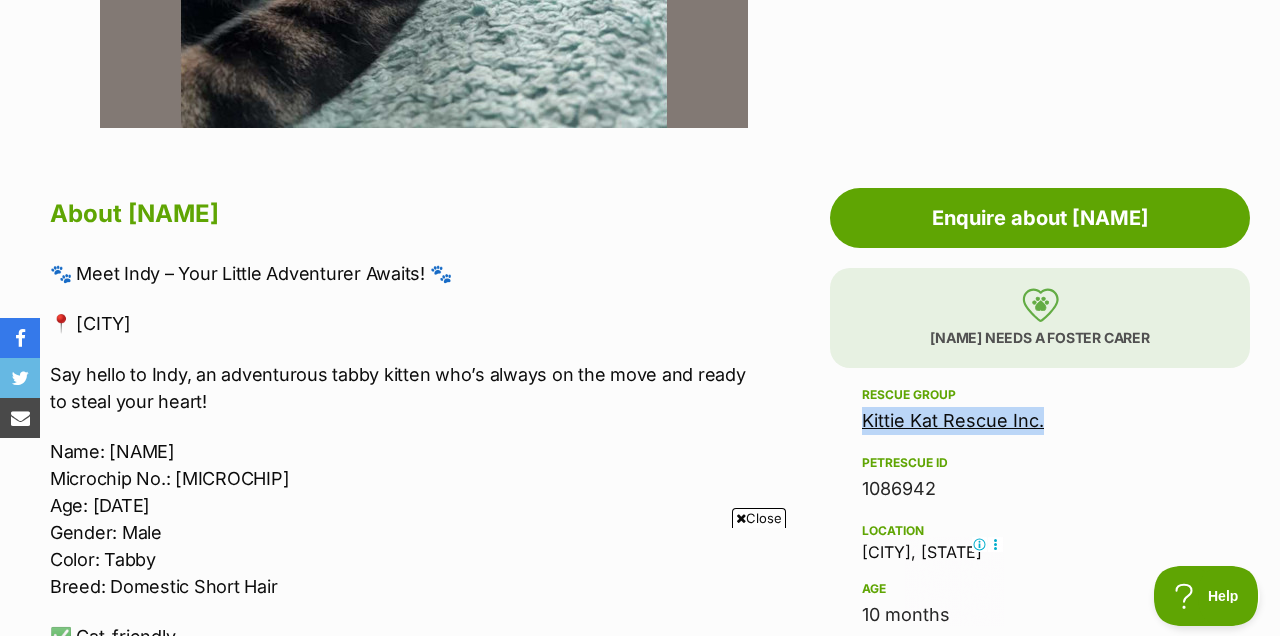 drag, startPoint x: 1057, startPoint y: 416, endPoint x: 846, endPoint y: 421, distance: 211.05923 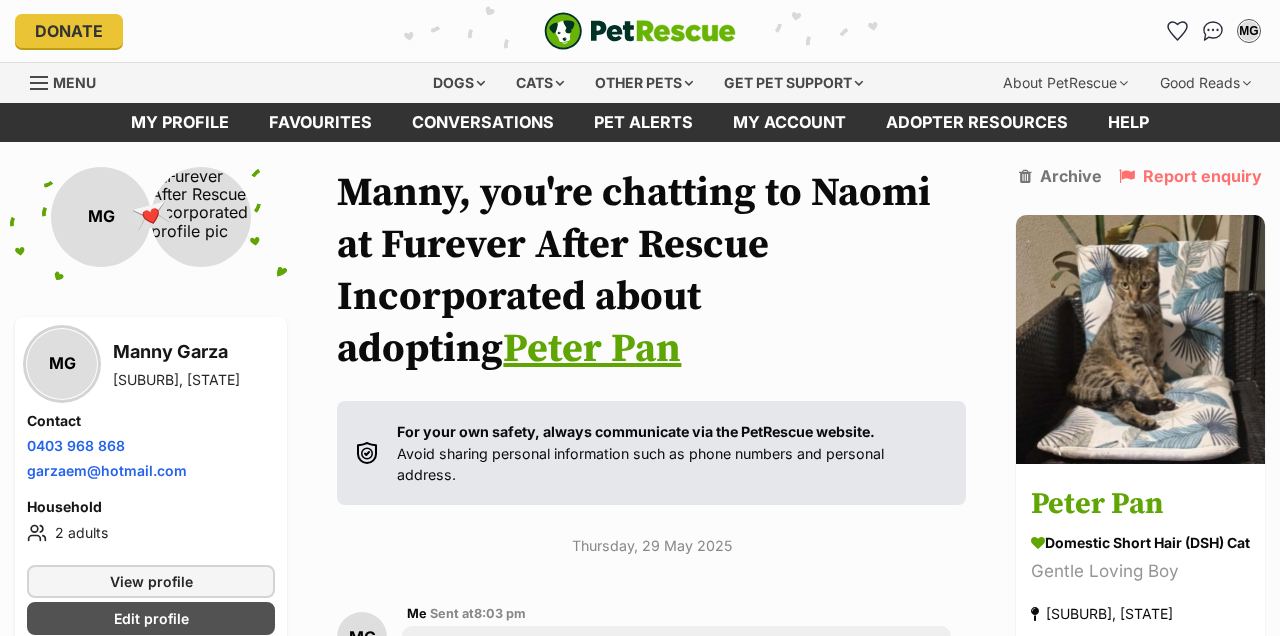 scroll, scrollTop: 0, scrollLeft: 0, axis: both 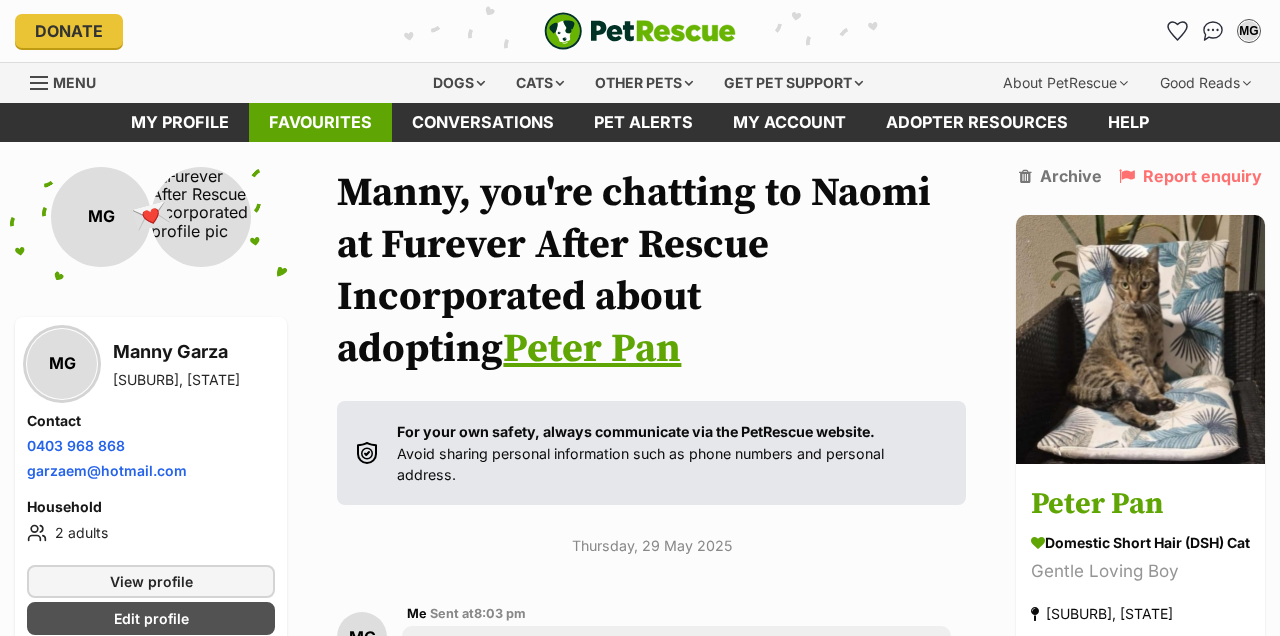 click on "Favourites" at bounding box center [320, 122] 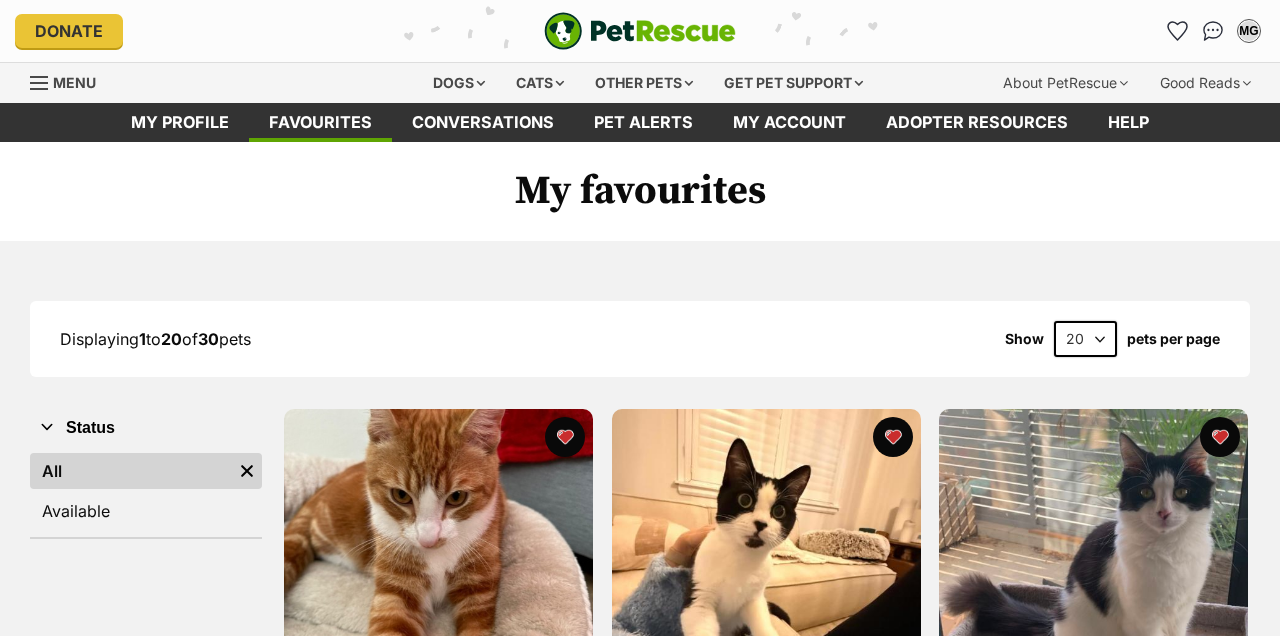 scroll, scrollTop: 183, scrollLeft: 0, axis: vertical 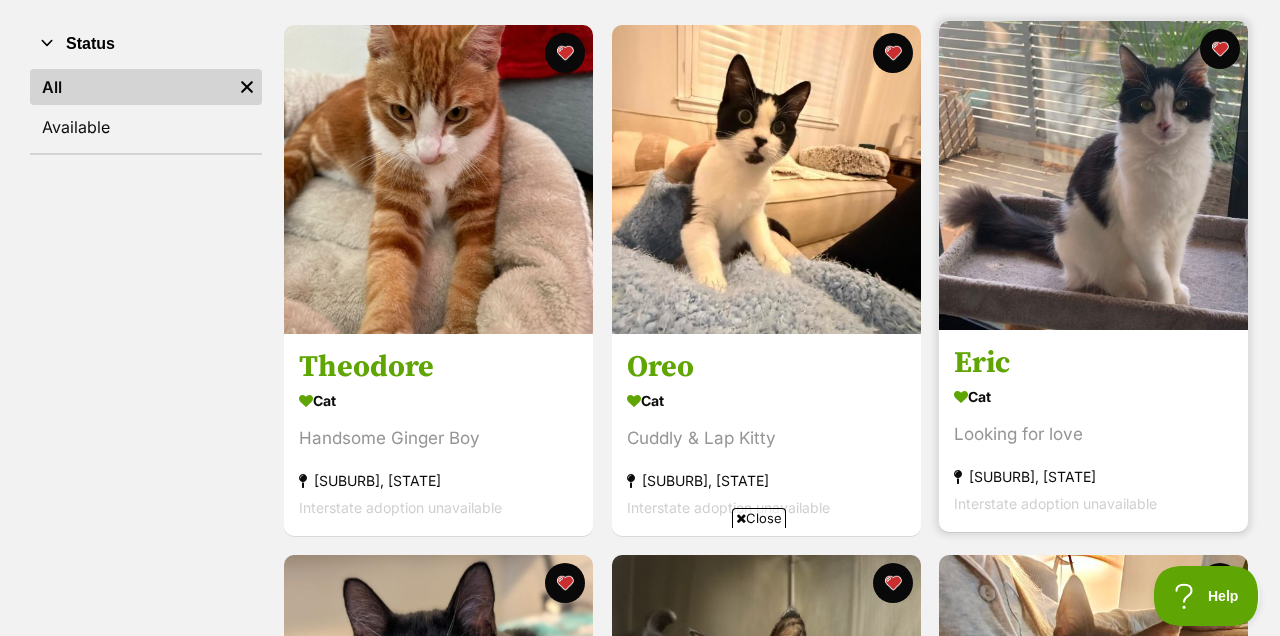 click at bounding box center [1093, 175] 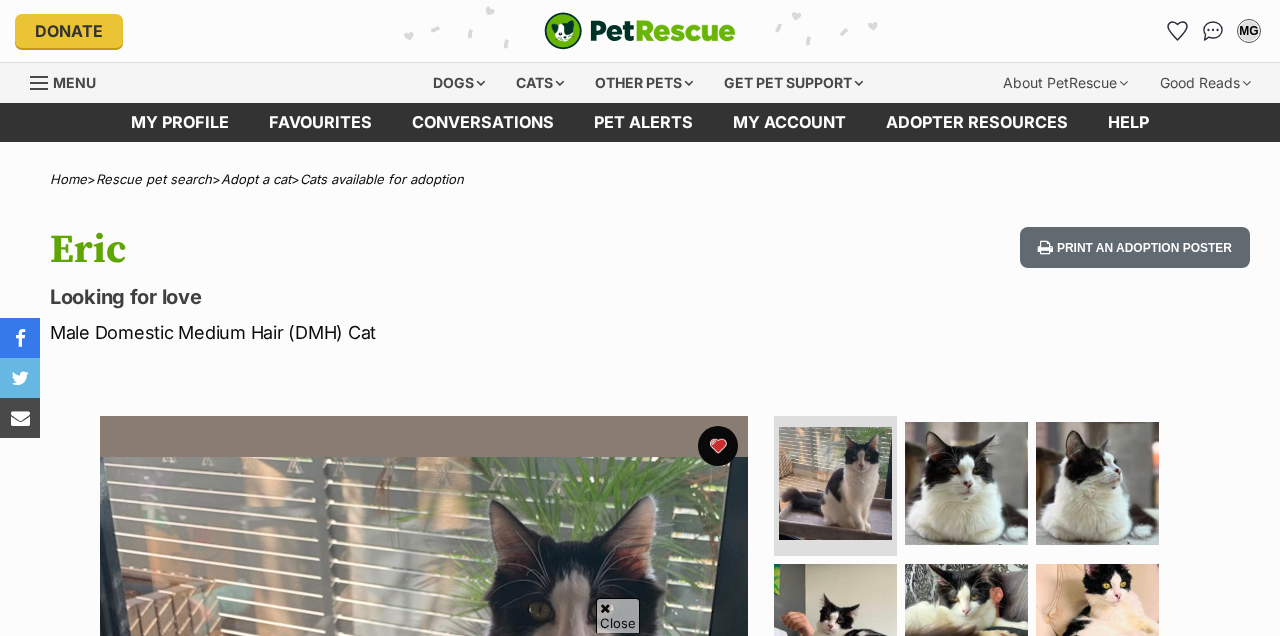scroll, scrollTop: 346, scrollLeft: 0, axis: vertical 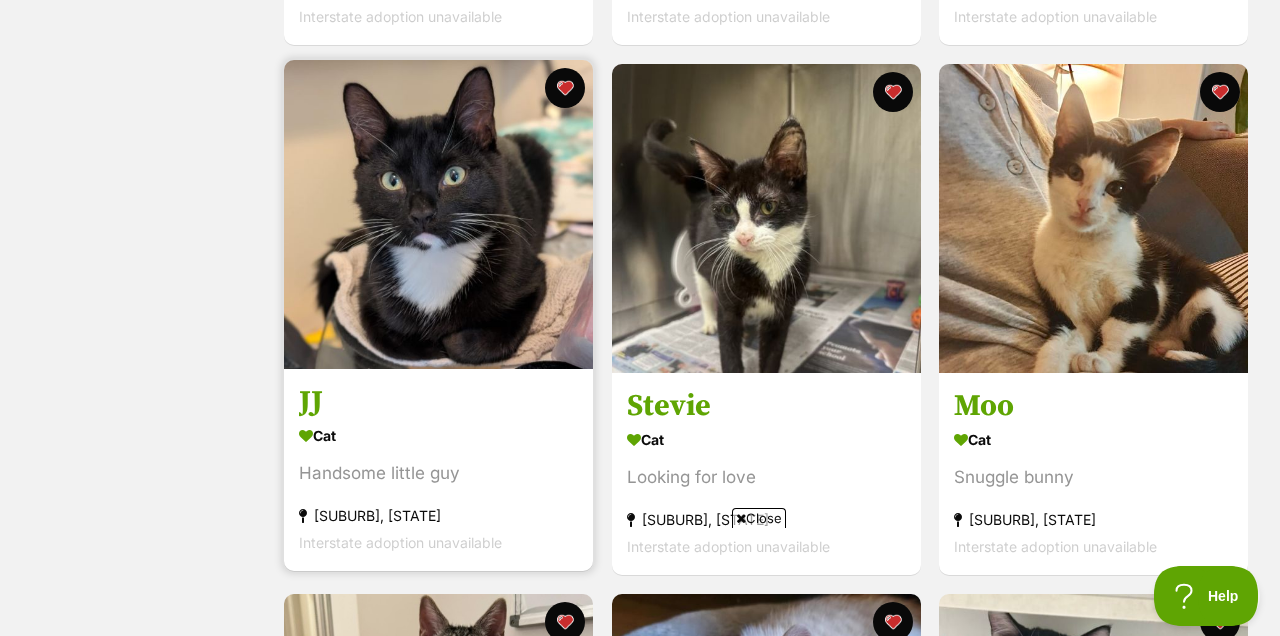 click at bounding box center (438, 214) 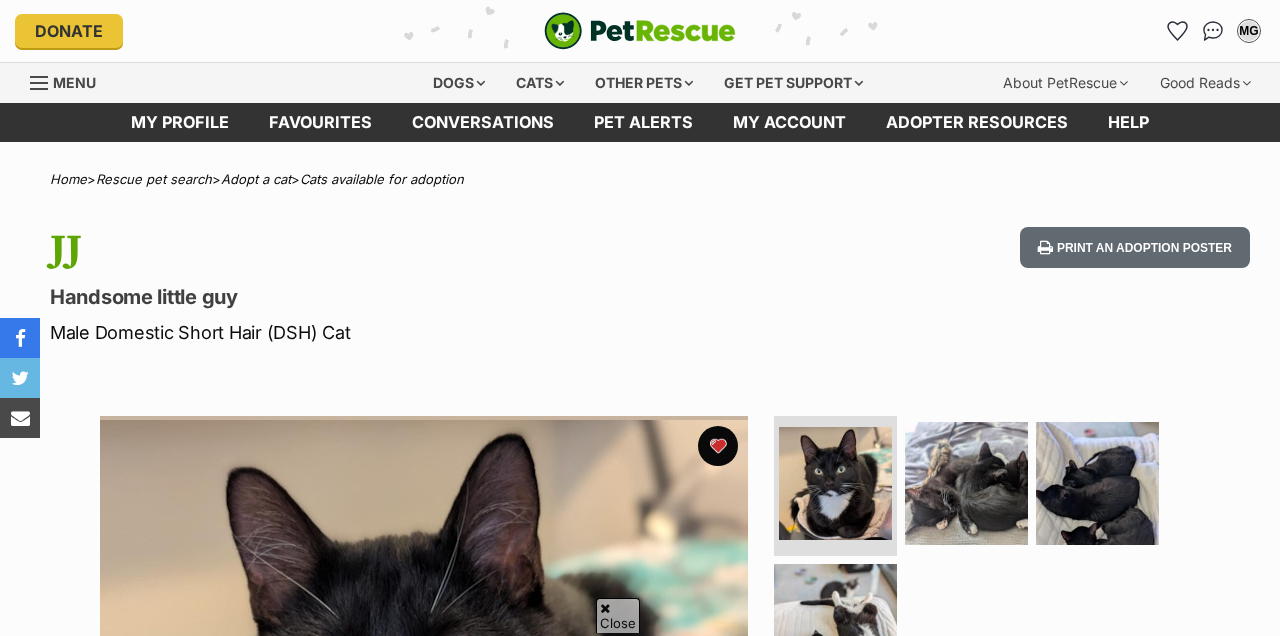 scroll, scrollTop: 592, scrollLeft: 0, axis: vertical 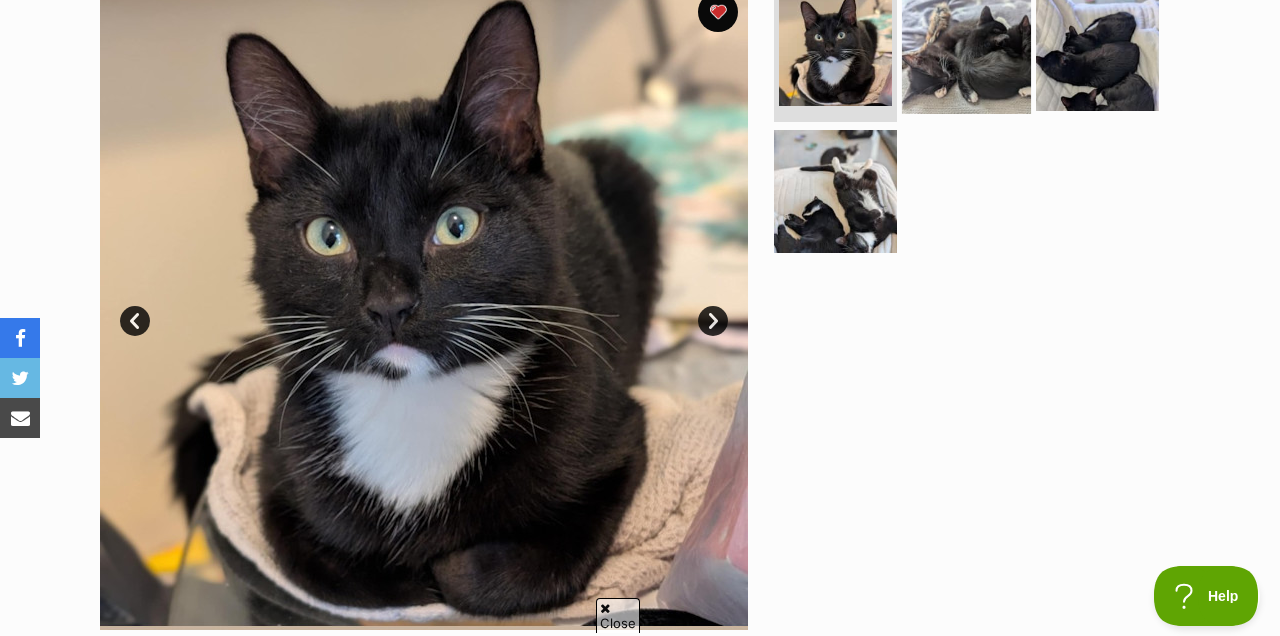 click at bounding box center (966, 49) 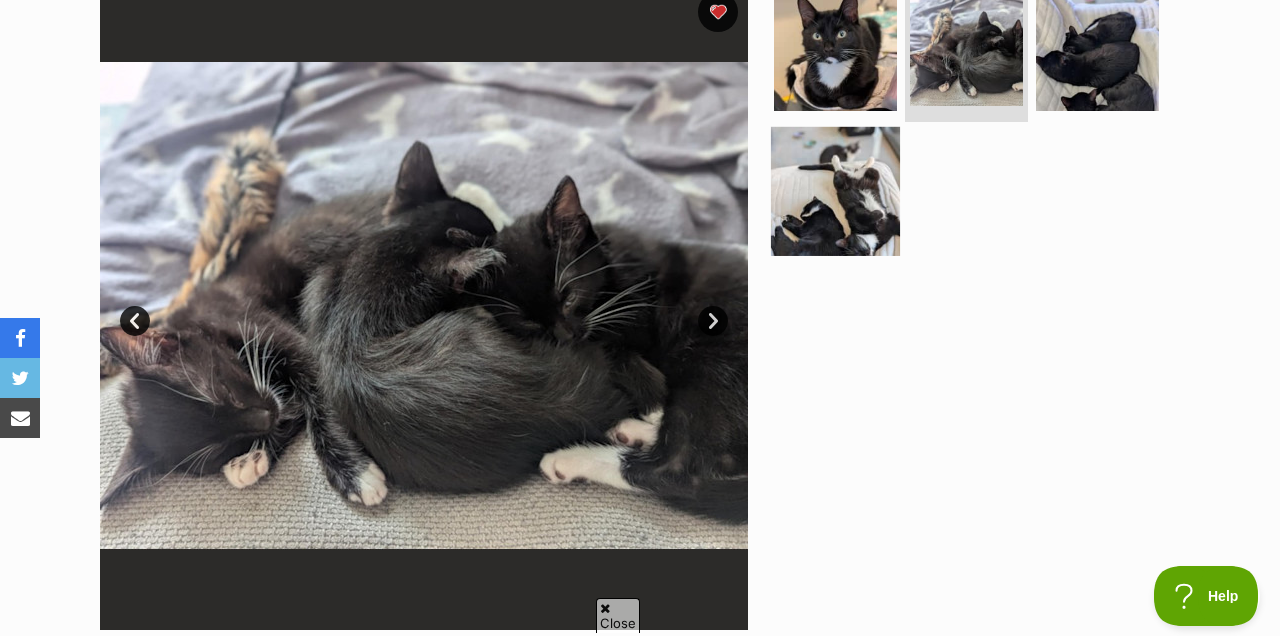scroll, scrollTop: 0, scrollLeft: 0, axis: both 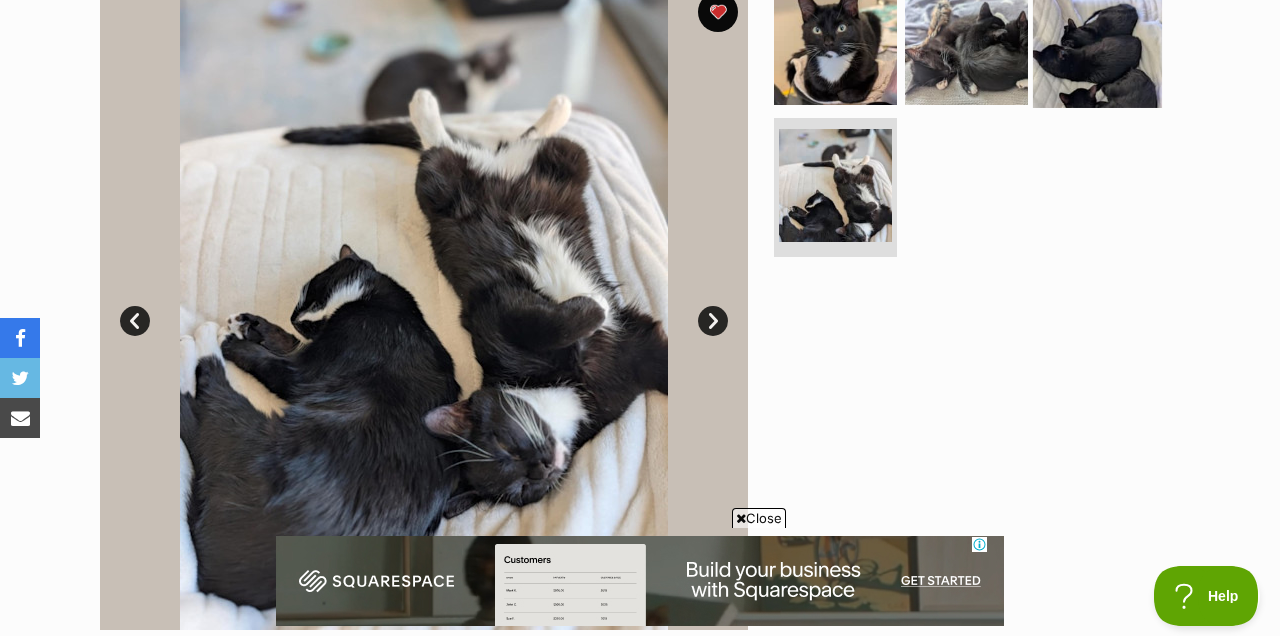 click at bounding box center [1097, 43] 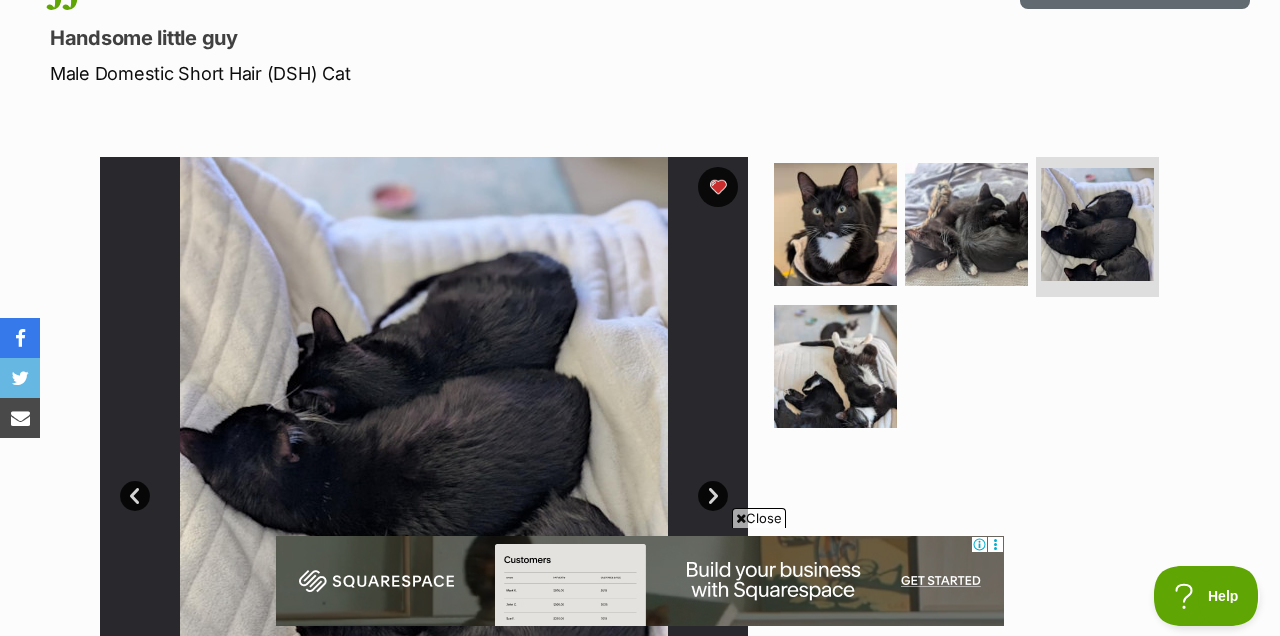 scroll, scrollTop: 264, scrollLeft: 0, axis: vertical 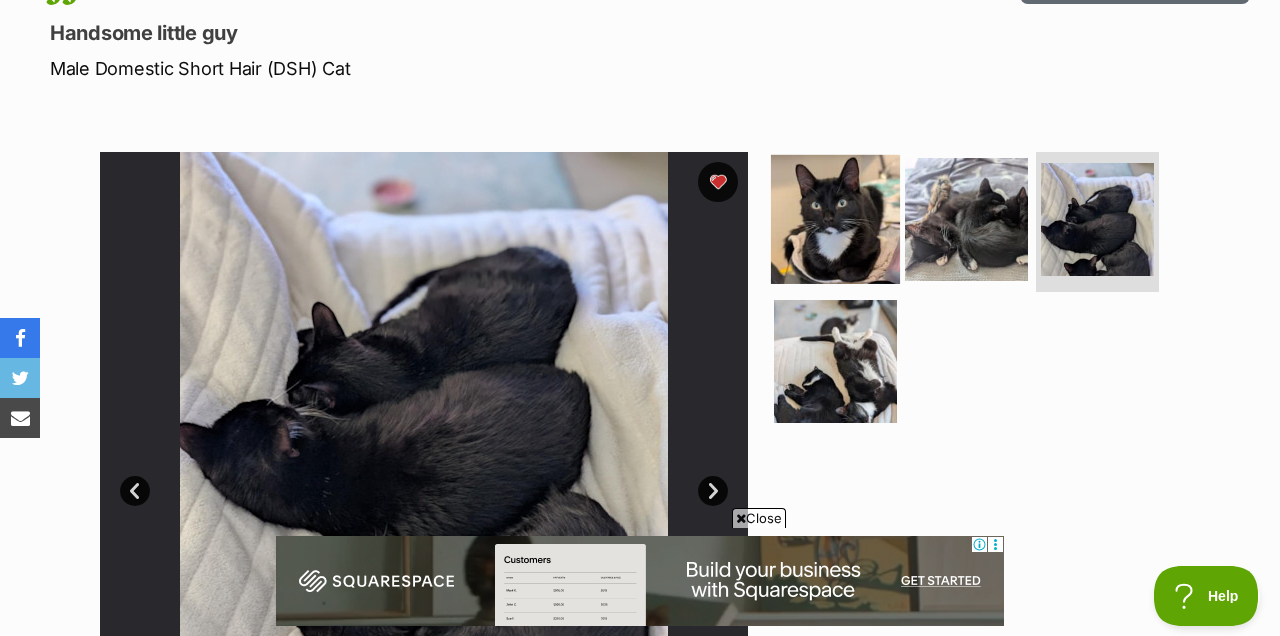 click at bounding box center (835, 219) 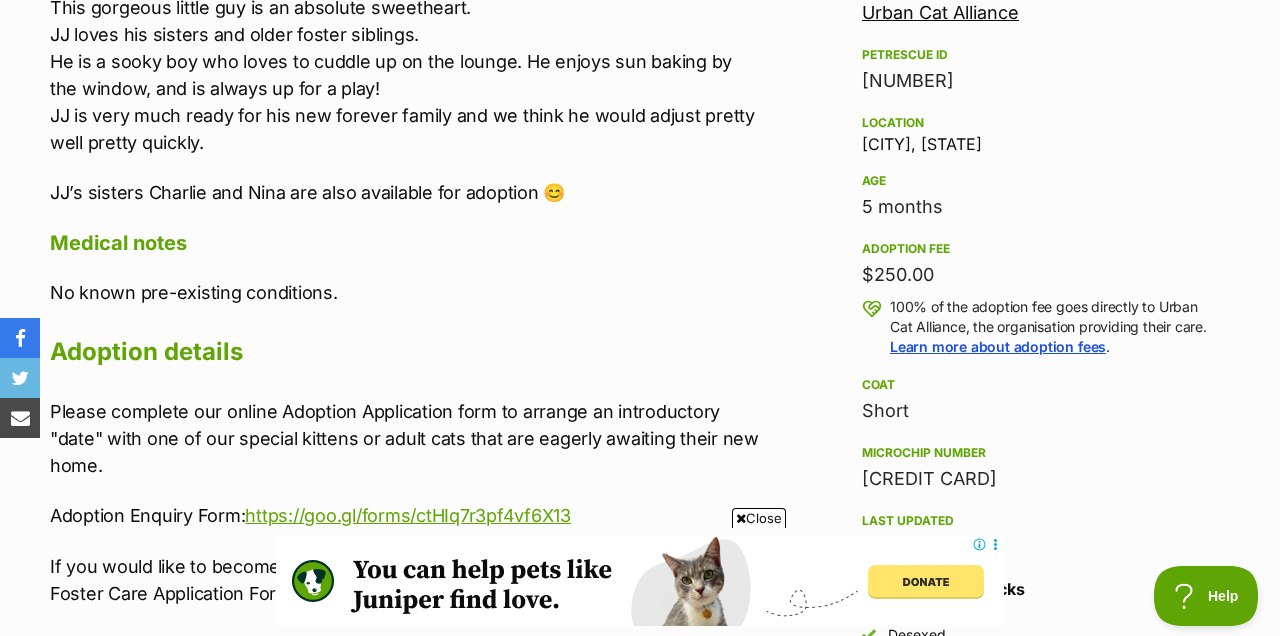scroll, scrollTop: 998, scrollLeft: 0, axis: vertical 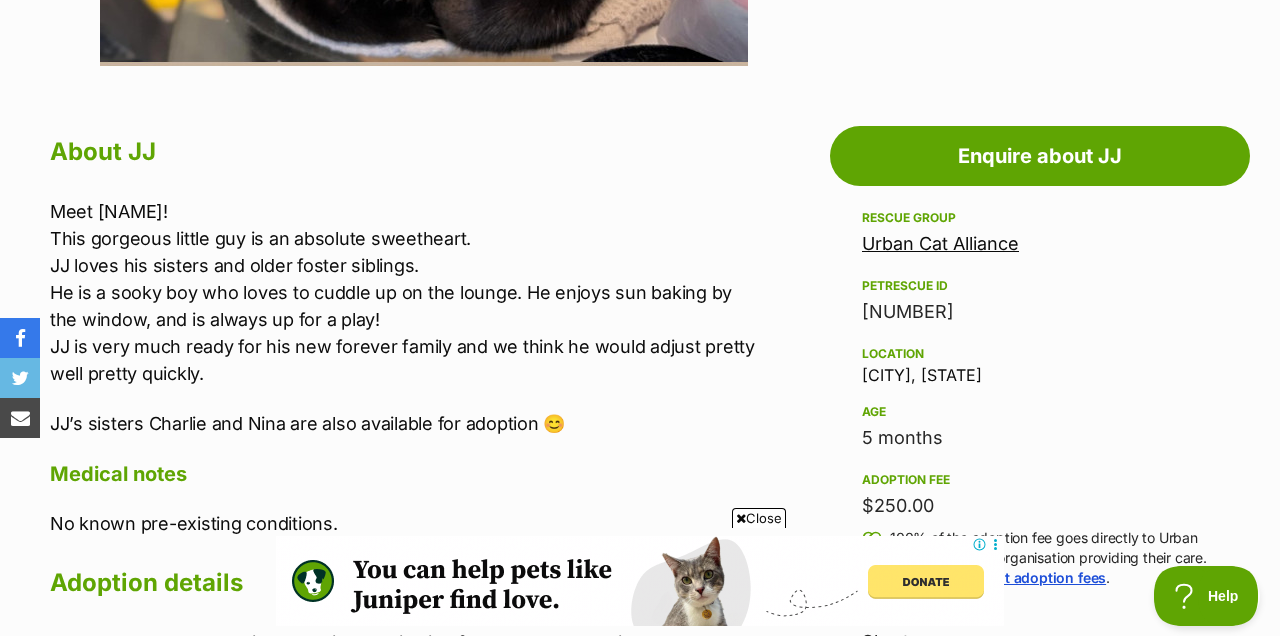 click on "Urban Cat Alliance" at bounding box center (940, 243) 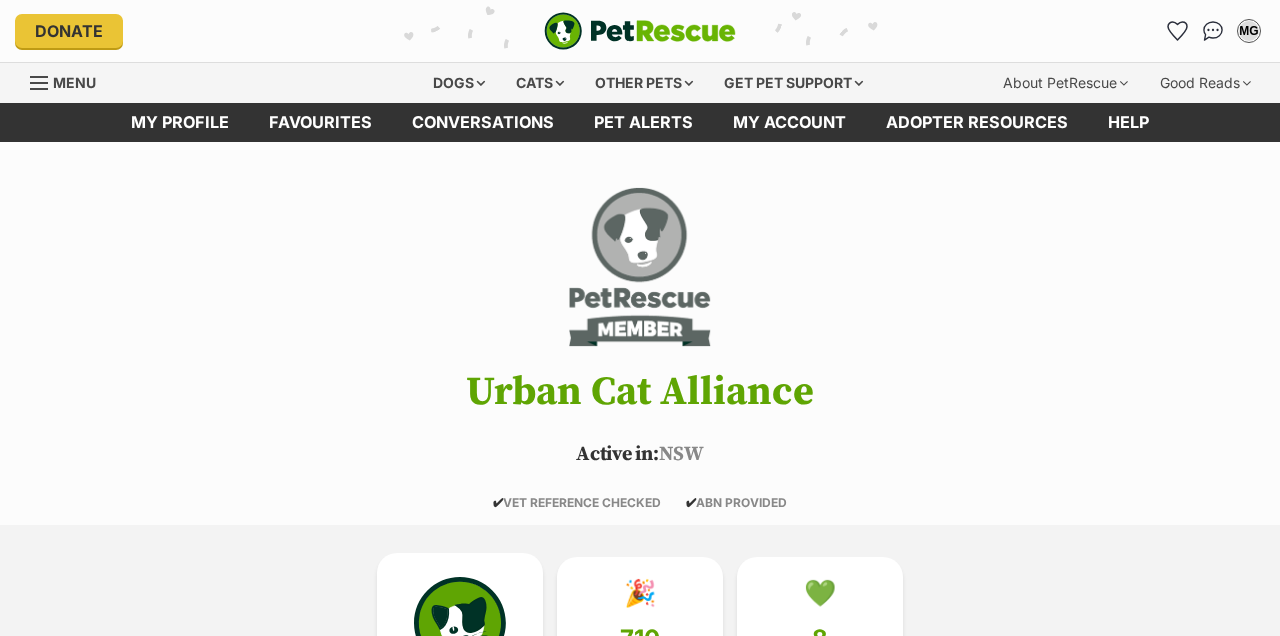 scroll, scrollTop: 267, scrollLeft: 0, axis: vertical 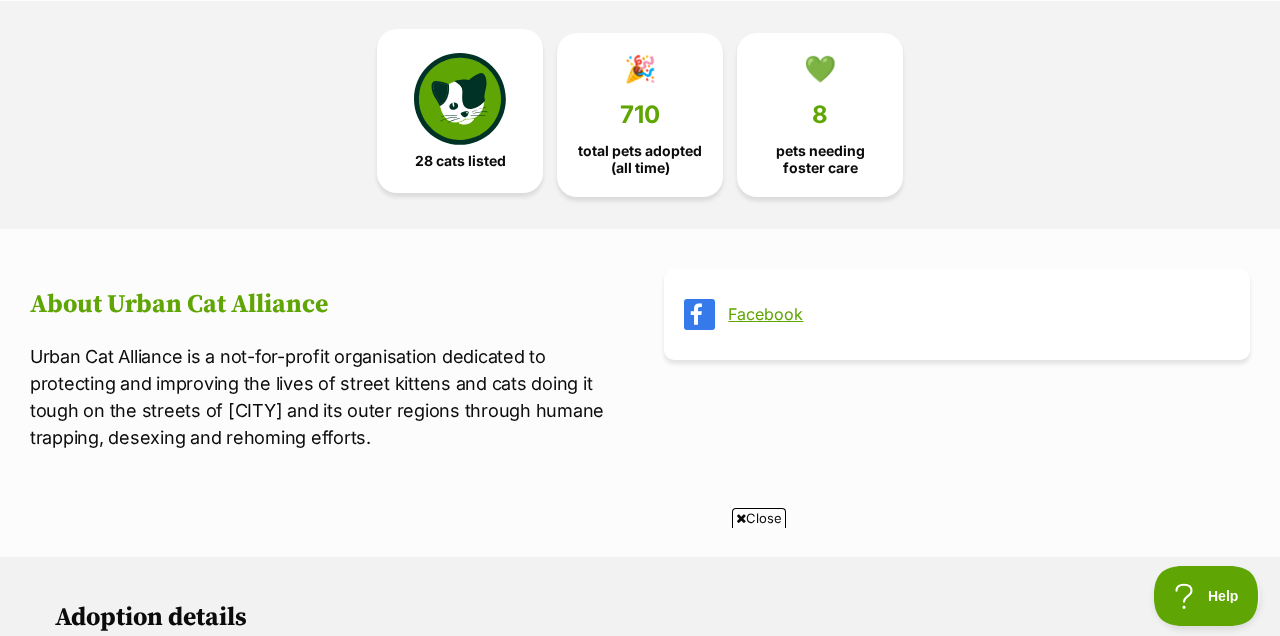 click at bounding box center [460, 99] 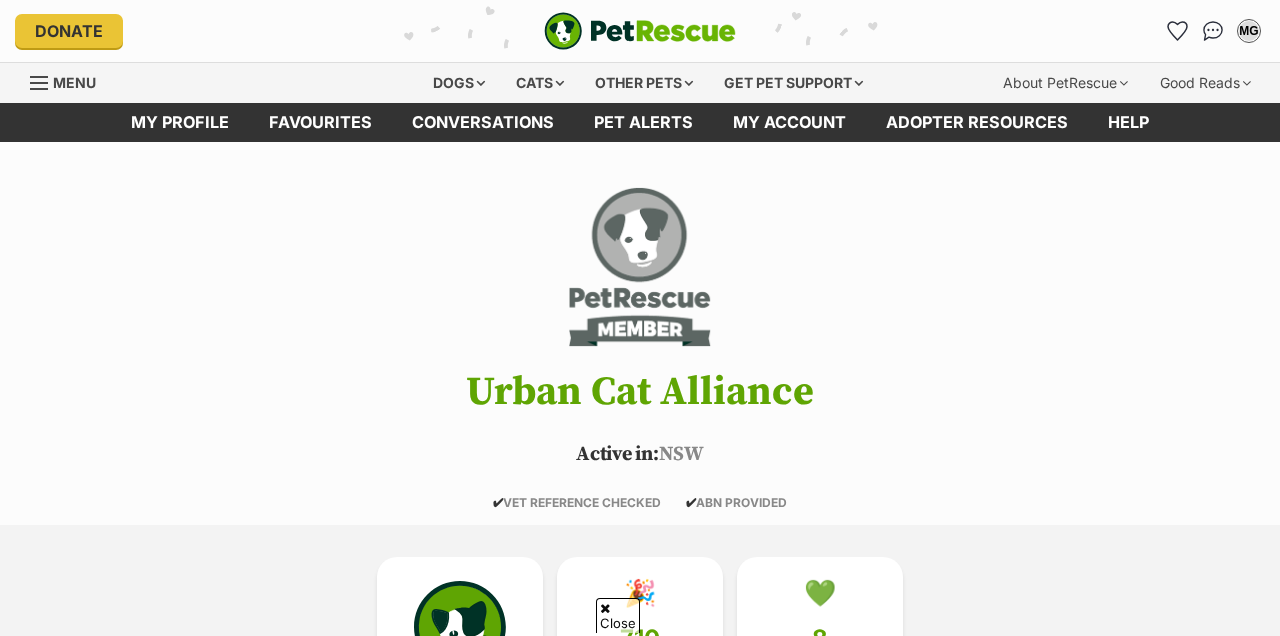 scroll, scrollTop: 1575, scrollLeft: 0, axis: vertical 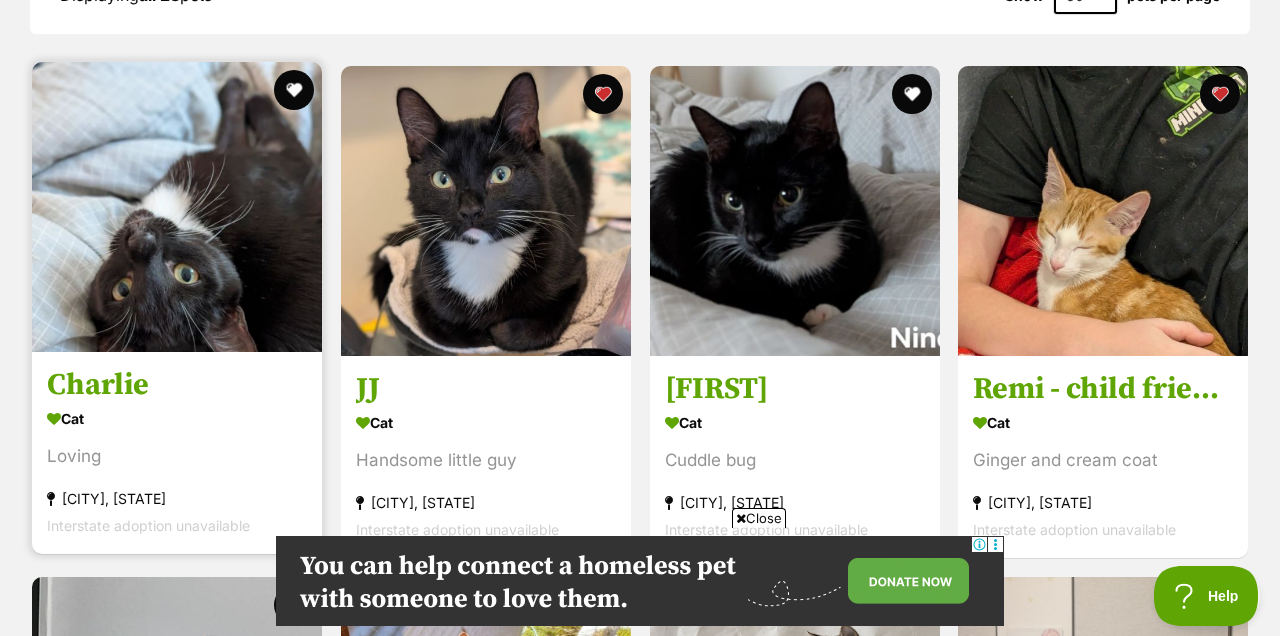 click at bounding box center (177, 207) 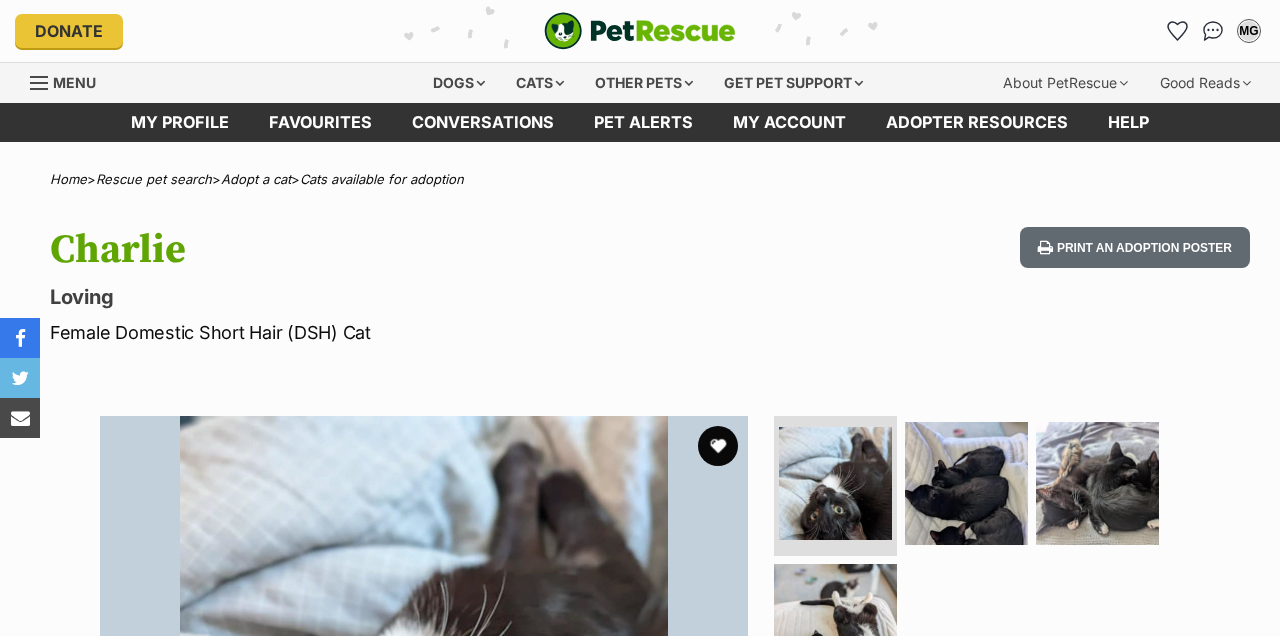 scroll, scrollTop: 0, scrollLeft: 0, axis: both 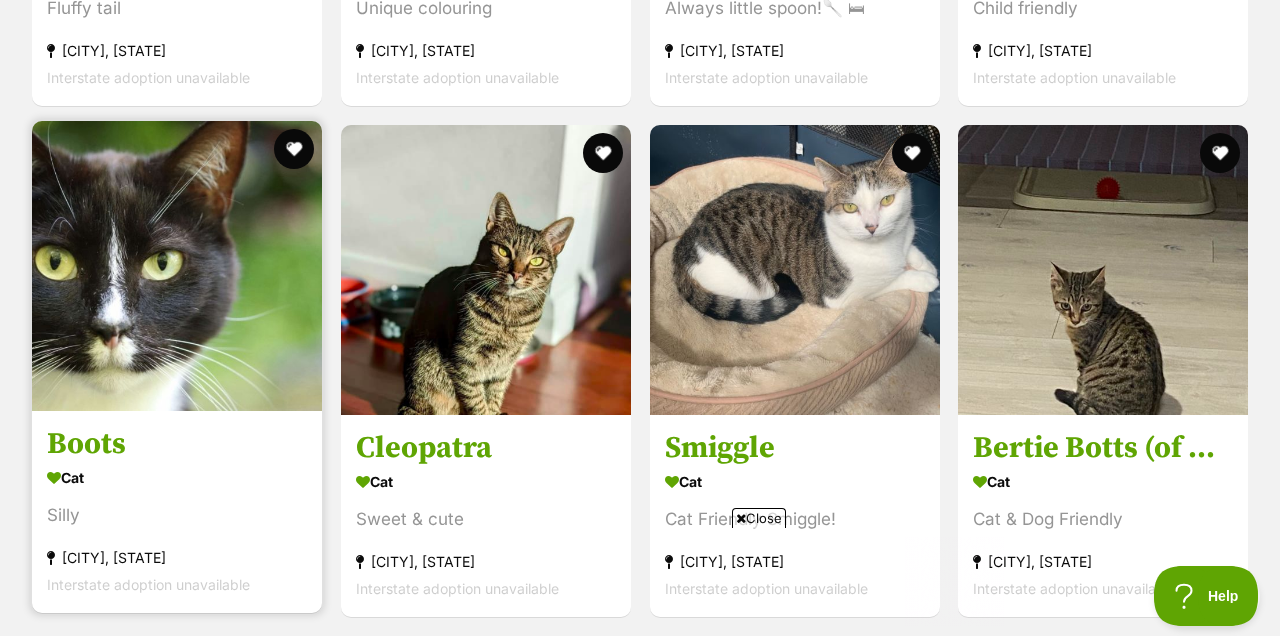 click at bounding box center [177, 266] 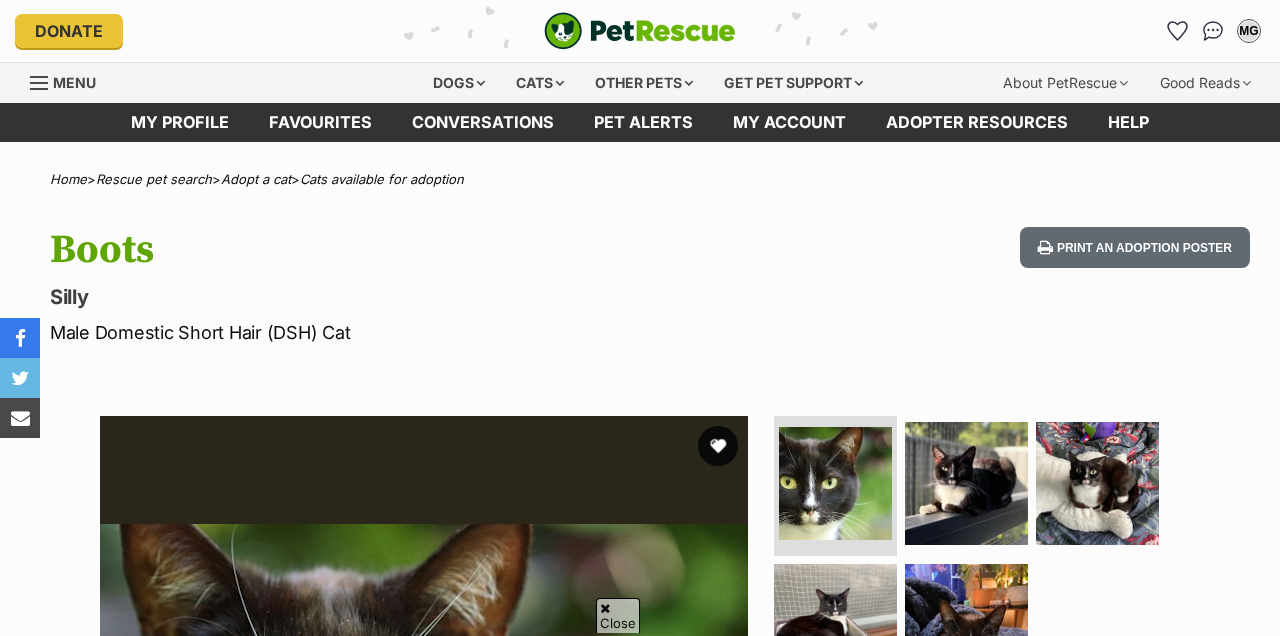 scroll, scrollTop: 326, scrollLeft: 0, axis: vertical 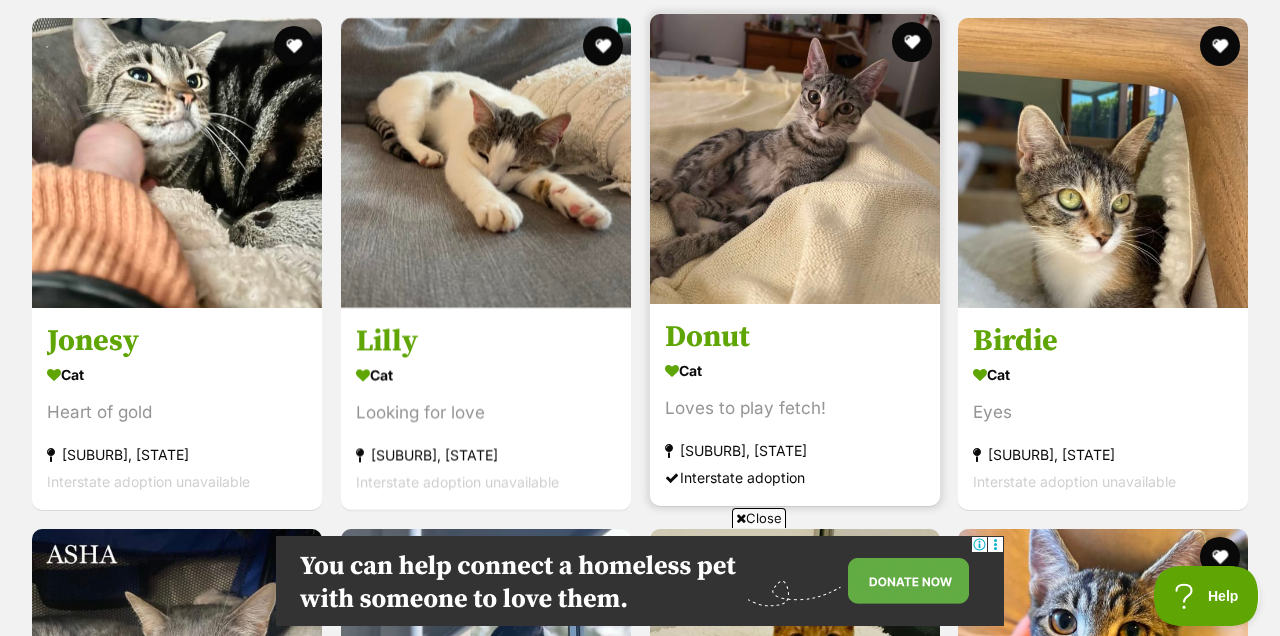 click at bounding box center [795, 159] 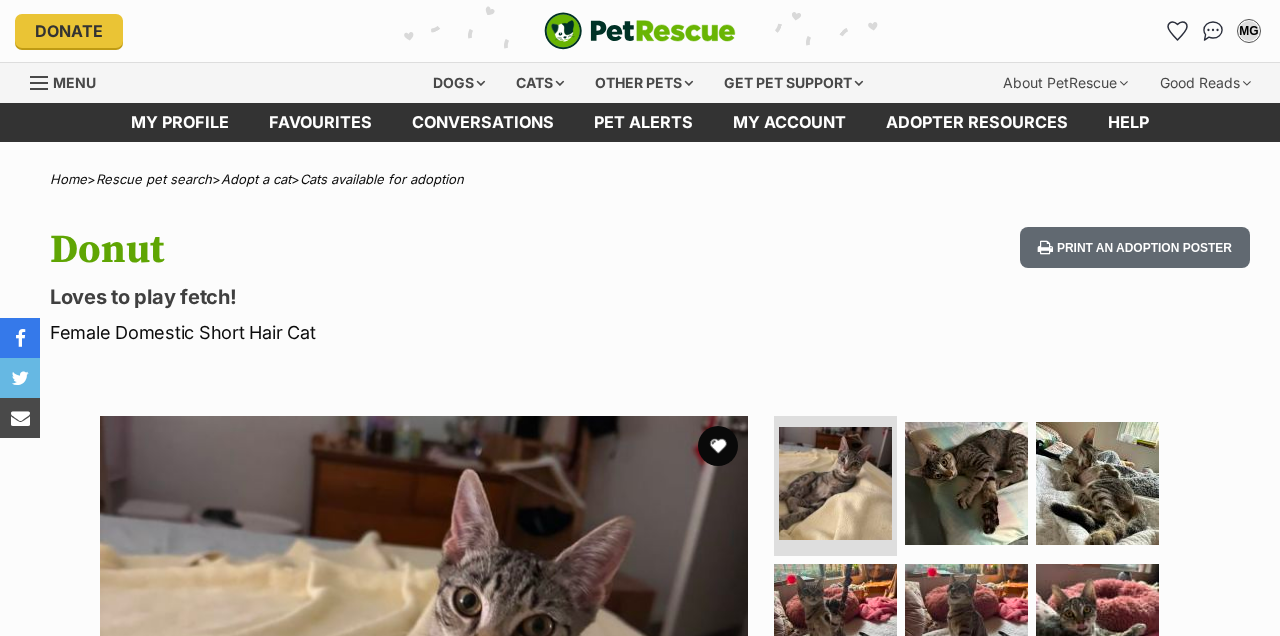 scroll, scrollTop: 0, scrollLeft: 0, axis: both 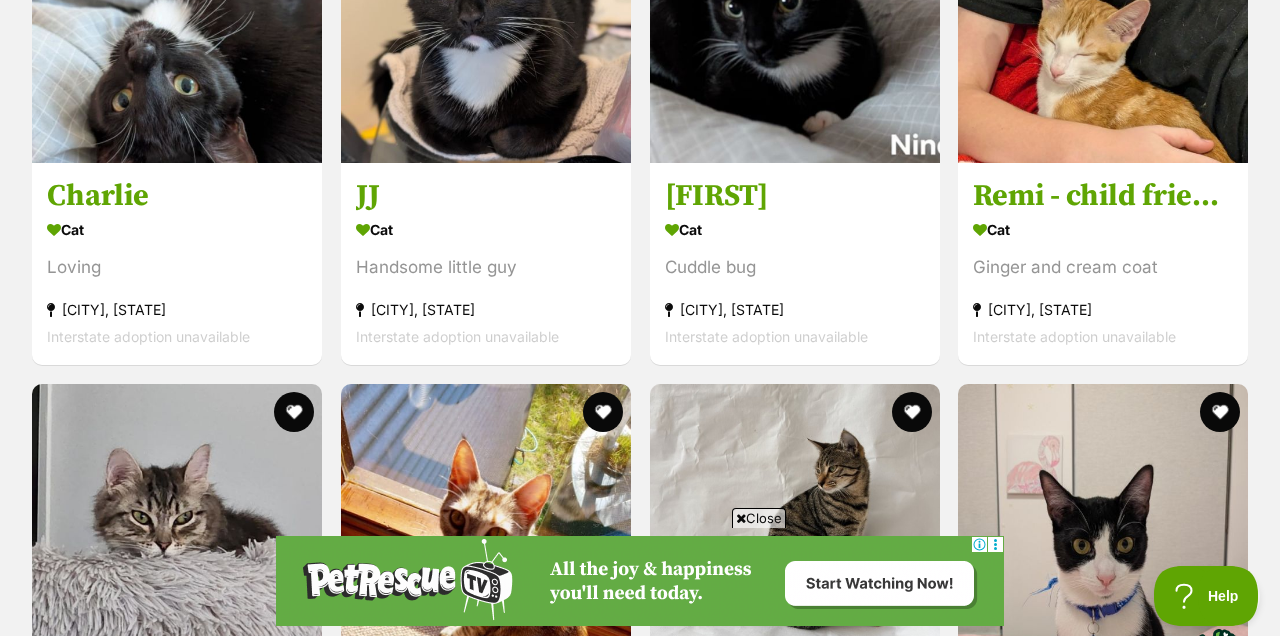 click on "Close" at bounding box center (759, 518) 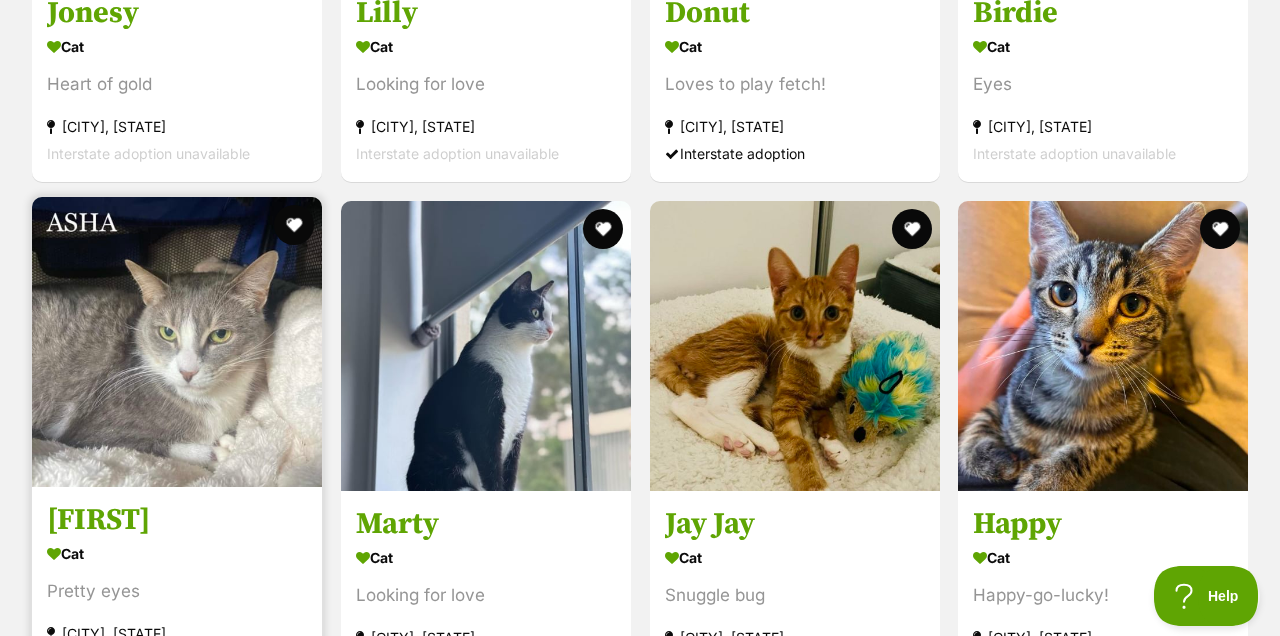 scroll, scrollTop: 3808, scrollLeft: 0, axis: vertical 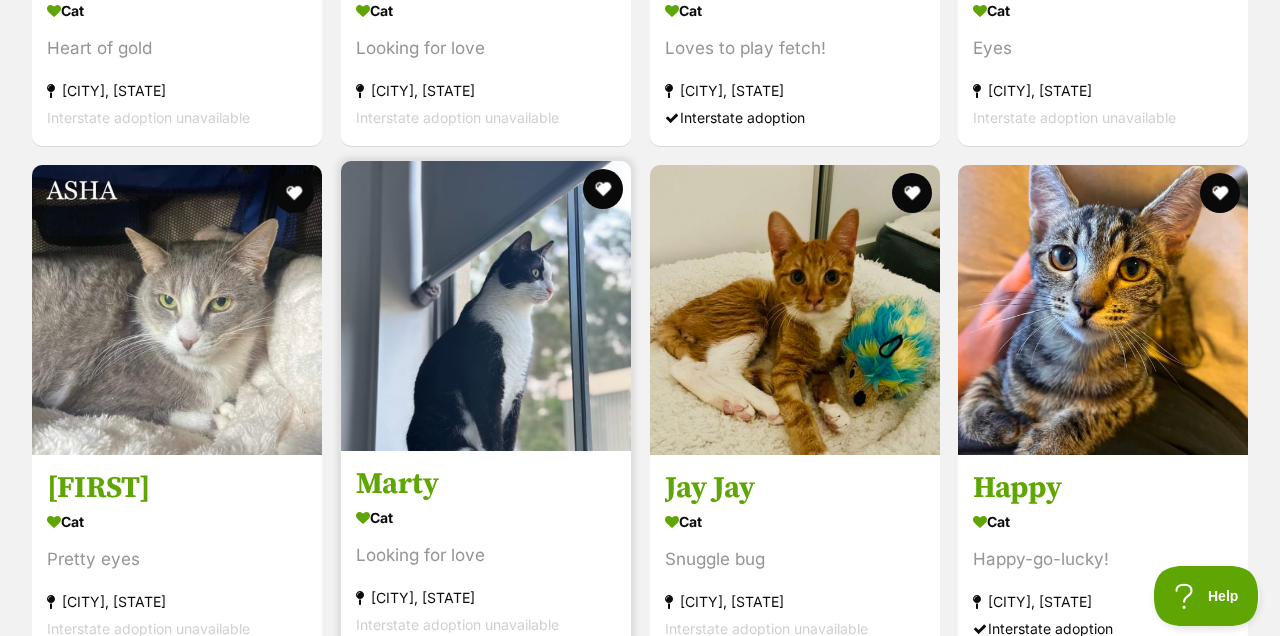 click at bounding box center (486, 306) 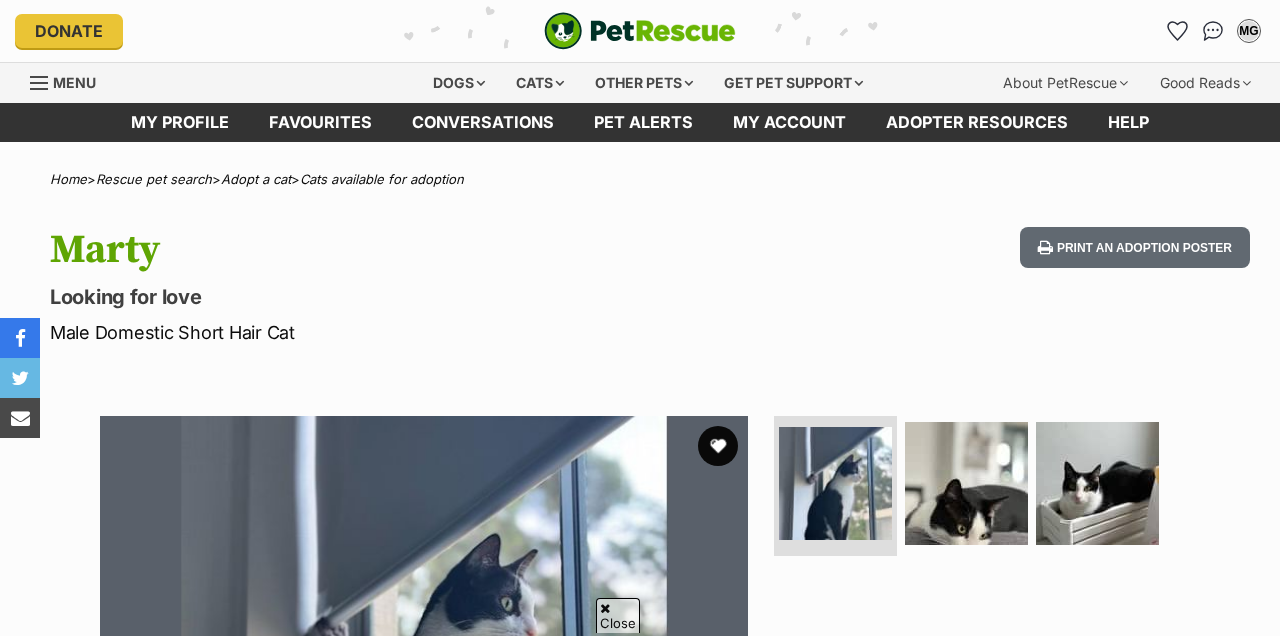 scroll, scrollTop: 568, scrollLeft: 0, axis: vertical 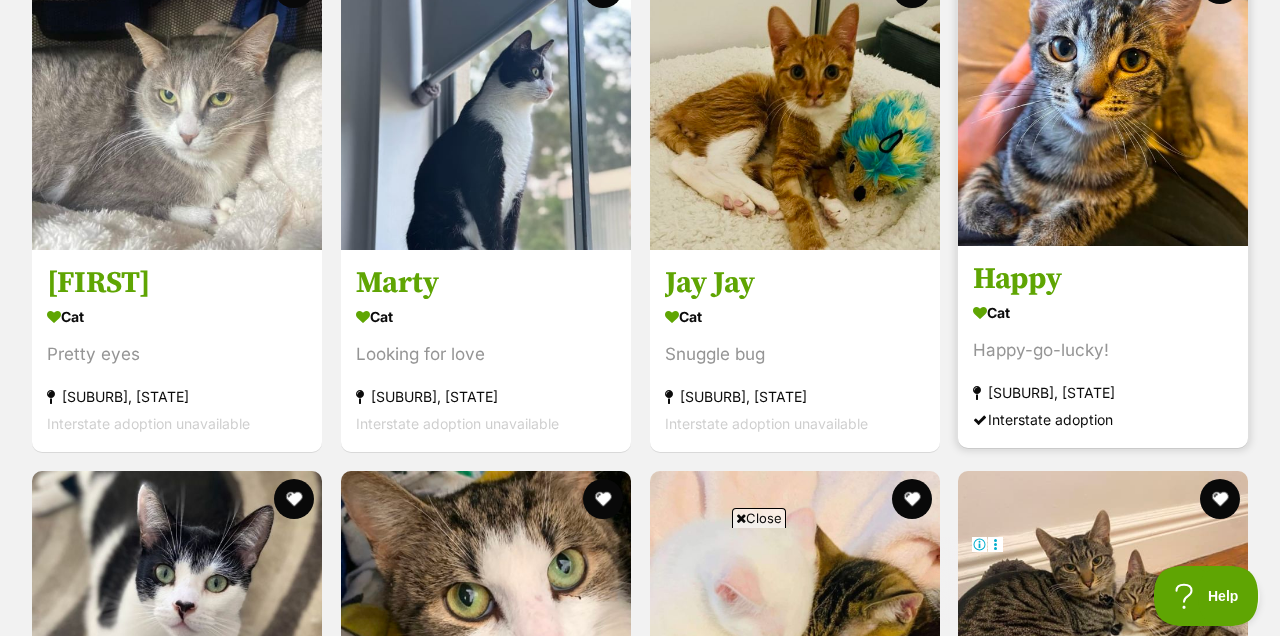 click at bounding box center [1103, 101] 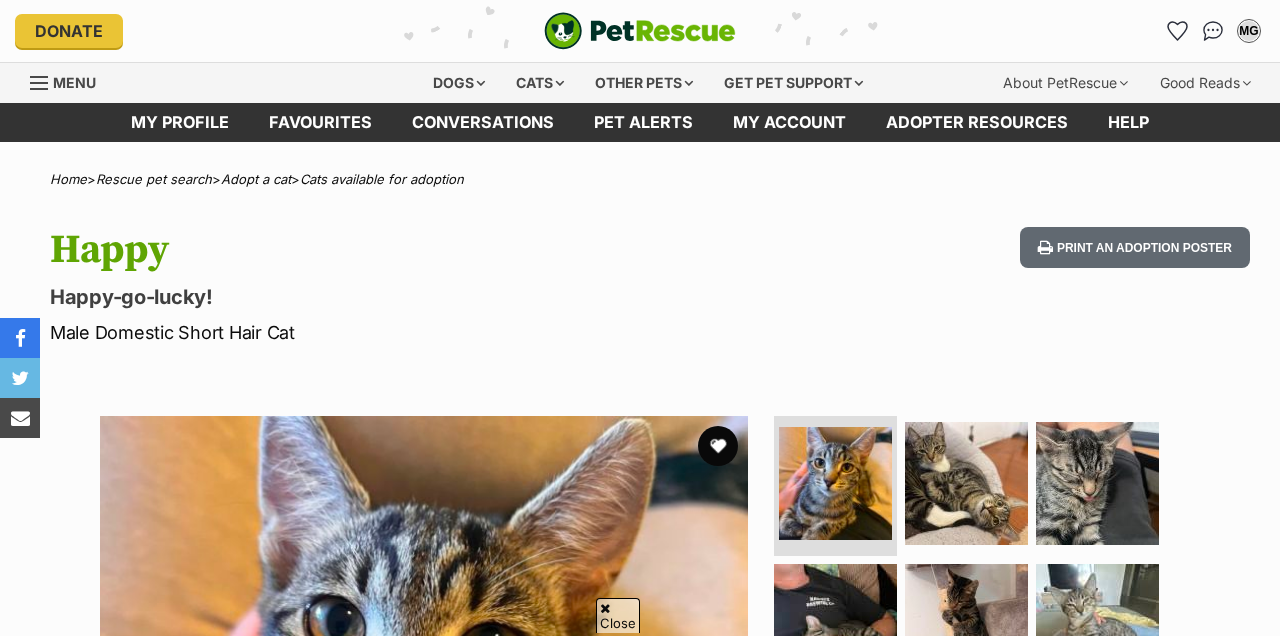 scroll, scrollTop: 403, scrollLeft: 0, axis: vertical 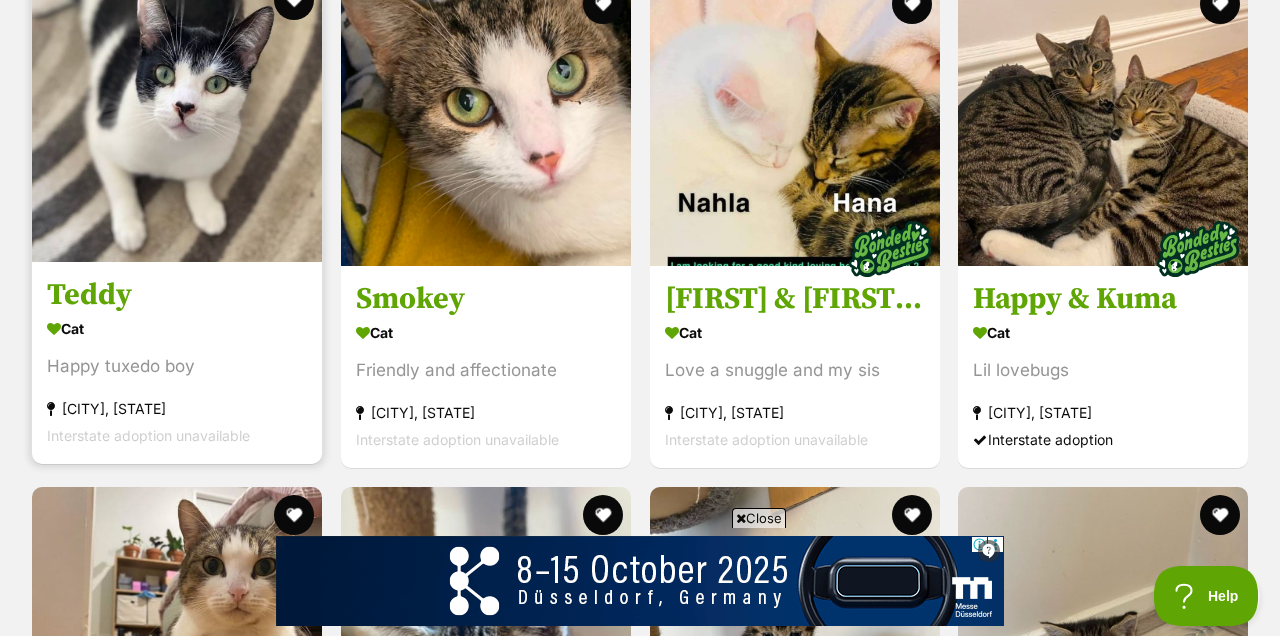 click at bounding box center [177, 117] 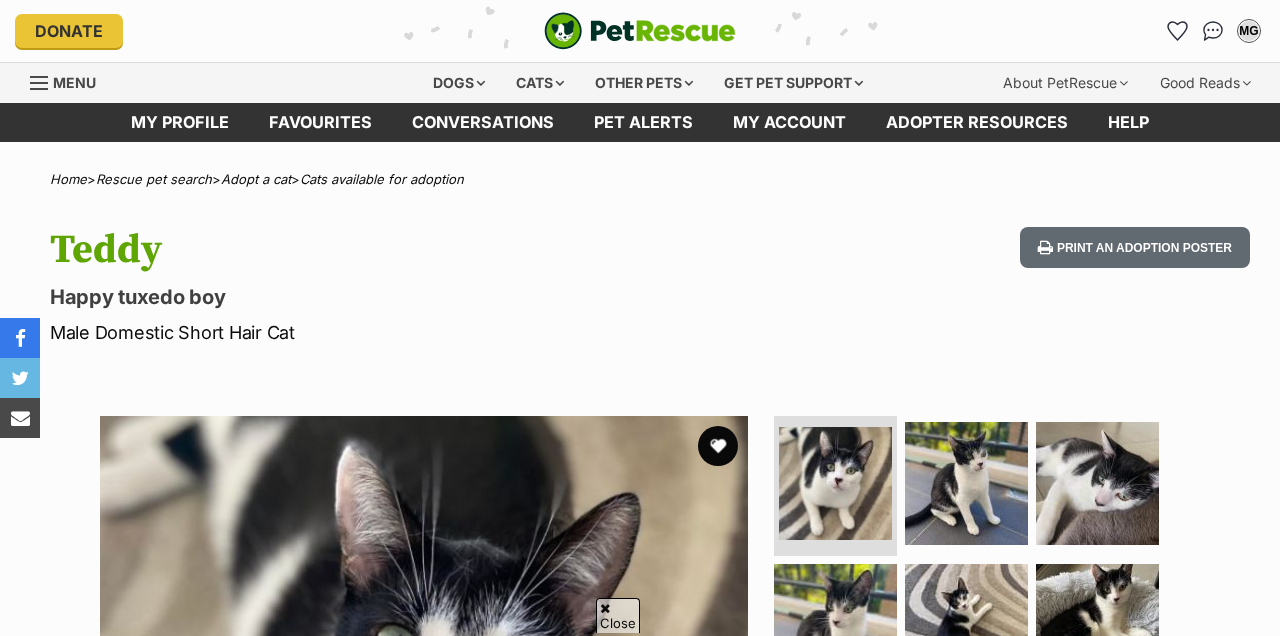 scroll, scrollTop: 437, scrollLeft: 0, axis: vertical 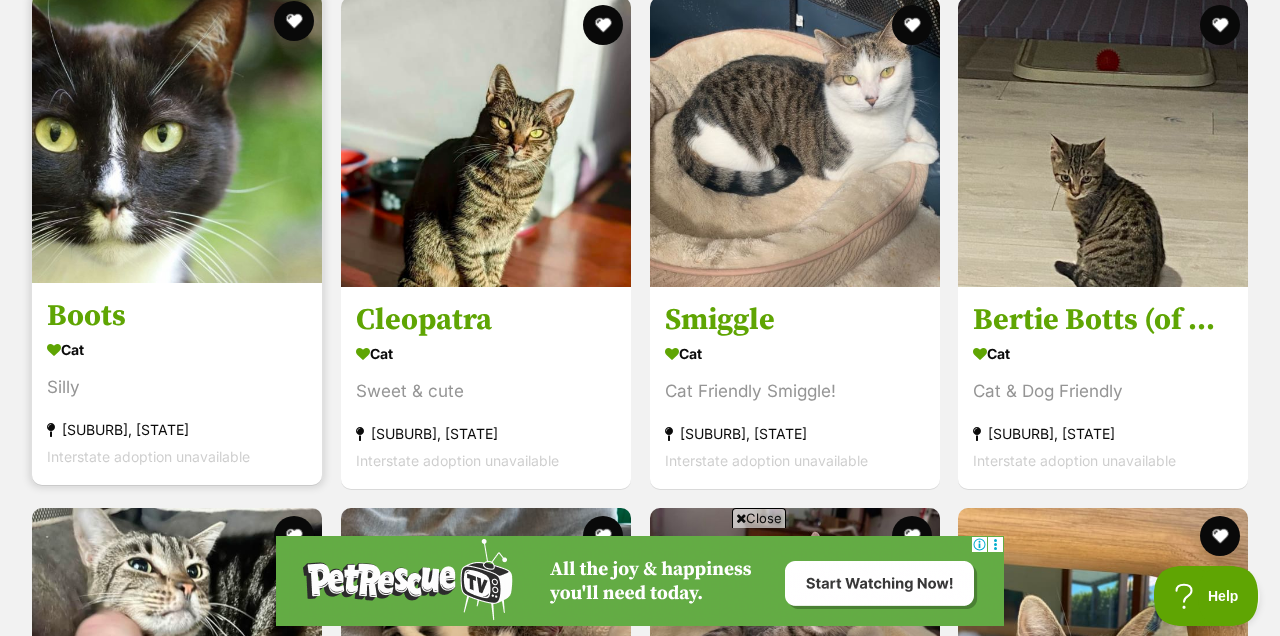 click at bounding box center [177, 138] 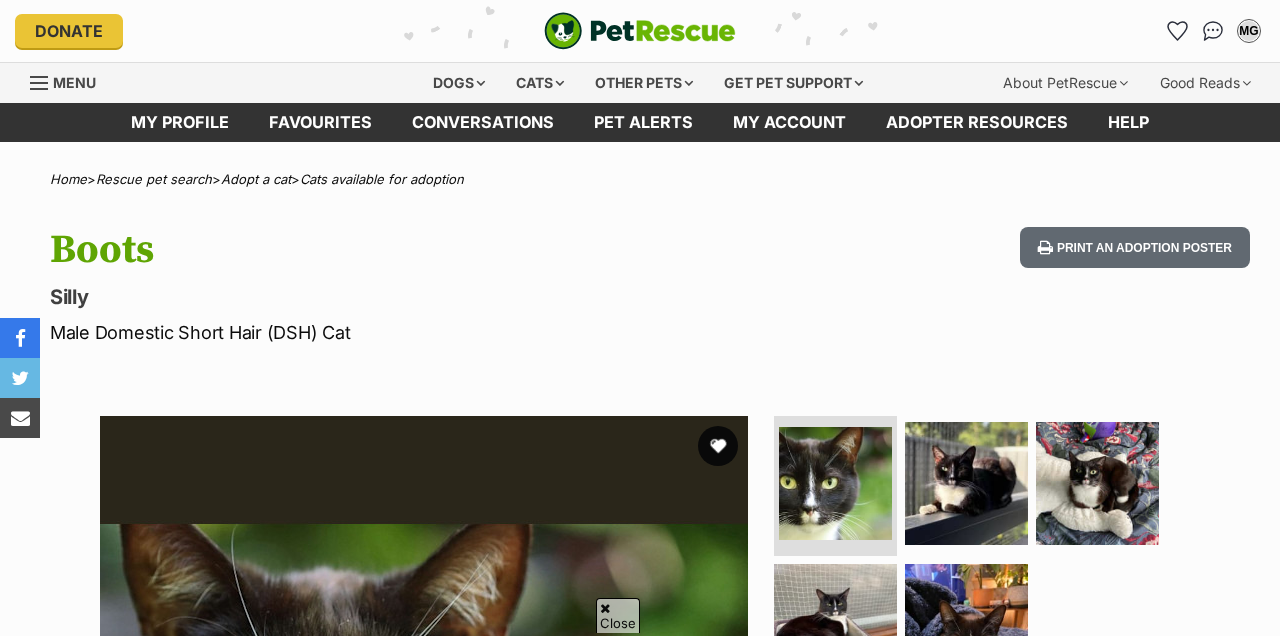scroll, scrollTop: 527, scrollLeft: 1, axis: both 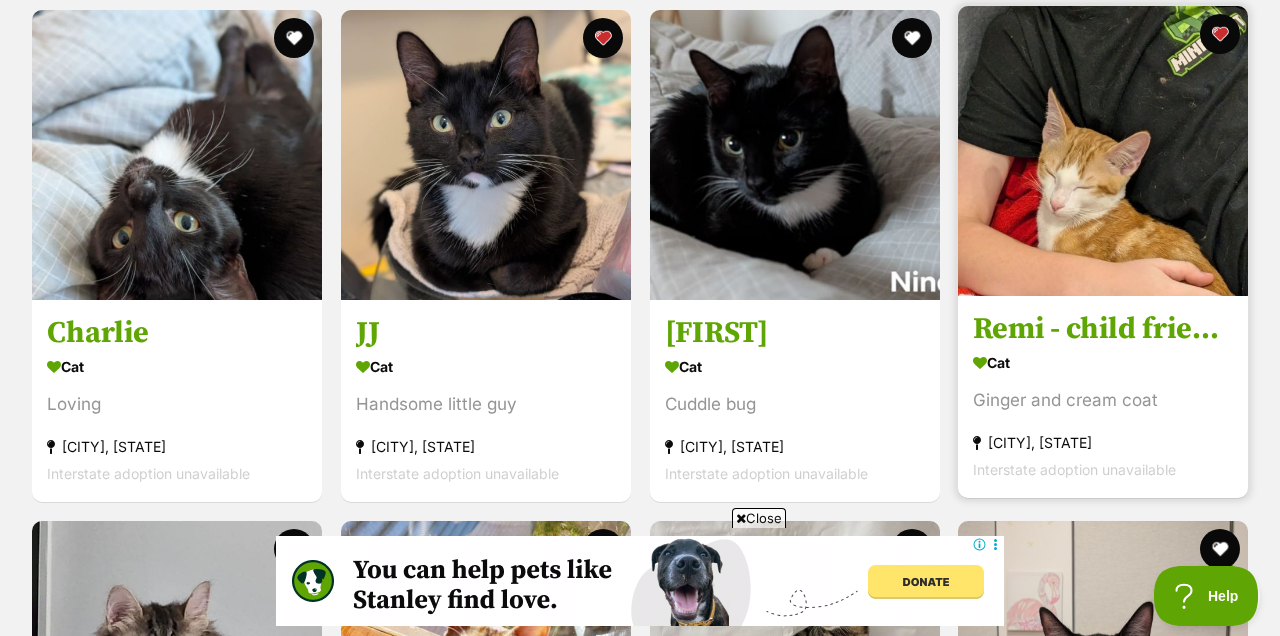 click at bounding box center [1103, 151] 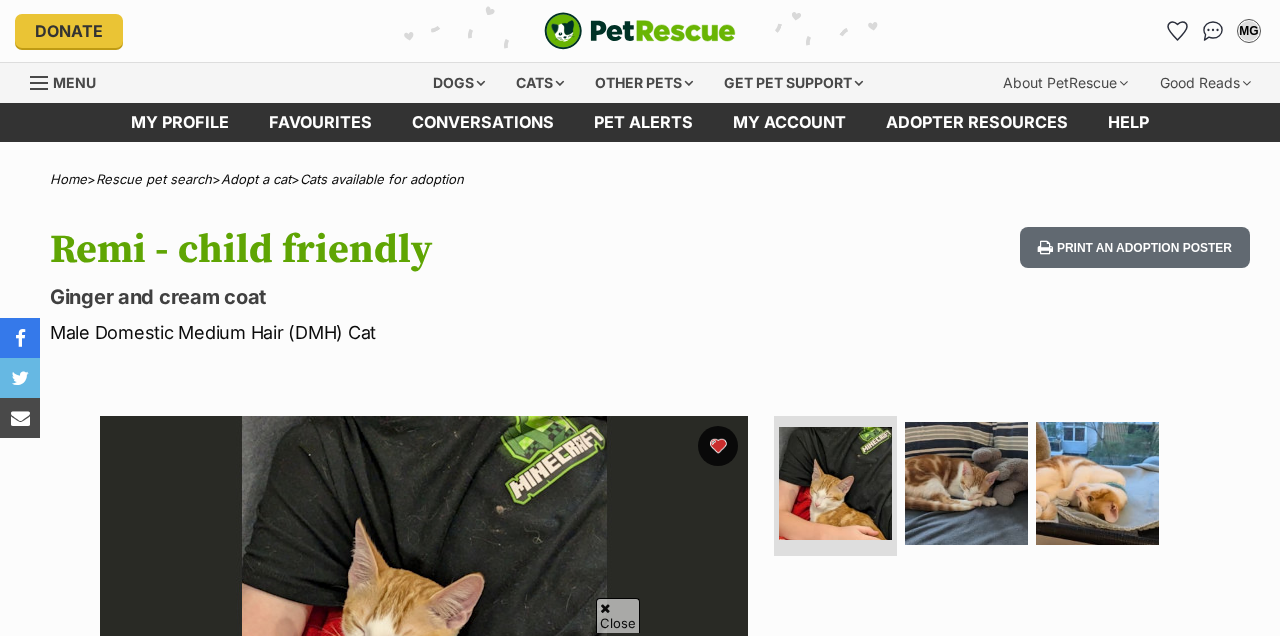 scroll, scrollTop: 230, scrollLeft: 1, axis: both 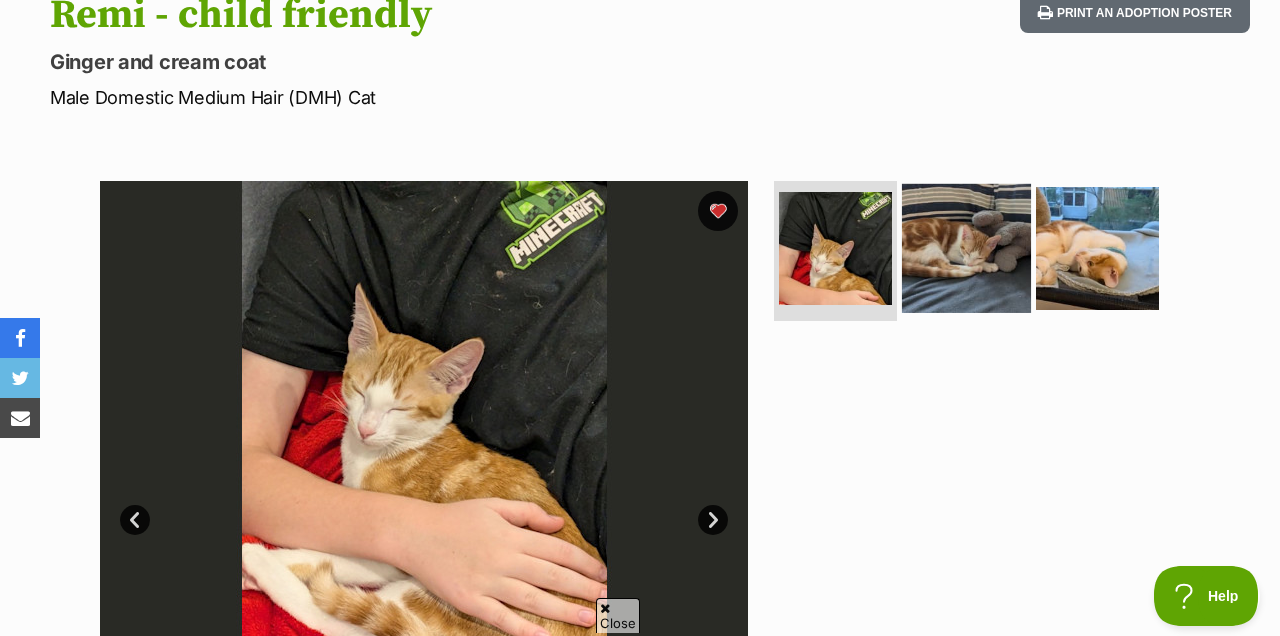 click at bounding box center (966, 248) 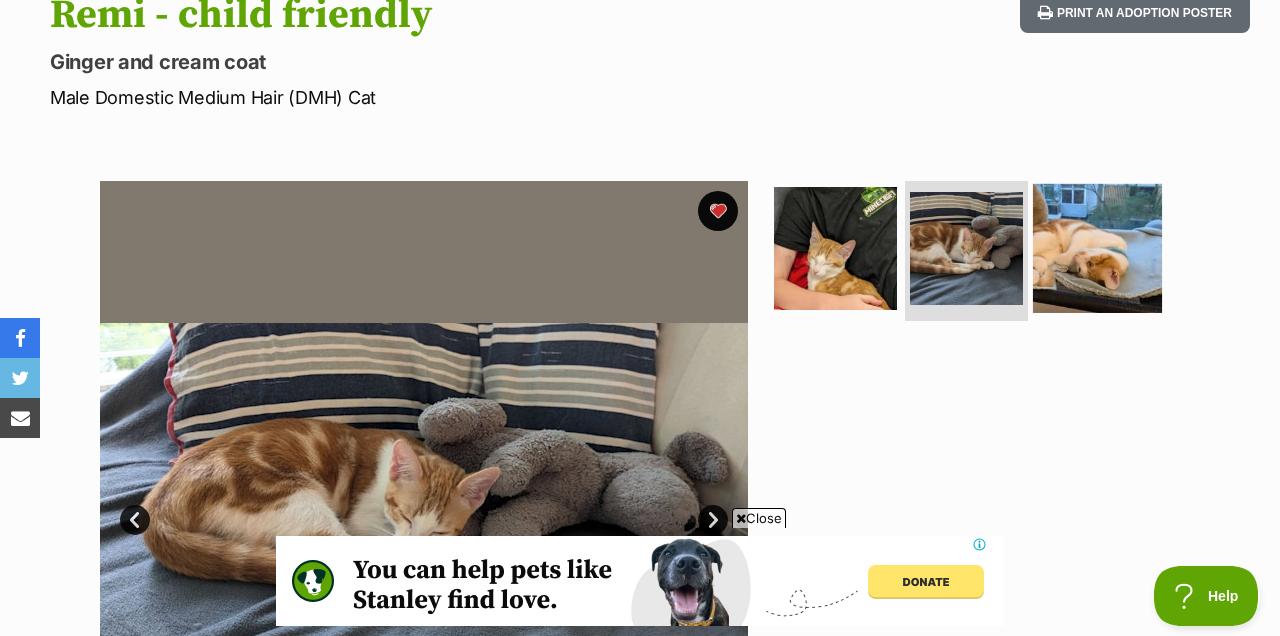 scroll, scrollTop: 0, scrollLeft: 0, axis: both 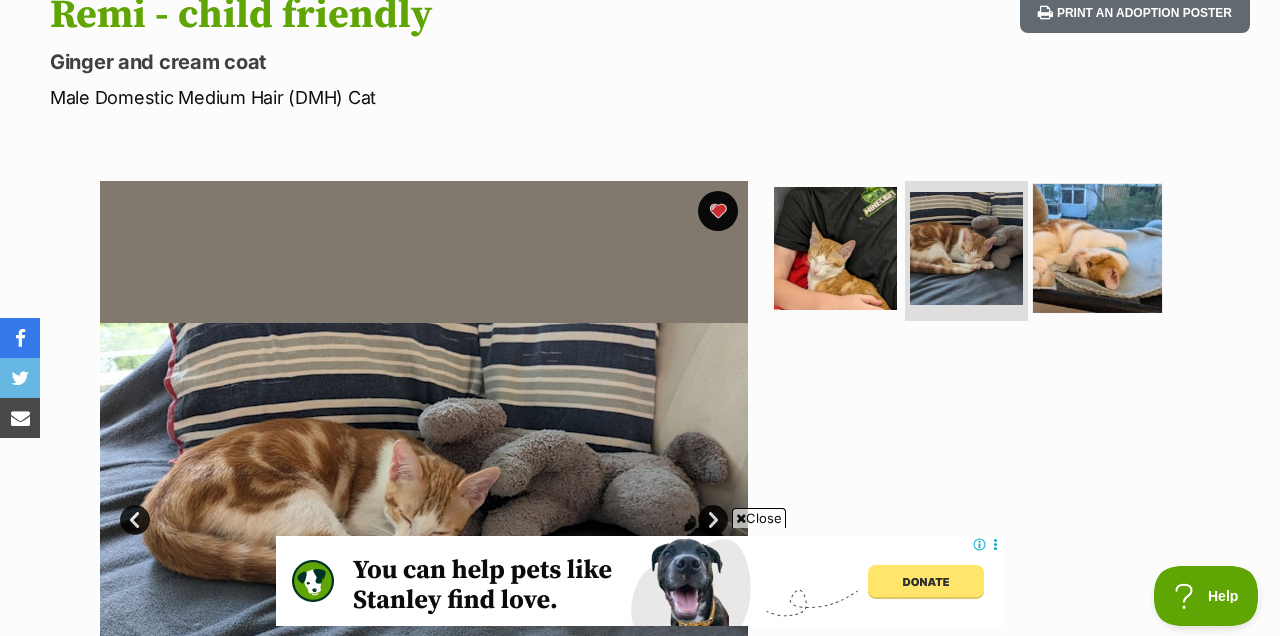 click at bounding box center [1097, 248] 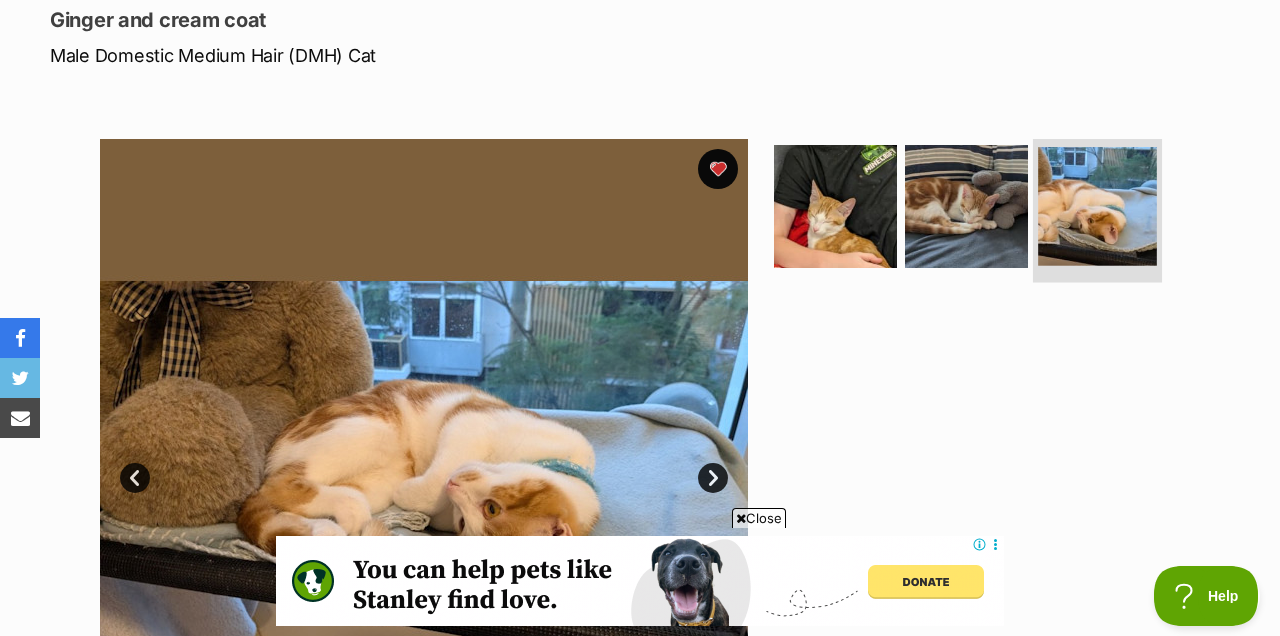 scroll, scrollTop: 277, scrollLeft: 0, axis: vertical 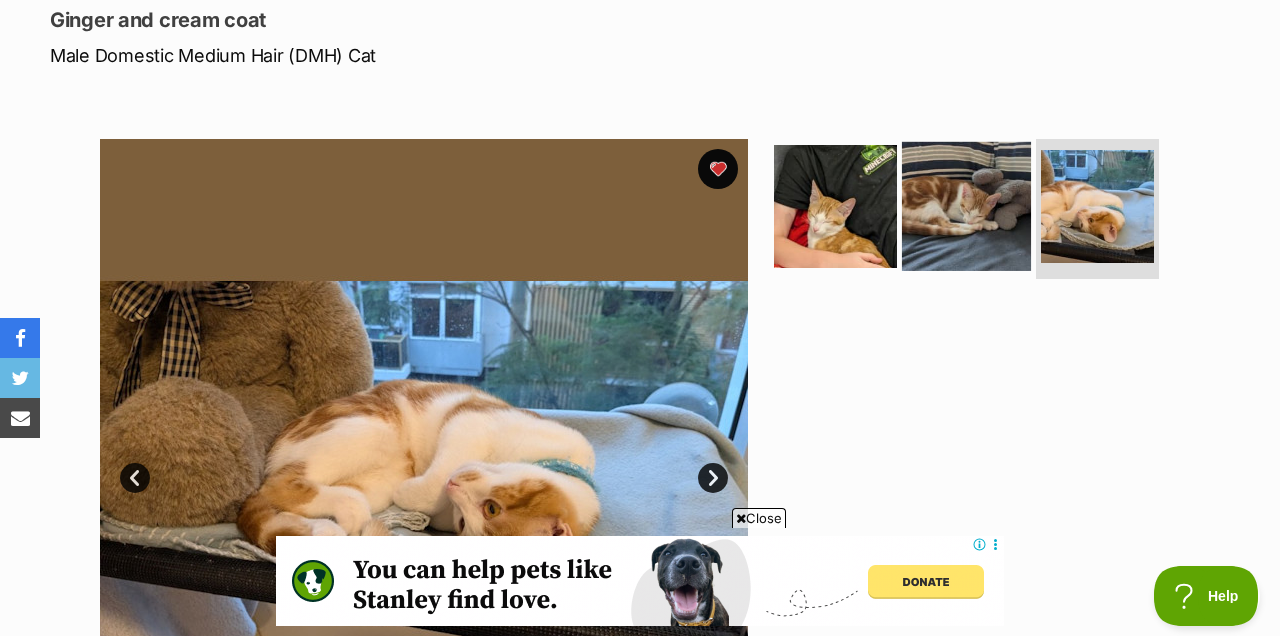 click at bounding box center [966, 206] 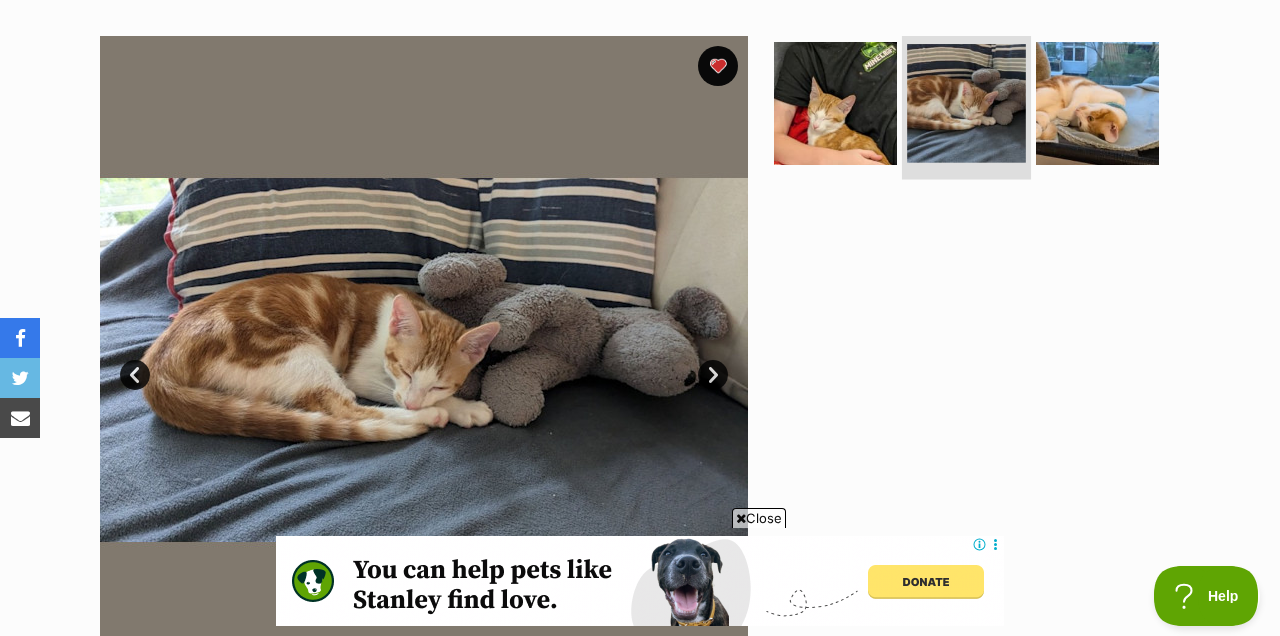 scroll, scrollTop: 399, scrollLeft: 0, axis: vertical 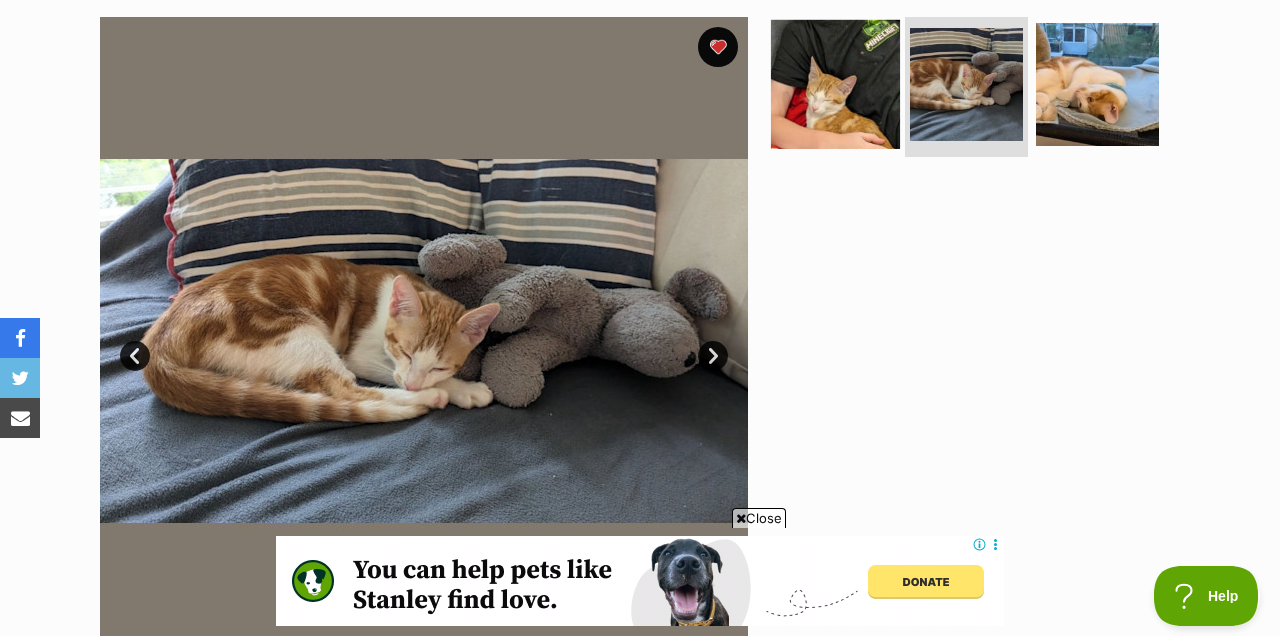 click at bounding box center (835, 84) 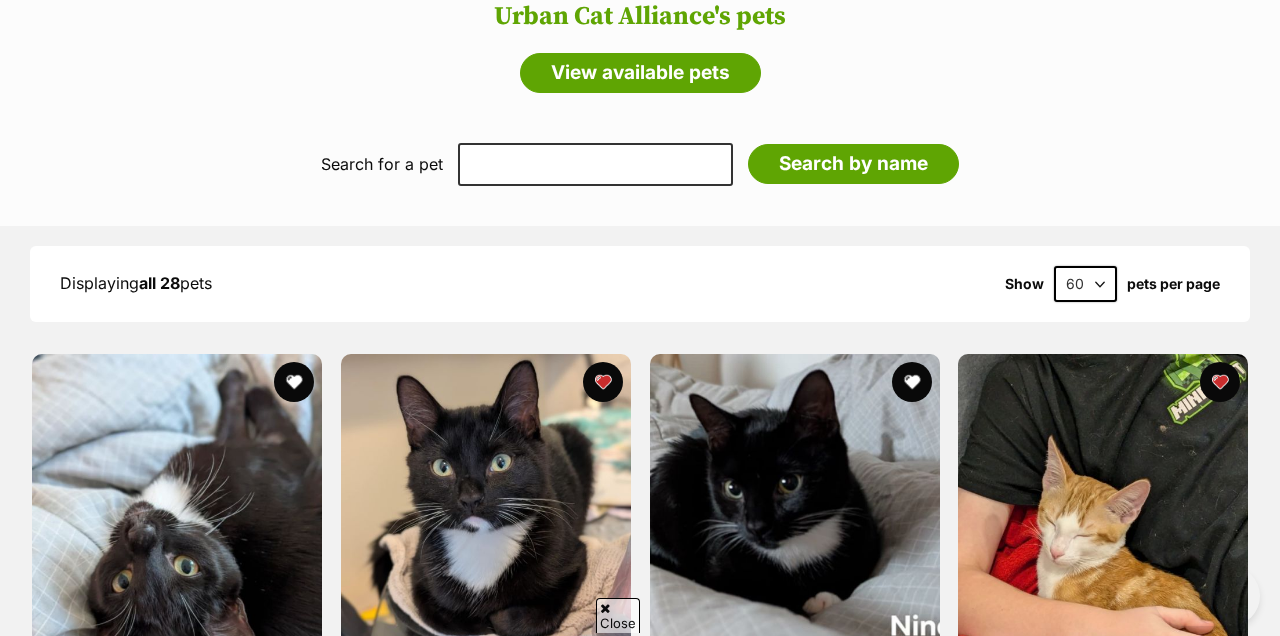 scroll, scrollTop: 1575, scrollLeft: 0, axis: vertical 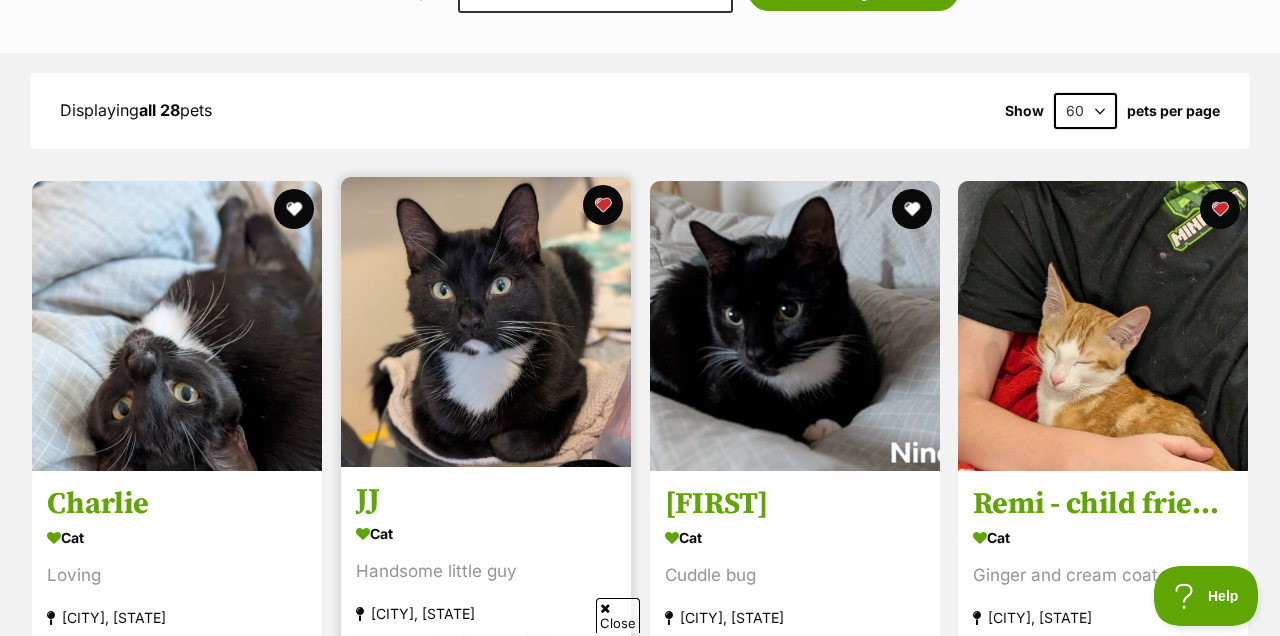 click at bounding box center (486, 322) 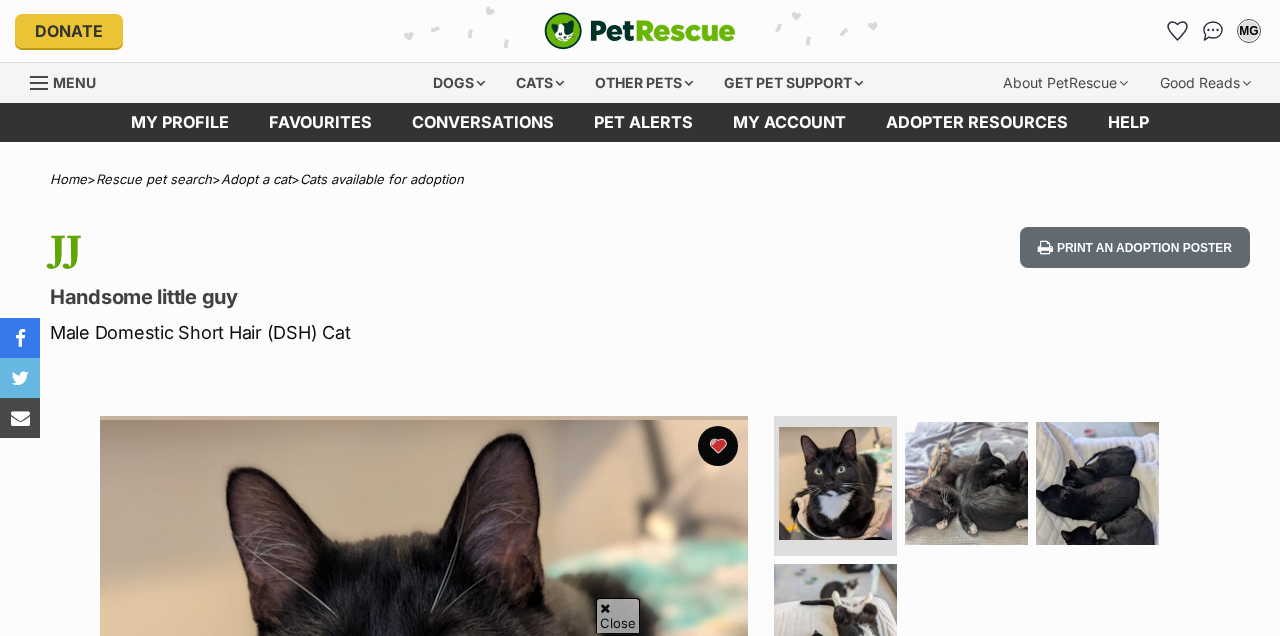 scroll, scrollTop: 915, scrollLeft: 0, axis: vertical 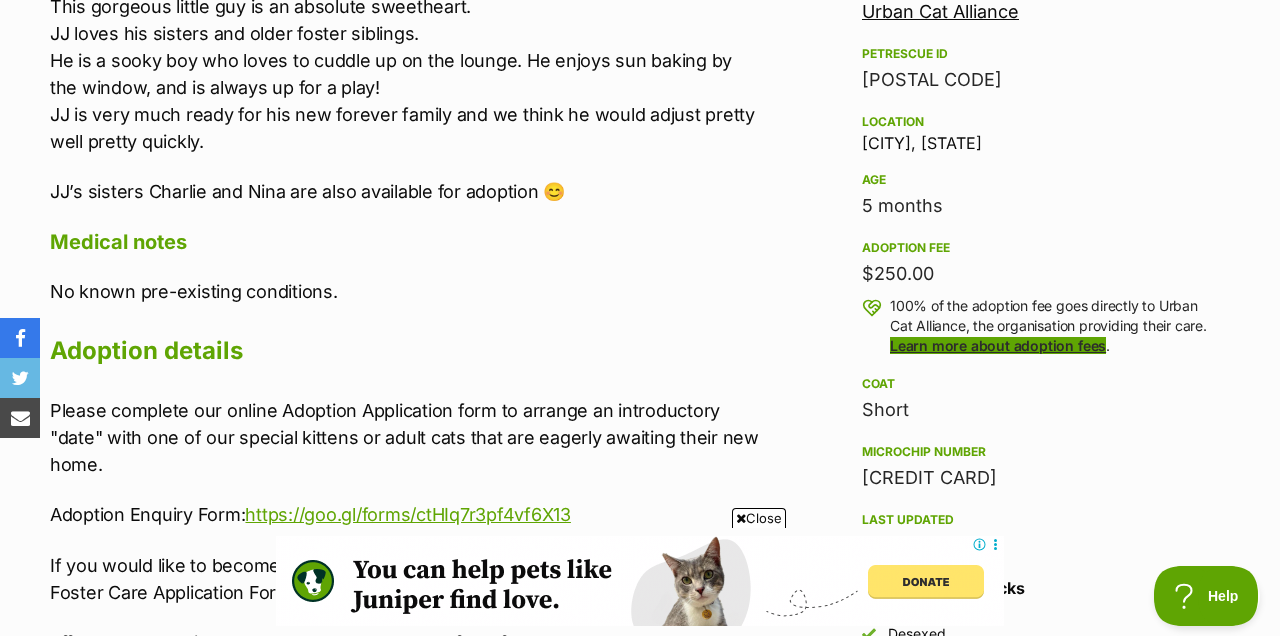 click on "Learn more about adoption fees" at bounding box center (998, 345) 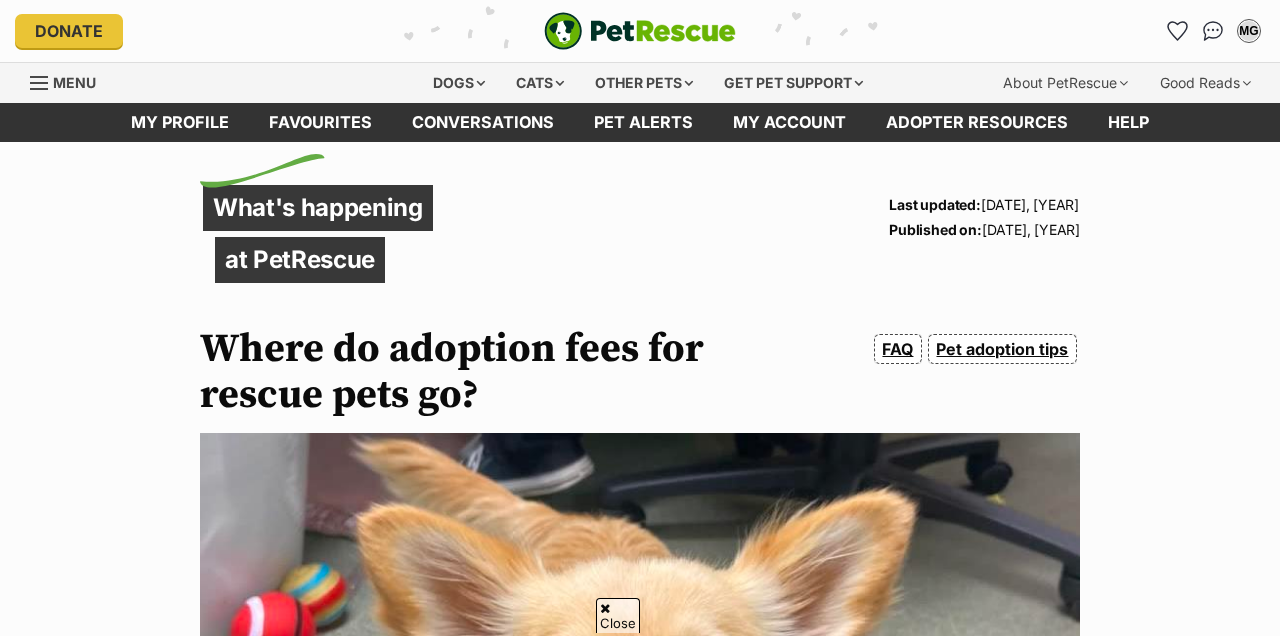 scroll, scrollTop: 587, scrollLeft: 0, axis: vertical 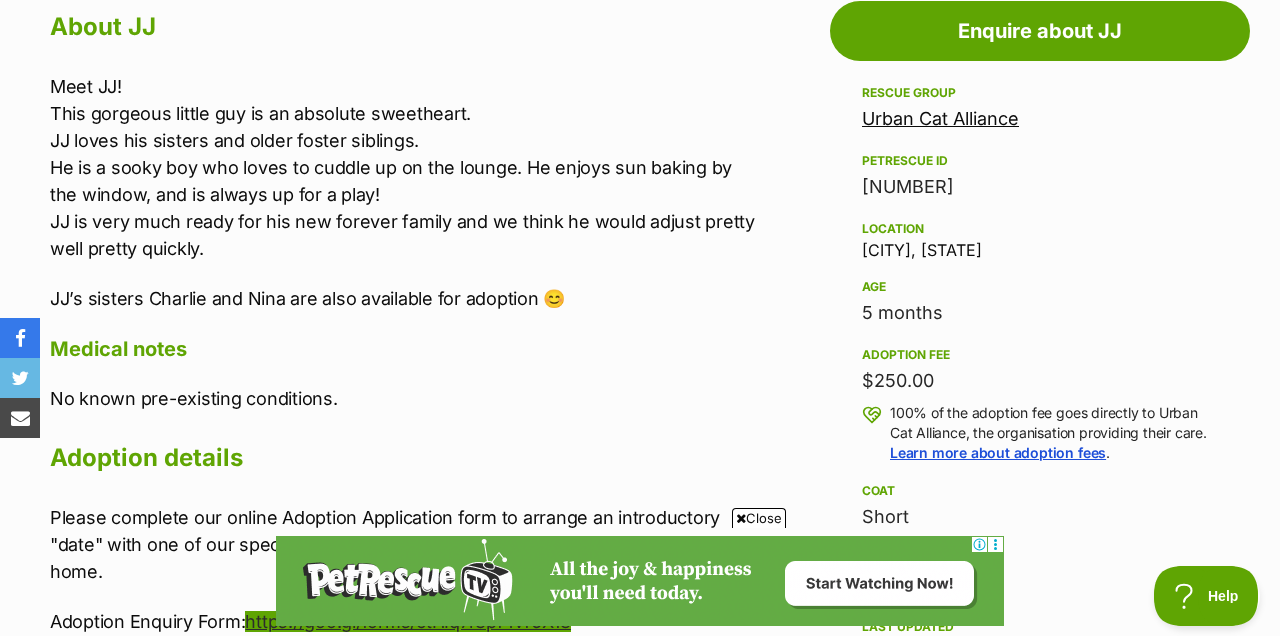 click on "https://goo.gl/forms/ctHIq7r3pf4vf6X13" at bounding box center [407, 621] 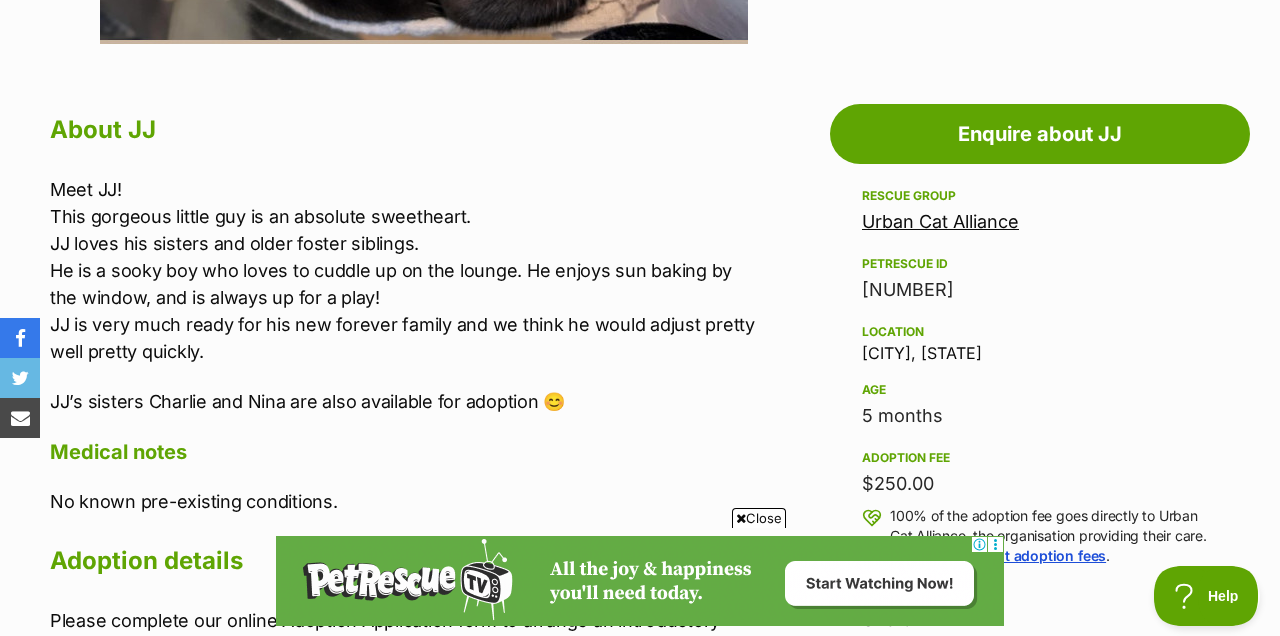 scroll, scrollTop: 1022, scrollLeft: 0, axis: vertical 